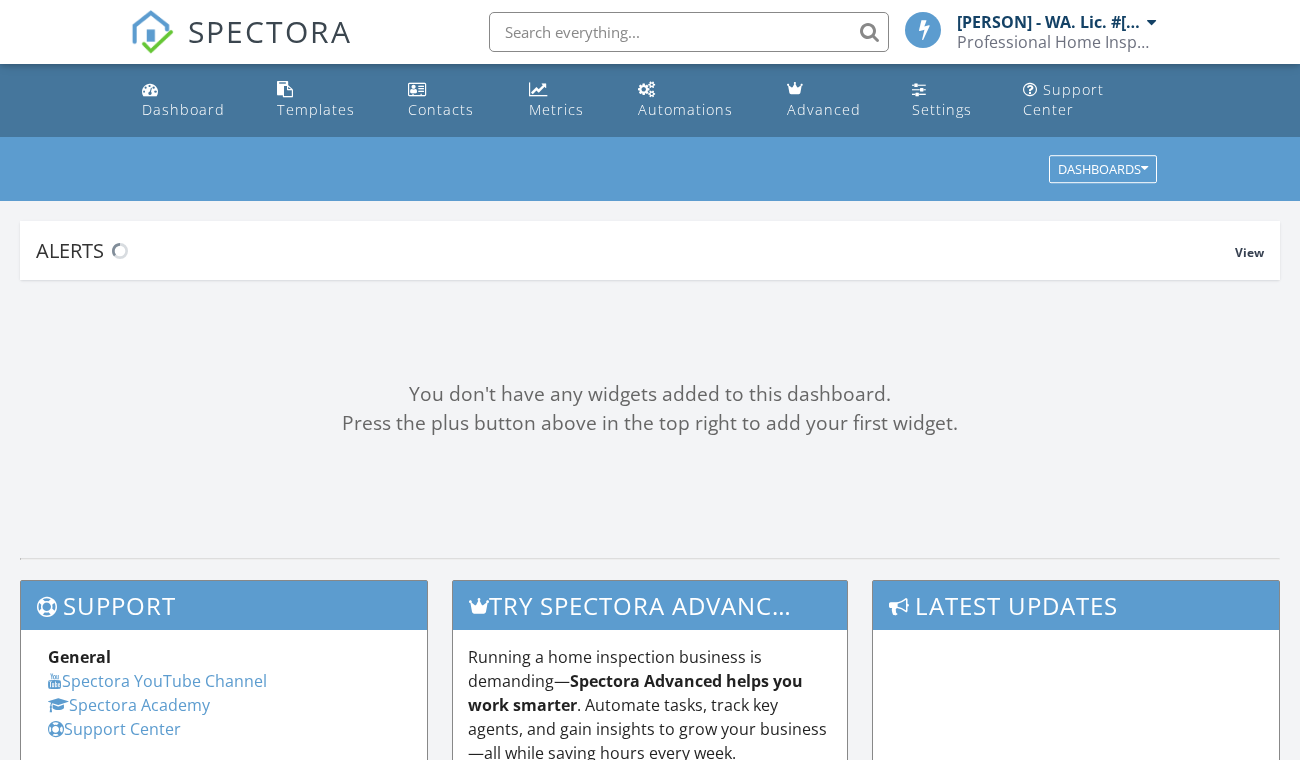 scroll, scrollTop: 0, scrollLeft: 0, axis: both 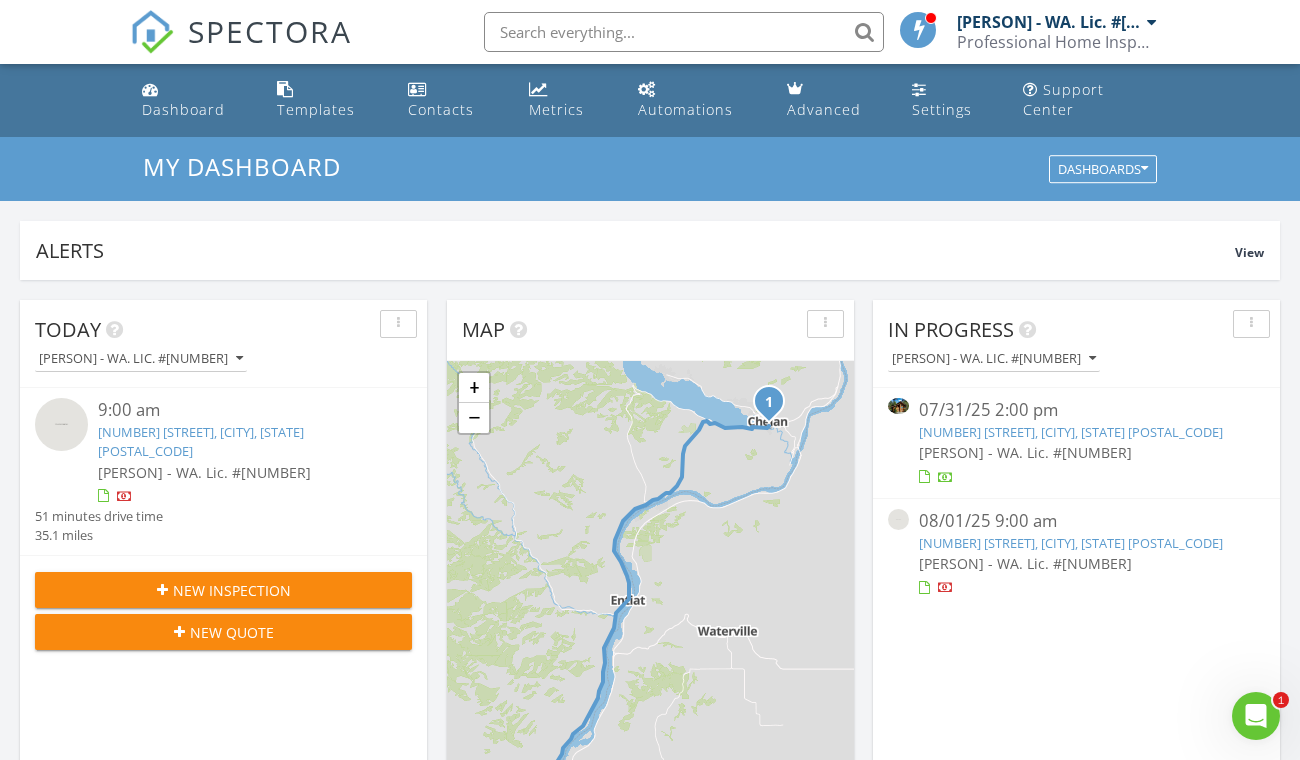 click on "7104 Icicle Rd, Leavenworth, WA 98826" at bounding box center [1076, 432] 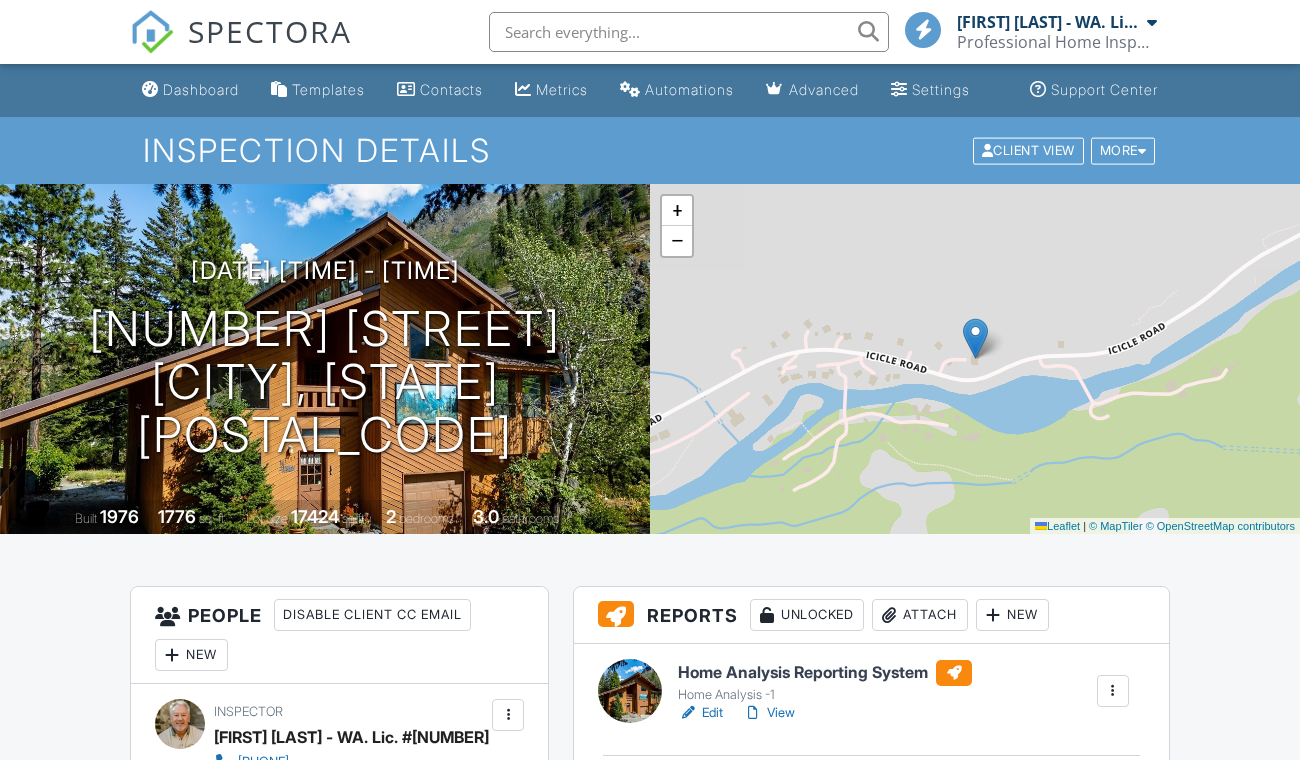 click on "Edit" at bounding box center [700, 713] 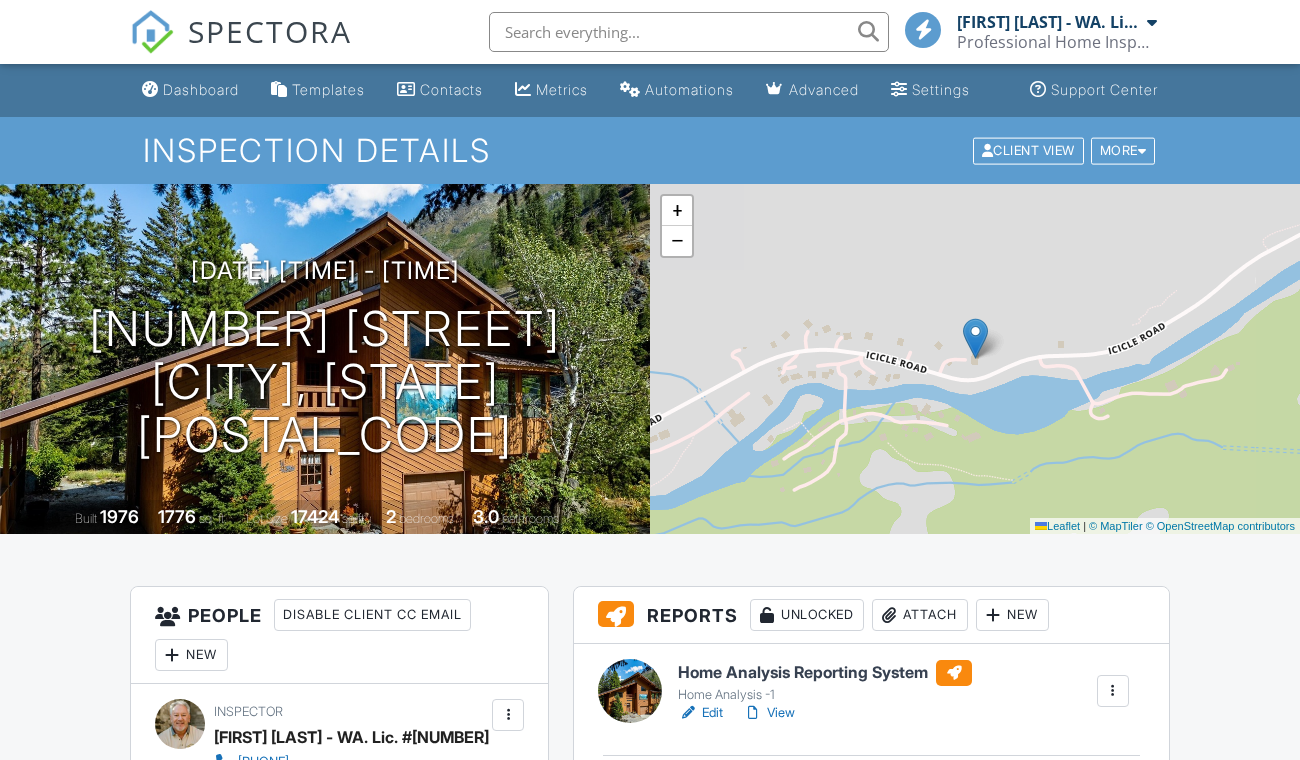 scroll, scrollTop: 0, scrollLeft: 0, axis: both 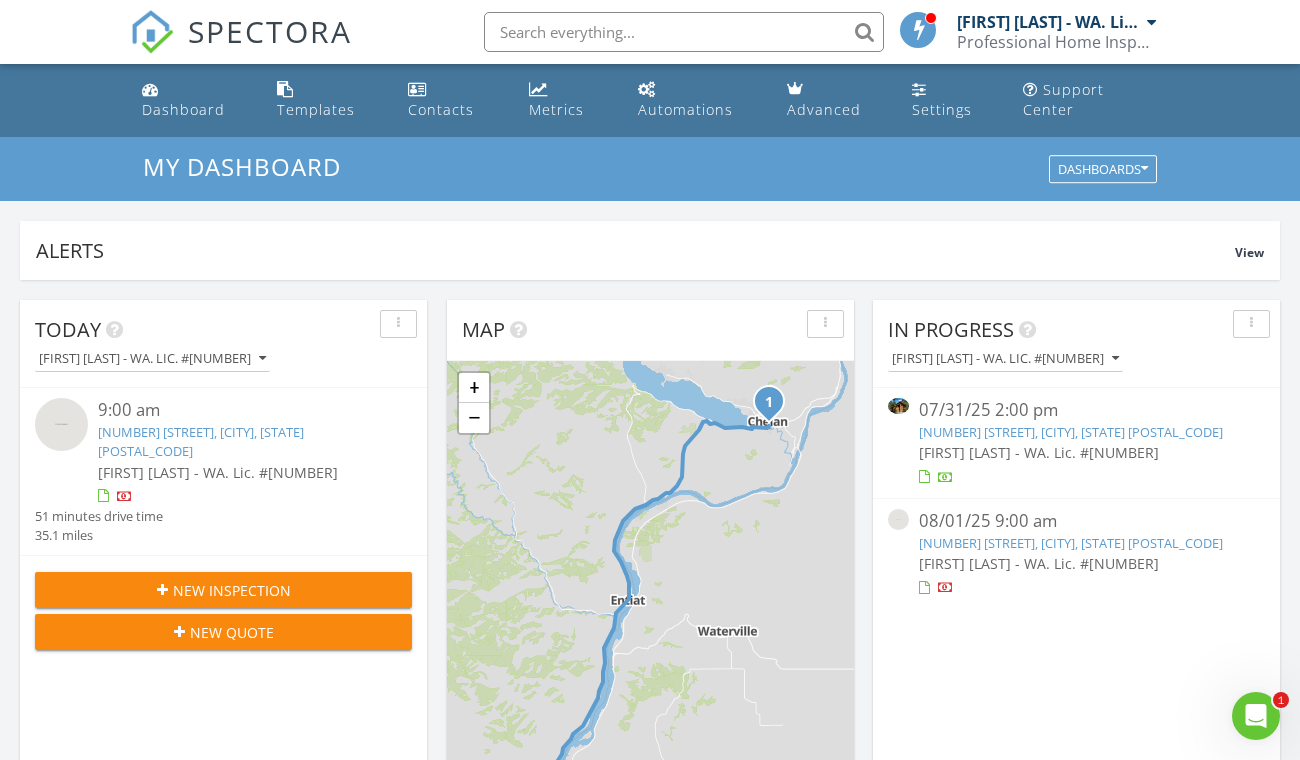 click on "[NUMBER] [STREET], [CITY], [STATE] [POSTAL_CODE]" at bounding box center [1071, 432] 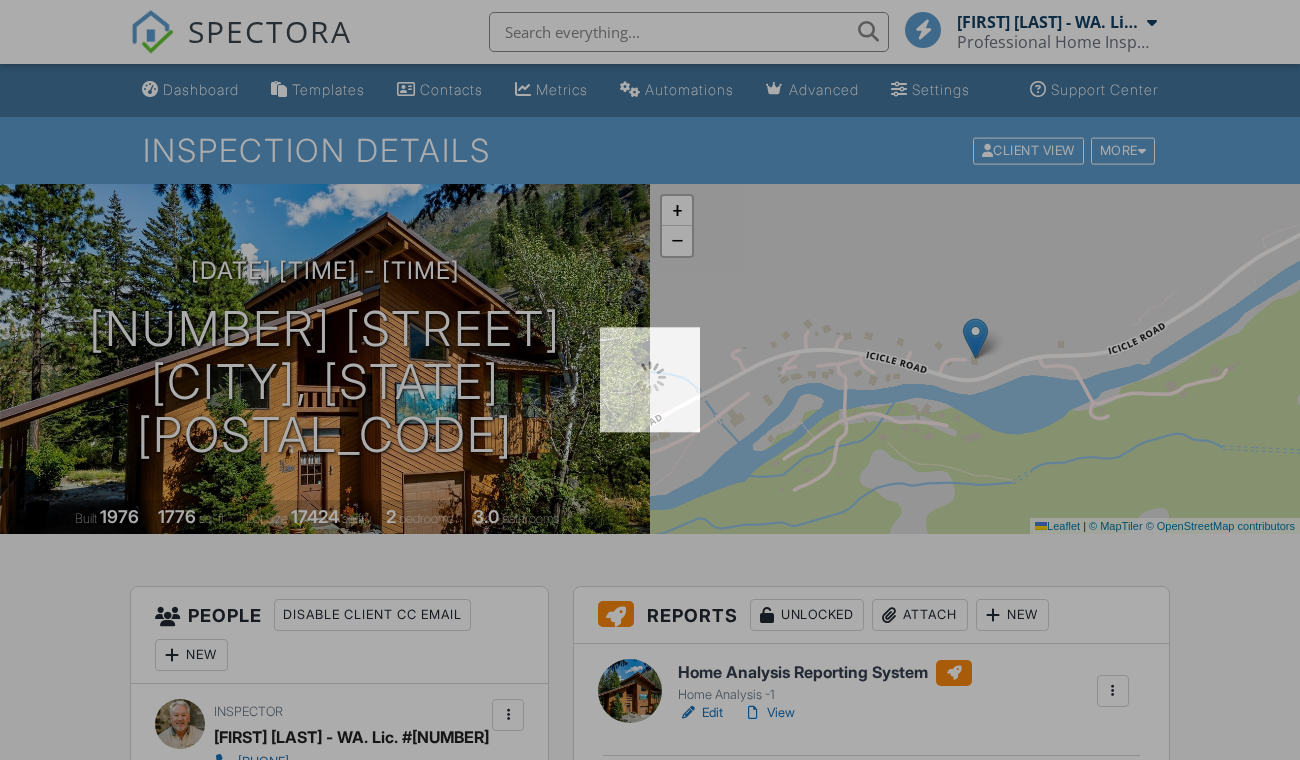 scroll, scrollTop: 0, scrollLeft: 0, axis: both 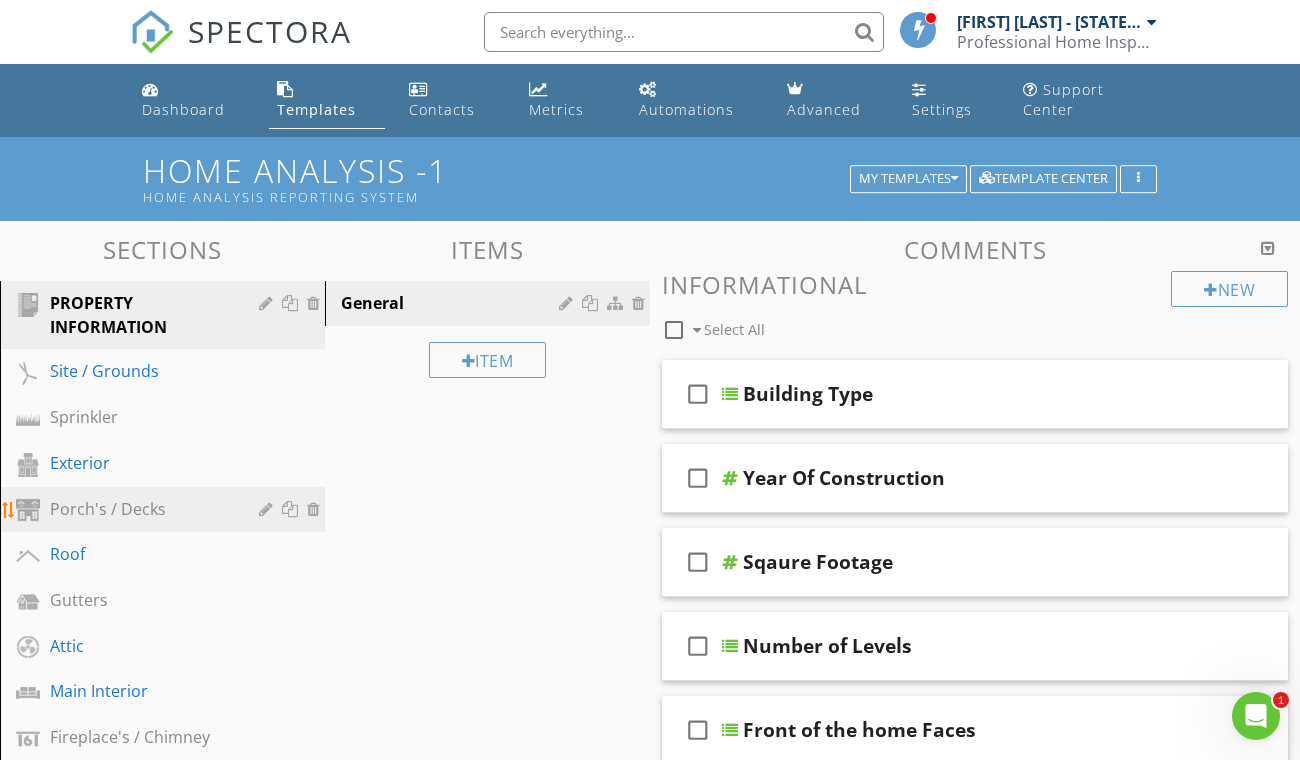 click on "Porch's / Decks" at bounding box center (140, 509) 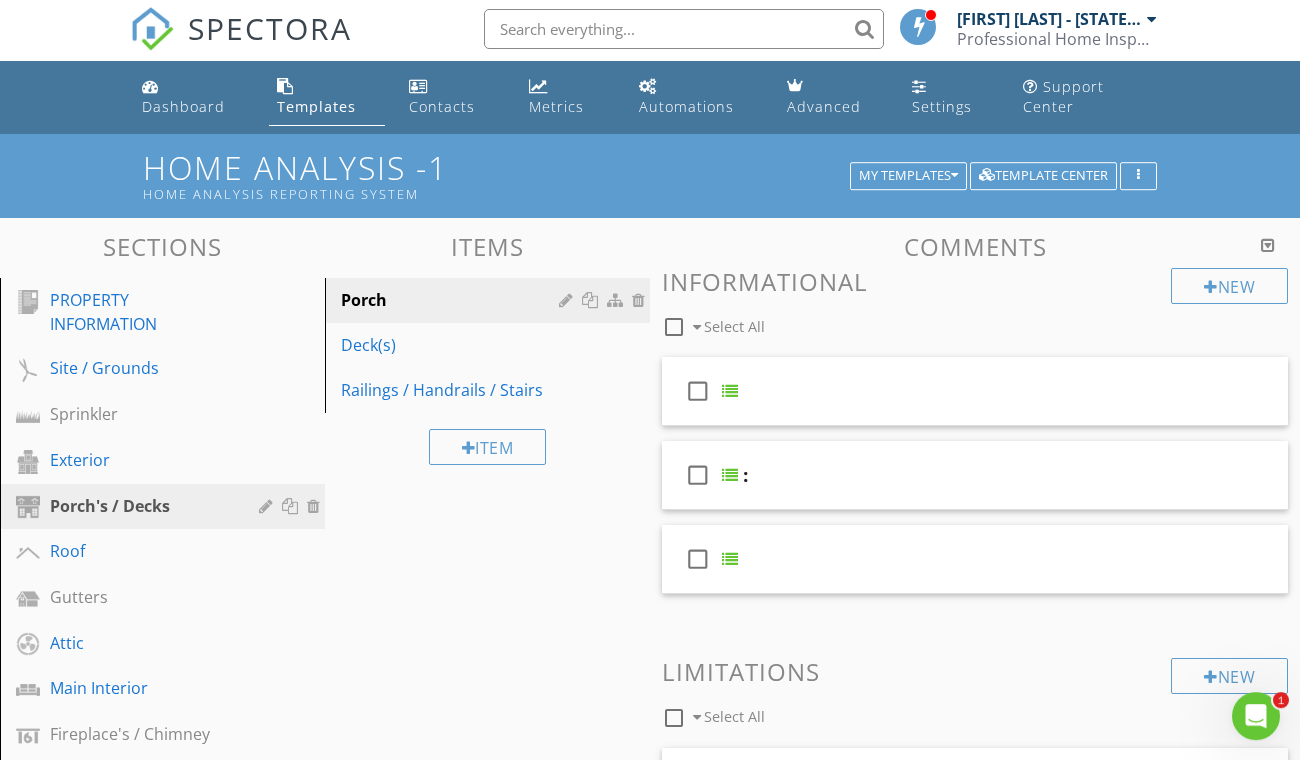 scroll, scrollTop: 0, scrollLeft: 0, axis: both 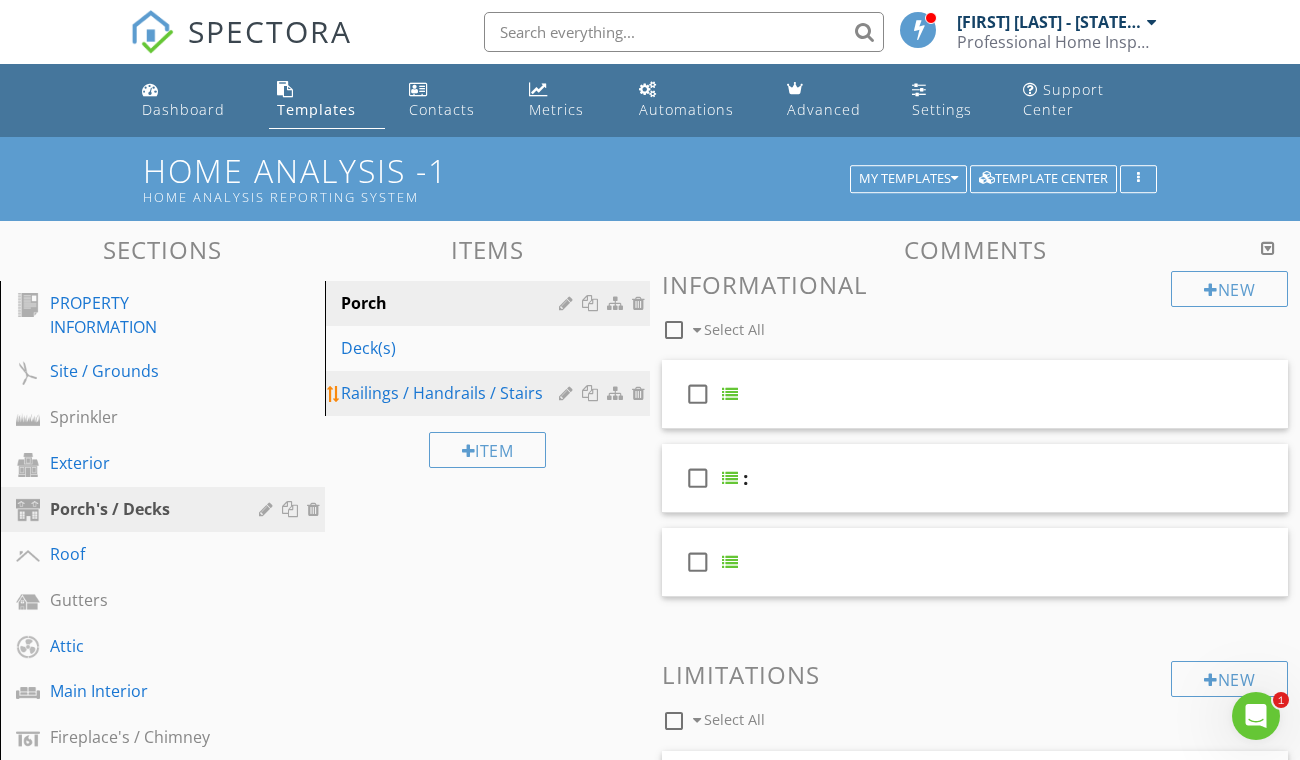 click on "Railings / Handrails / Stairs" at bounding box center [453, 393] 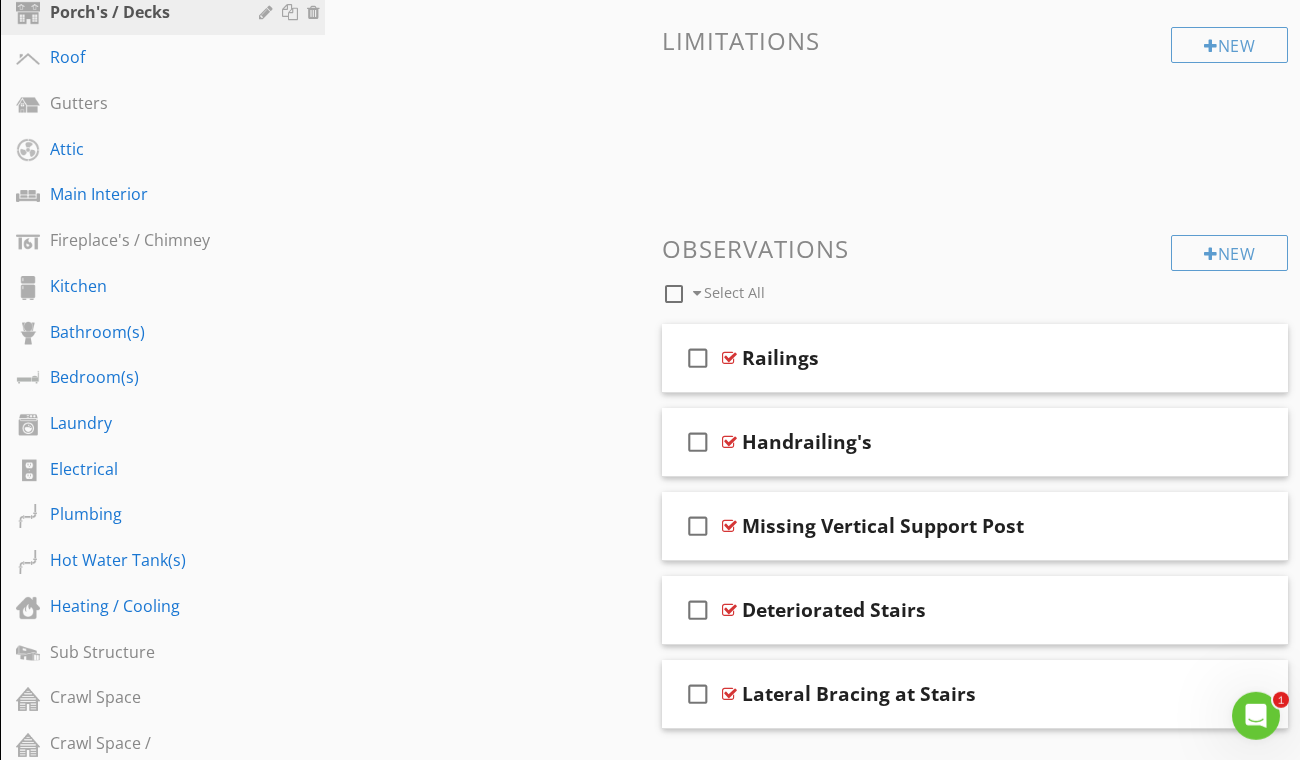 scroll, scrollTop: 500, scrollLeft: 0, axis: vertical 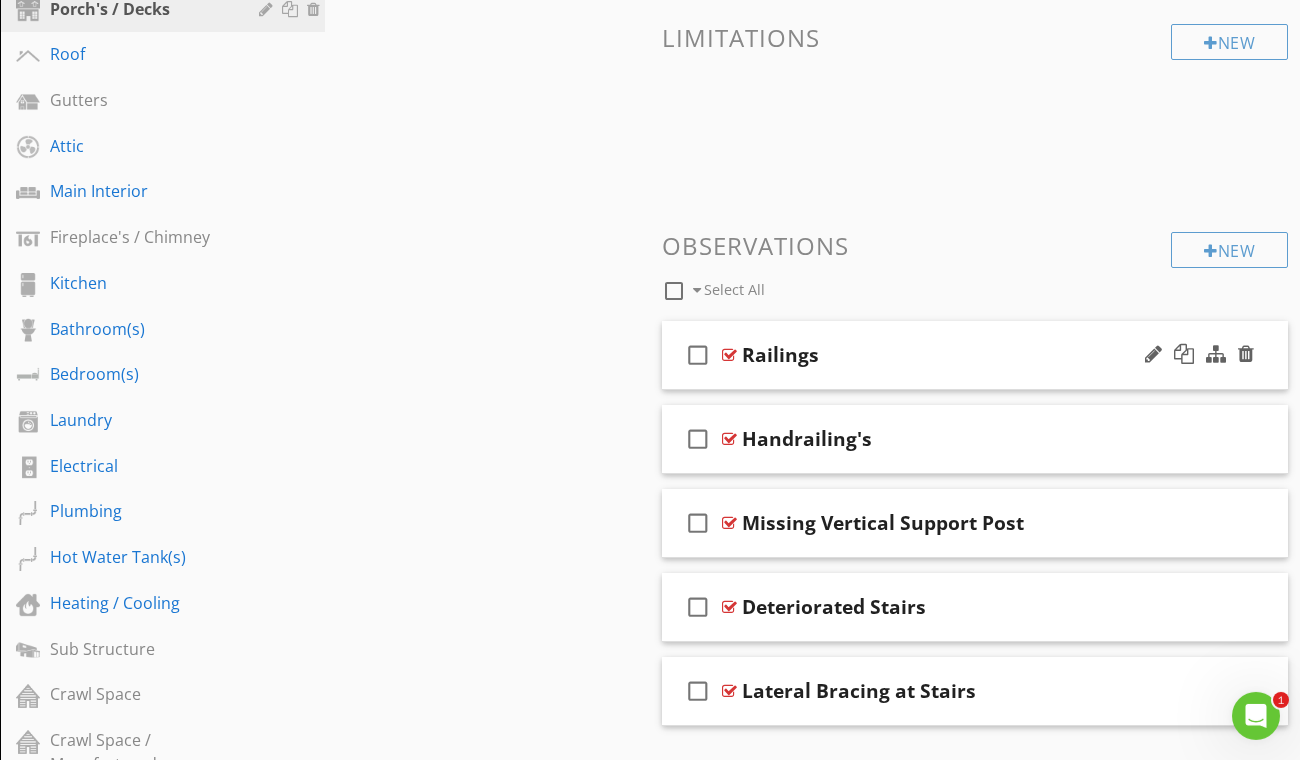 click on "Railings" at bounding box center (962, 355) 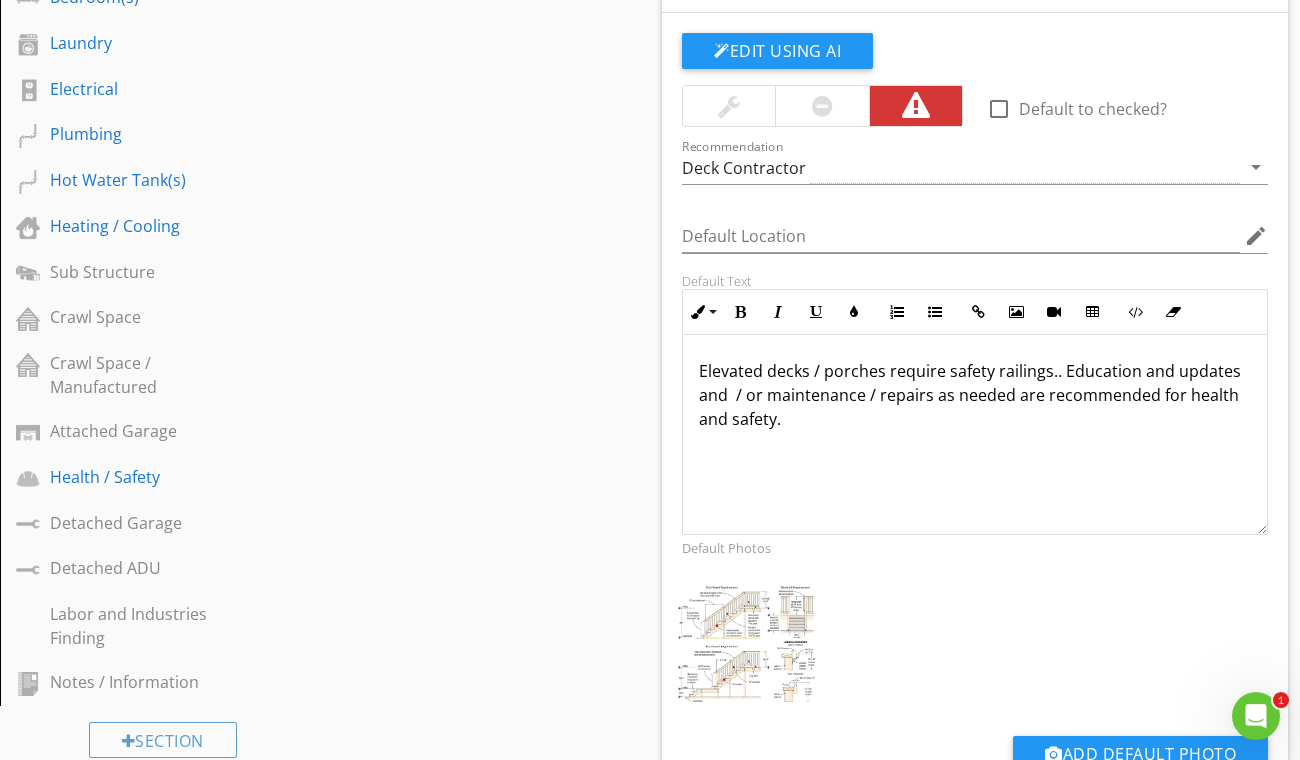 scroll, scrollTop: 891, scrollLeft: 0, axis: vertical 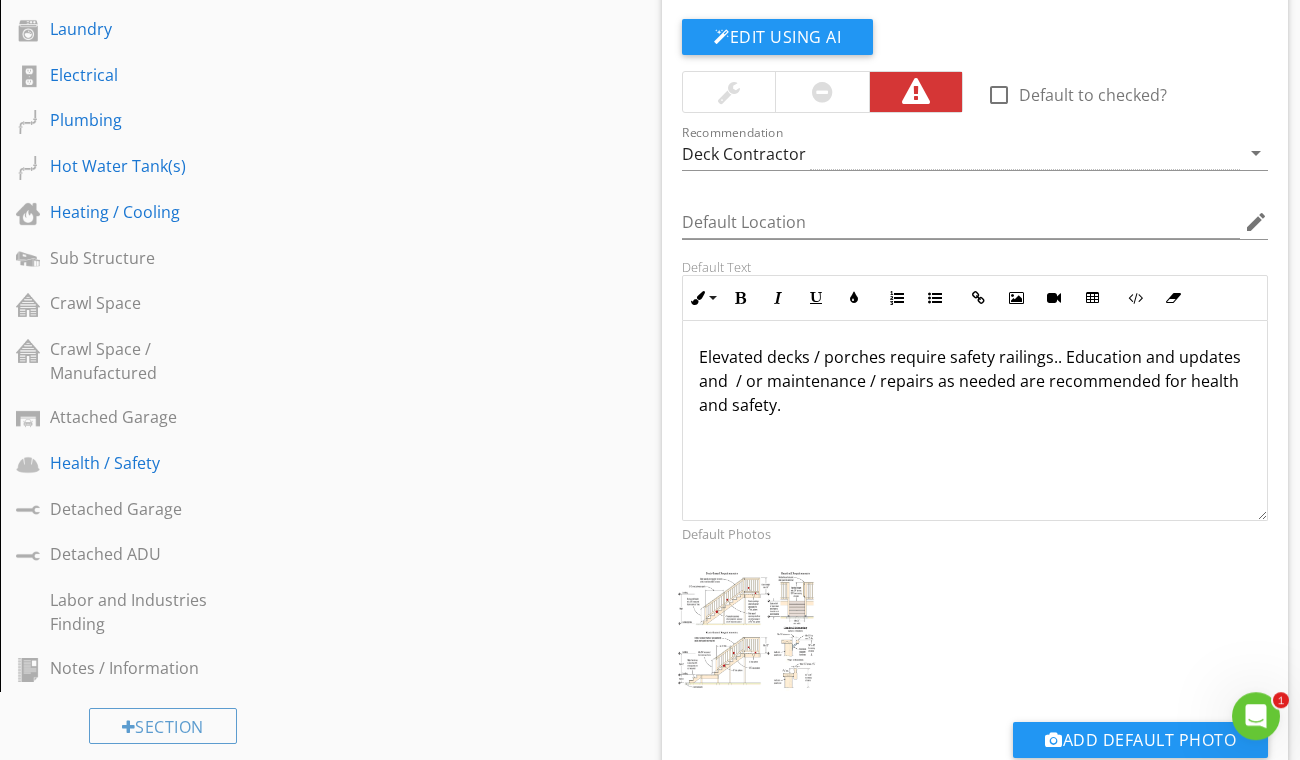 click on "Edit Using AI" at bounding box center [777, 37] 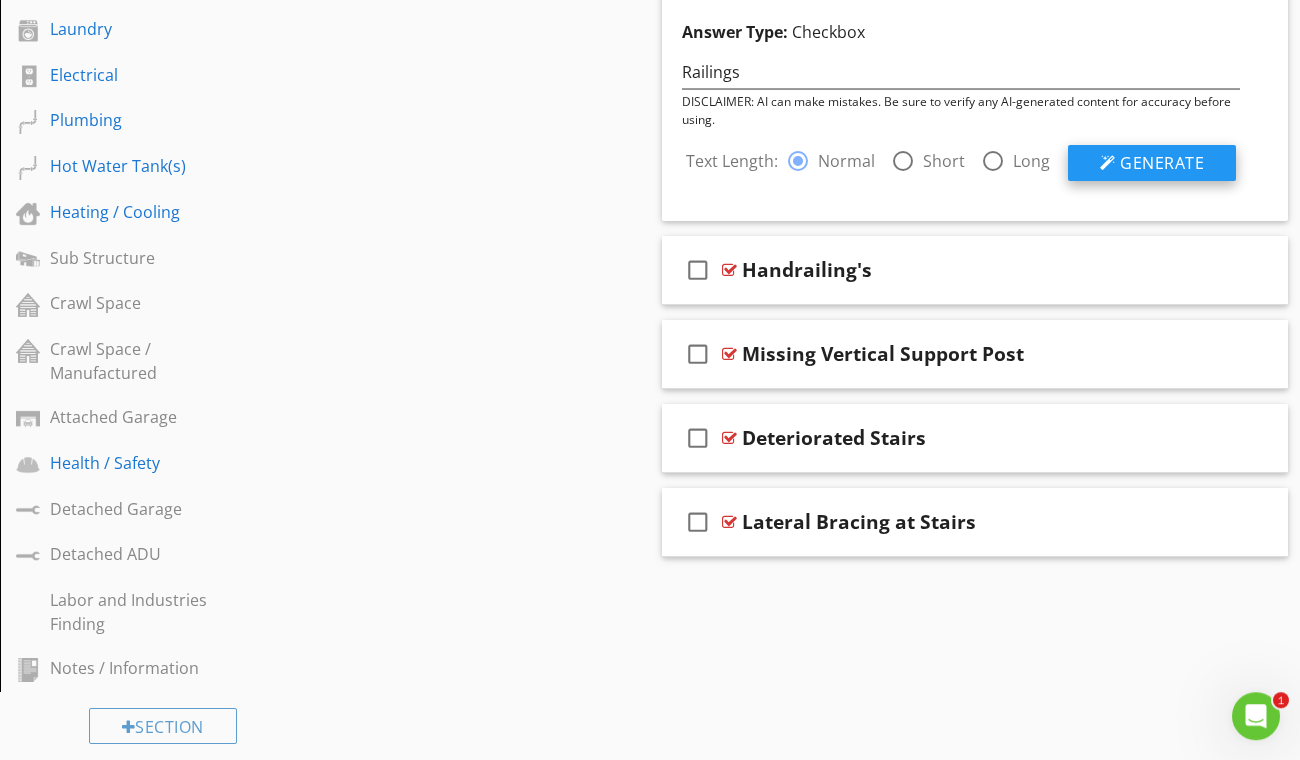 click on "Generate" at bounding box center (1162, 163) 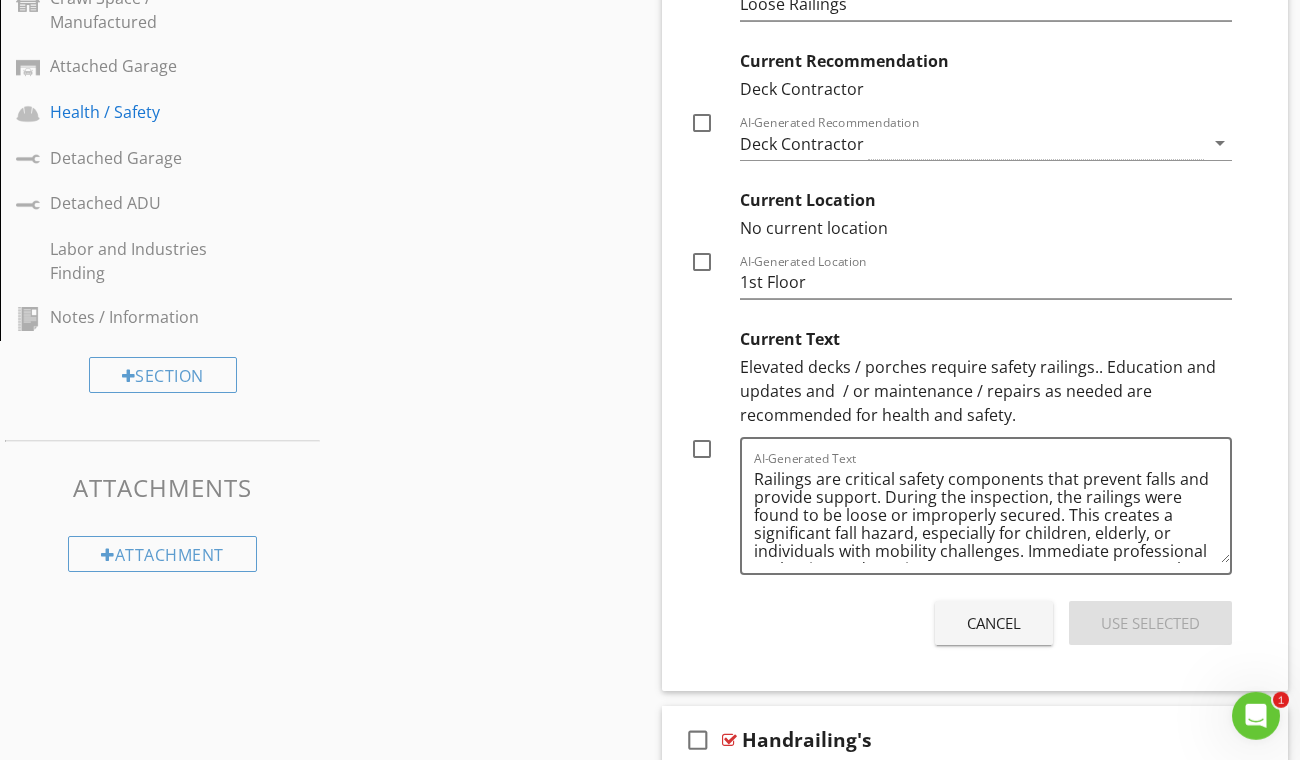 scroll, scrollTop: 1246, scrollLeft: 0, axis: vertical 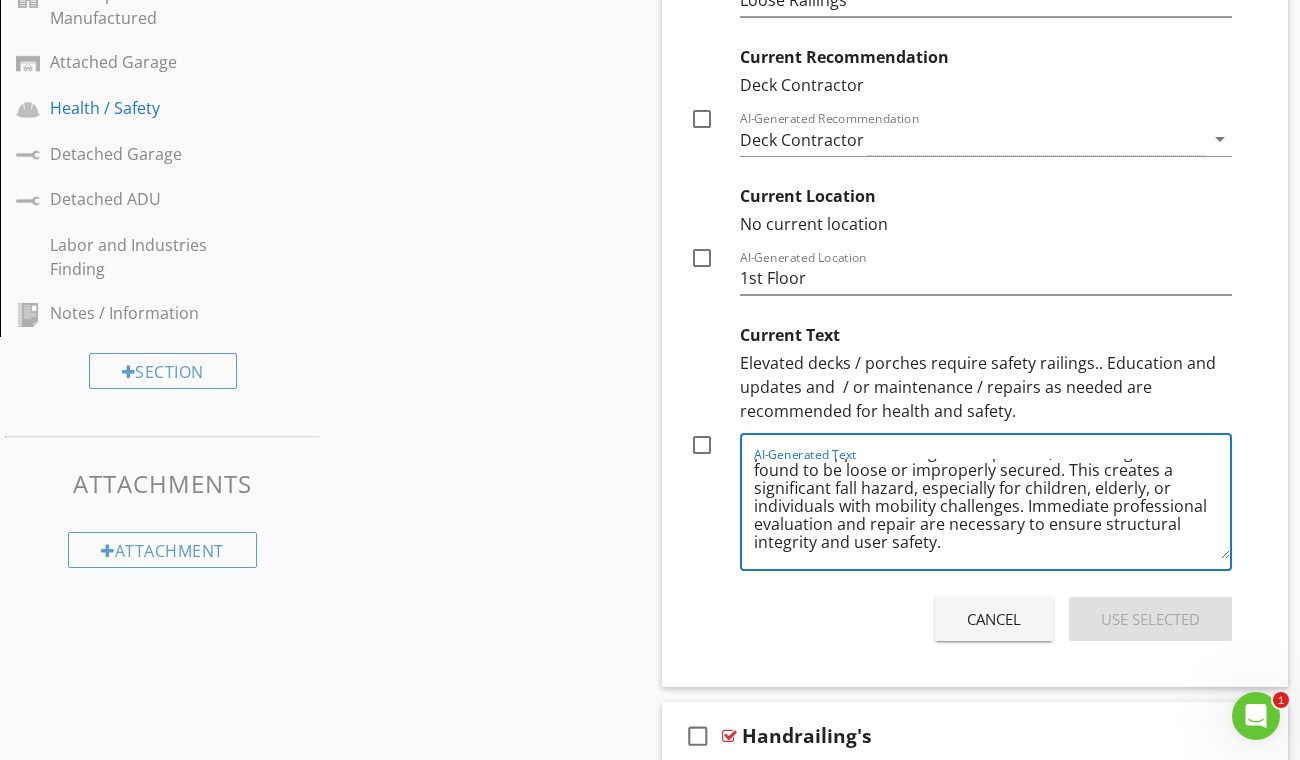 click on "Cancel" at bounding box center (994, 619) 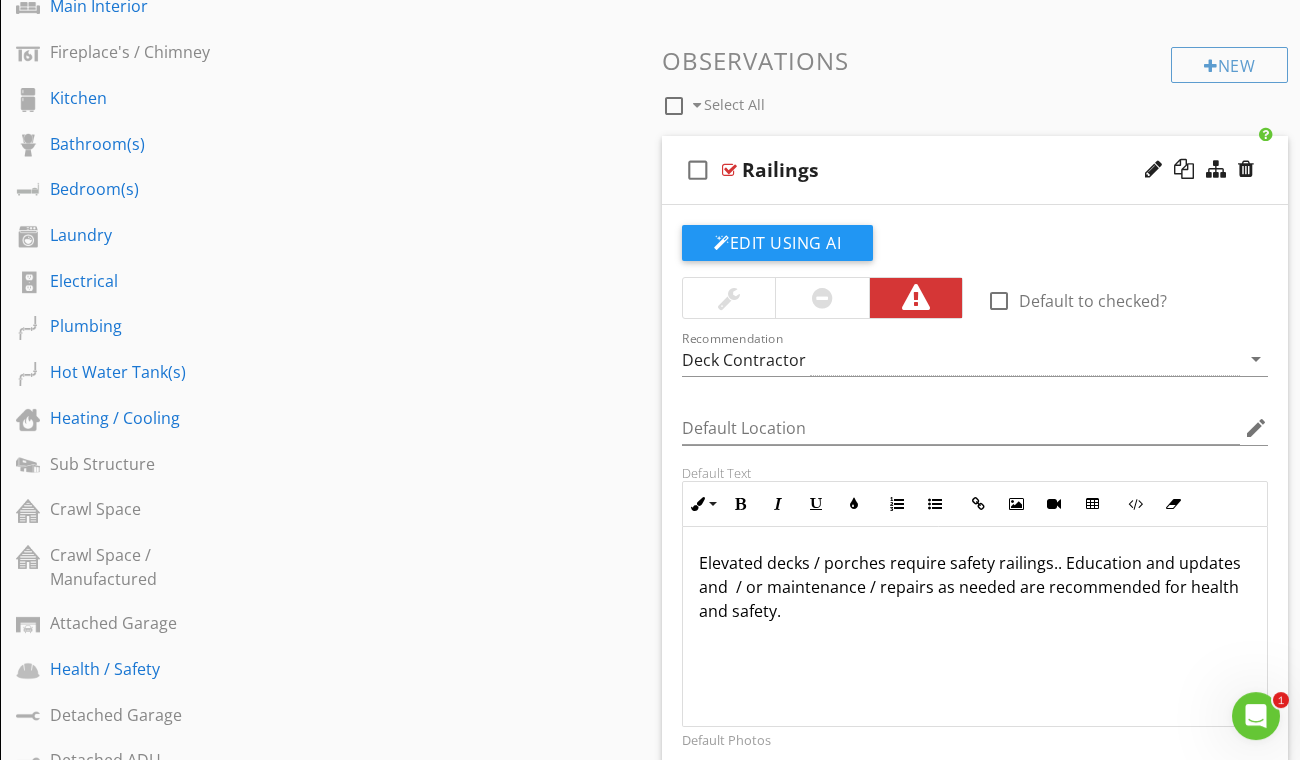 scroll, scrollTop: 670, scrollLeft: 0, axis: vertical 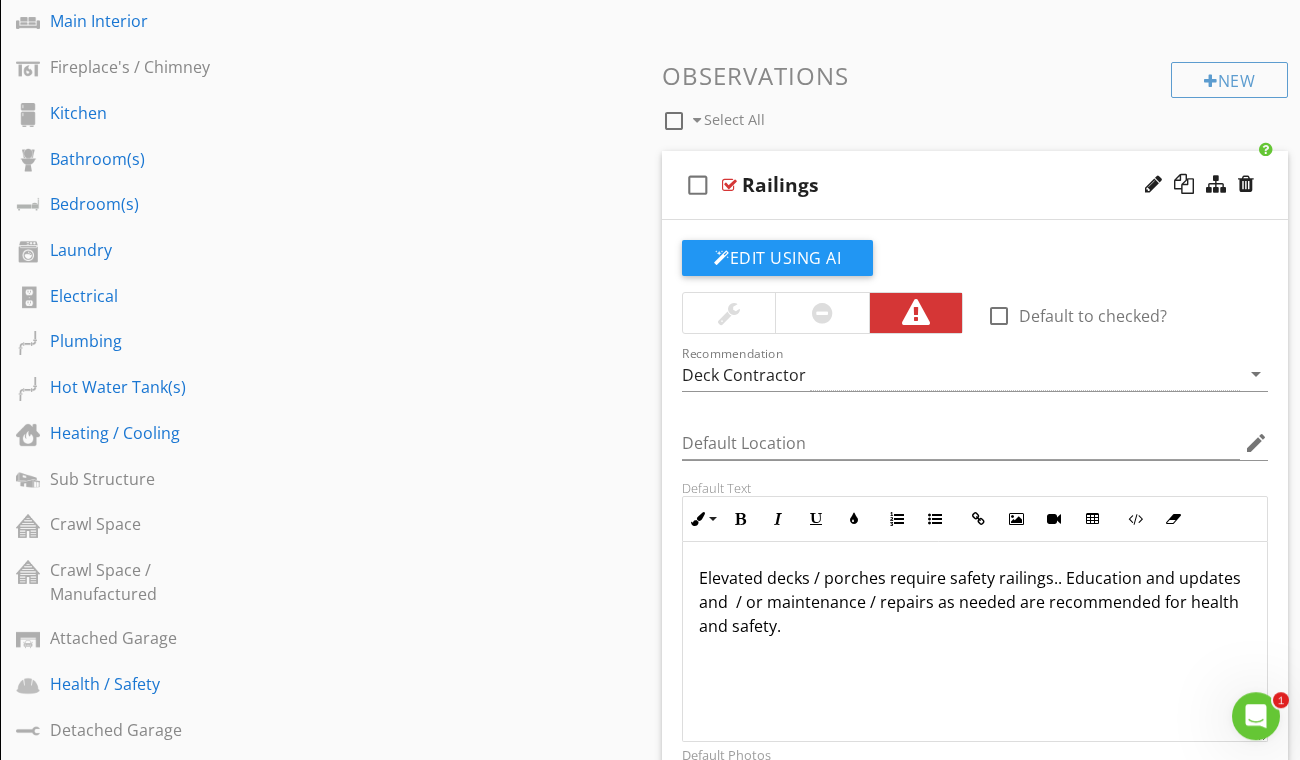 click on "Railings" at bounding box center (962, 185) 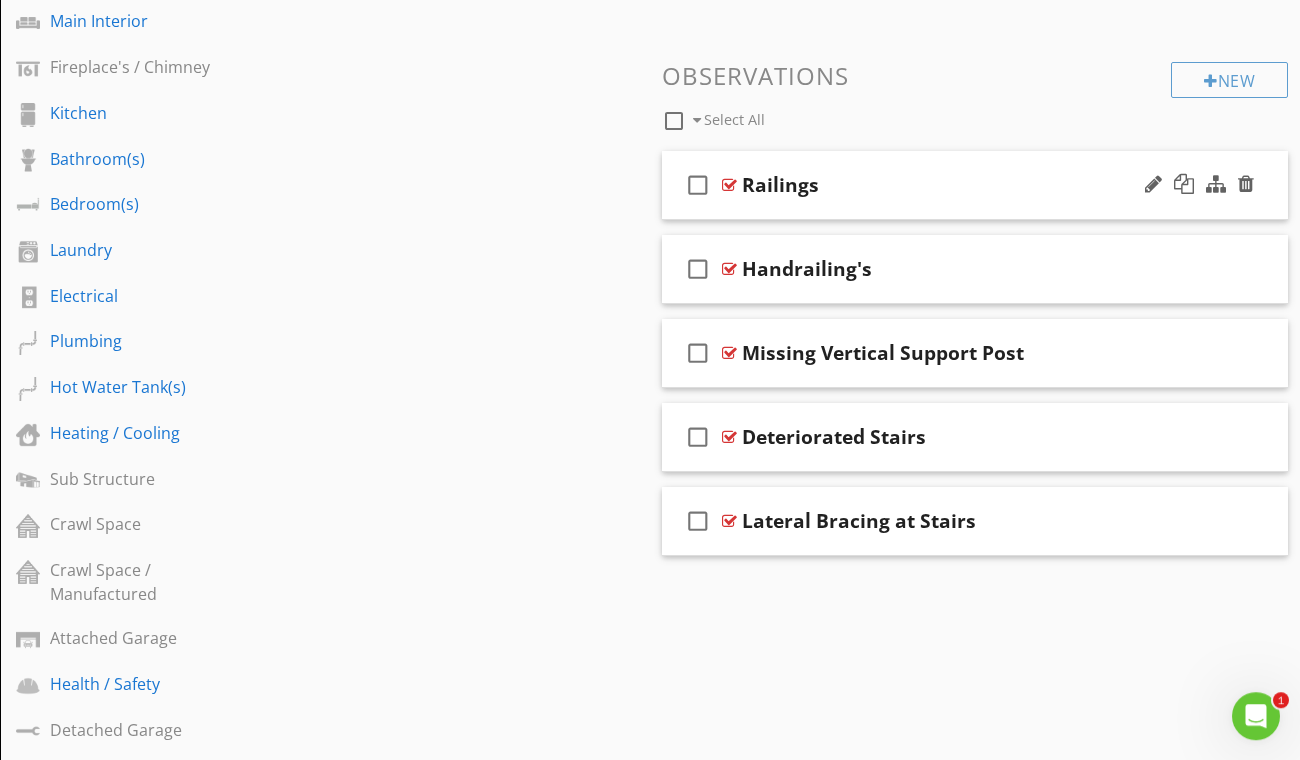 click on "Railings" at bounding box center [780, 185] 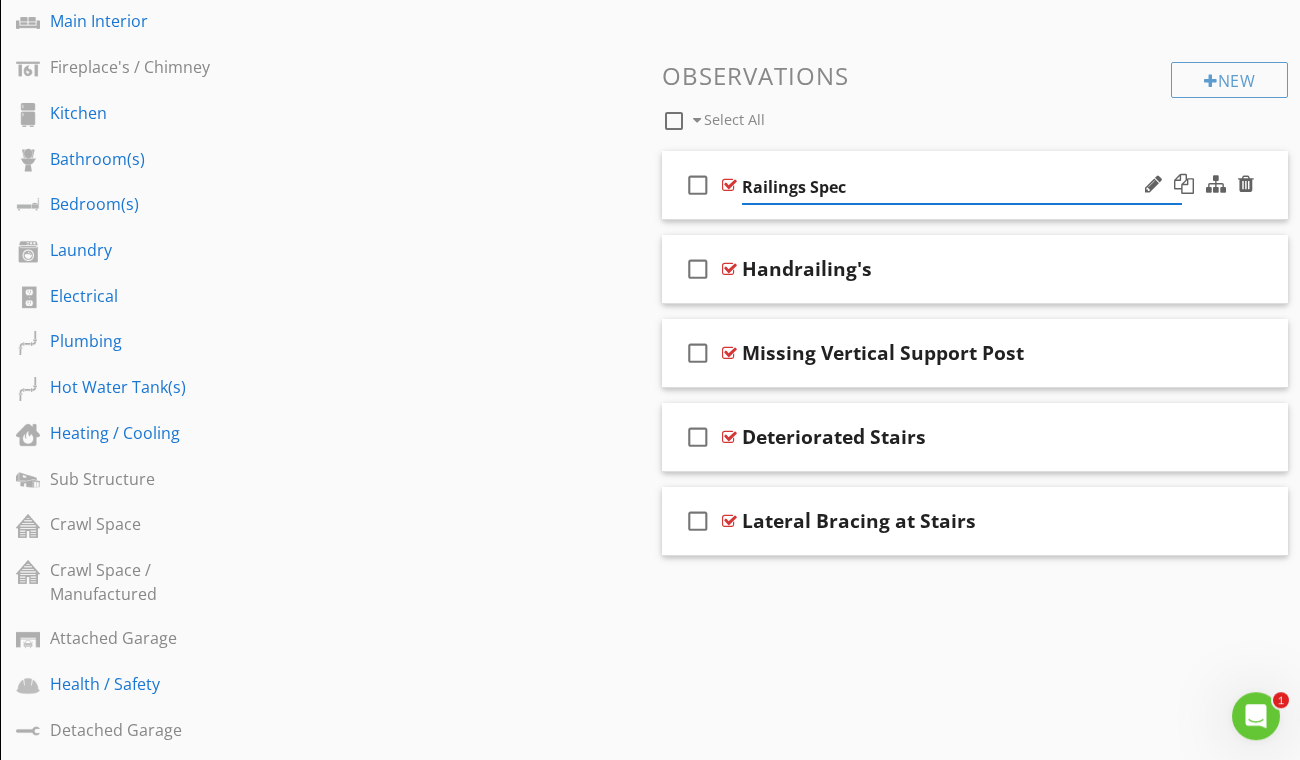 type on "Railings Specs" 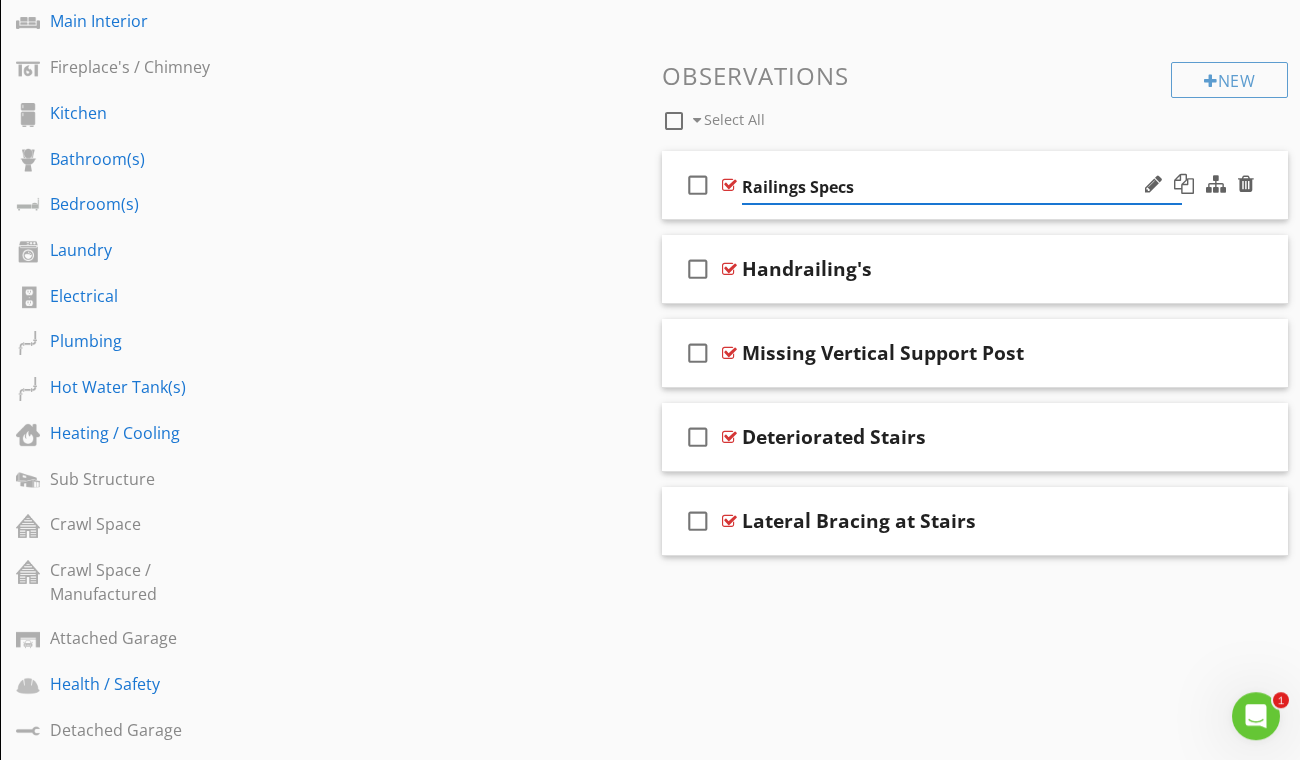 click on "check_box_outline_blank         Railings Specs" at bounding box center (975, 185) 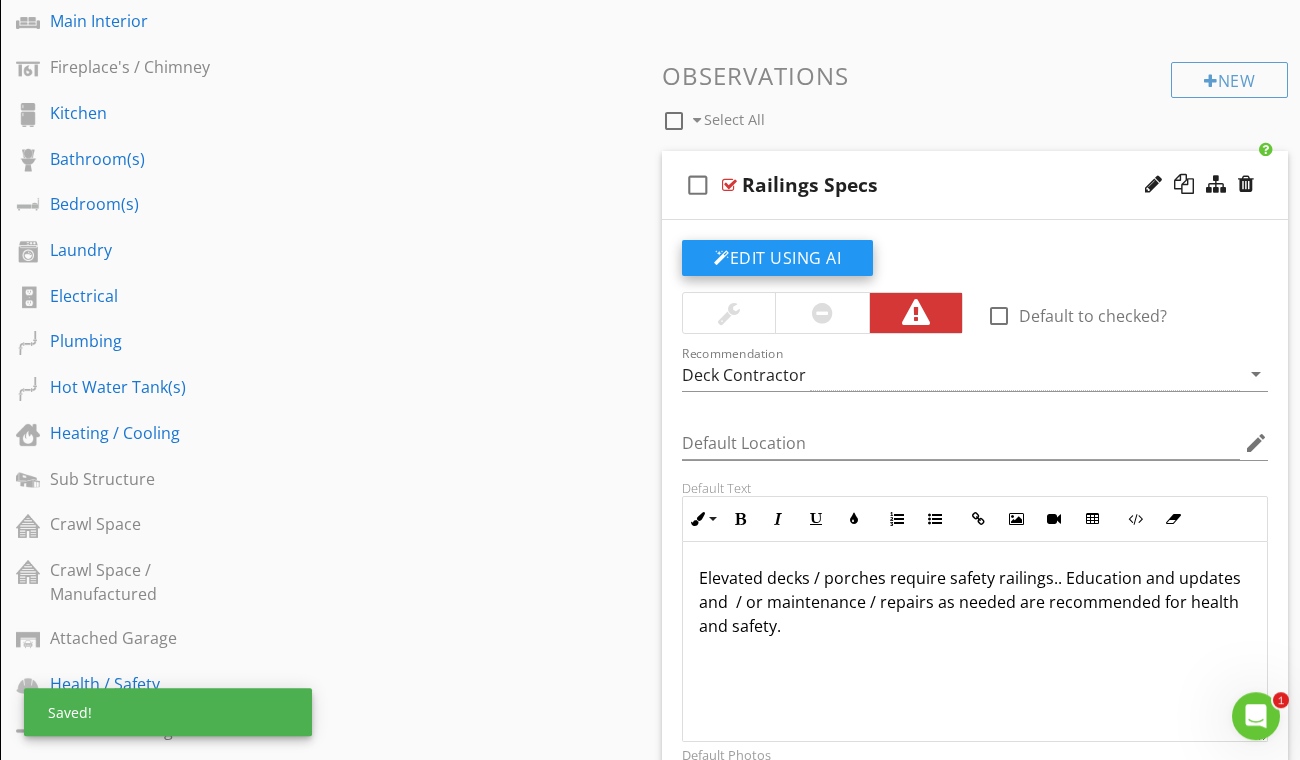 click on "Edit Using AI" at bounding box center [777, 258] 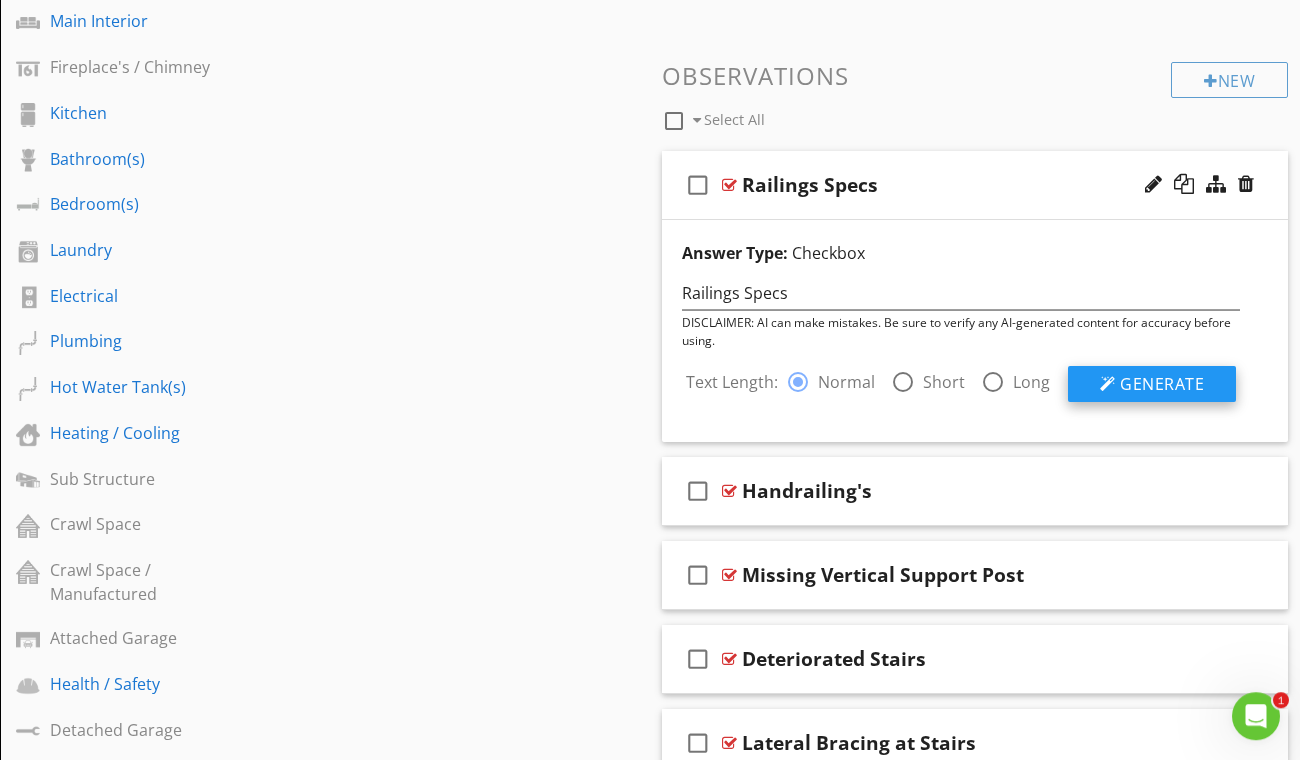 click at bounding box center [1108, 384] 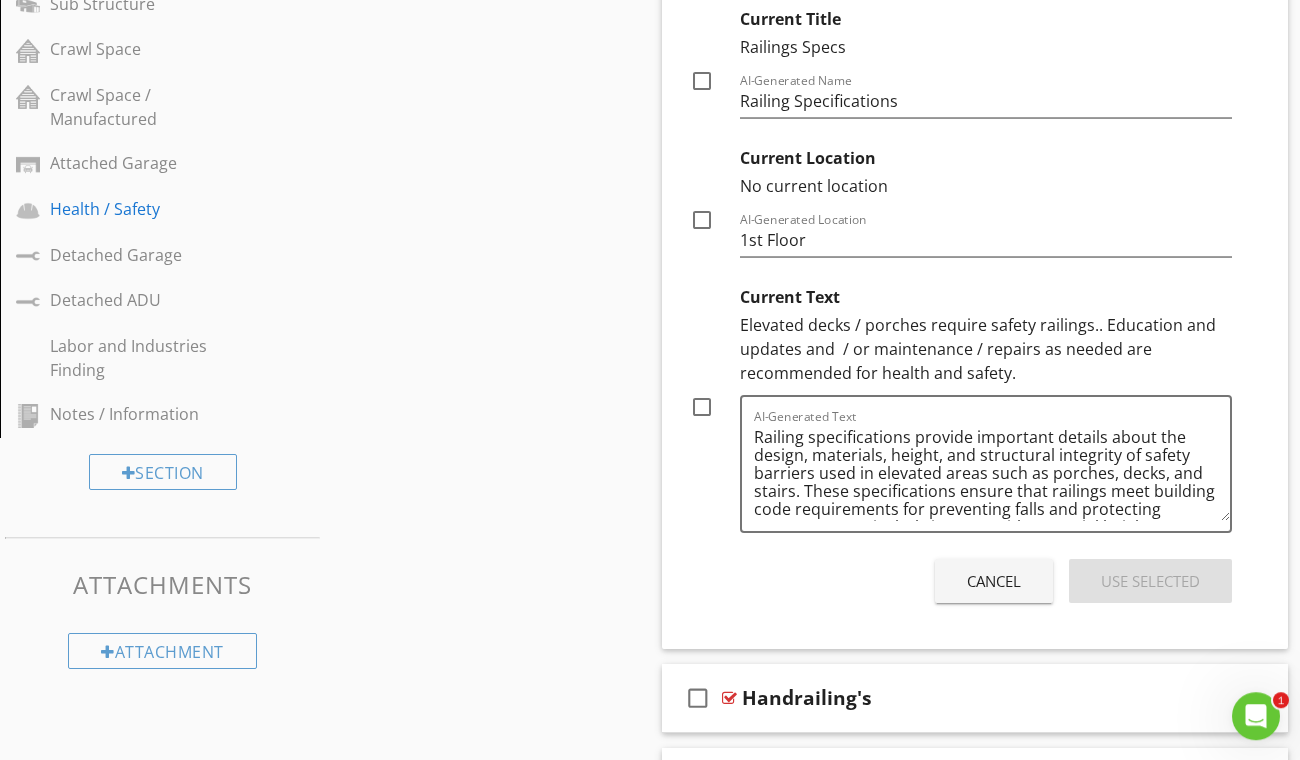 scroll, scrollTop: 1146, scrollLeft: 0, axis: vertical 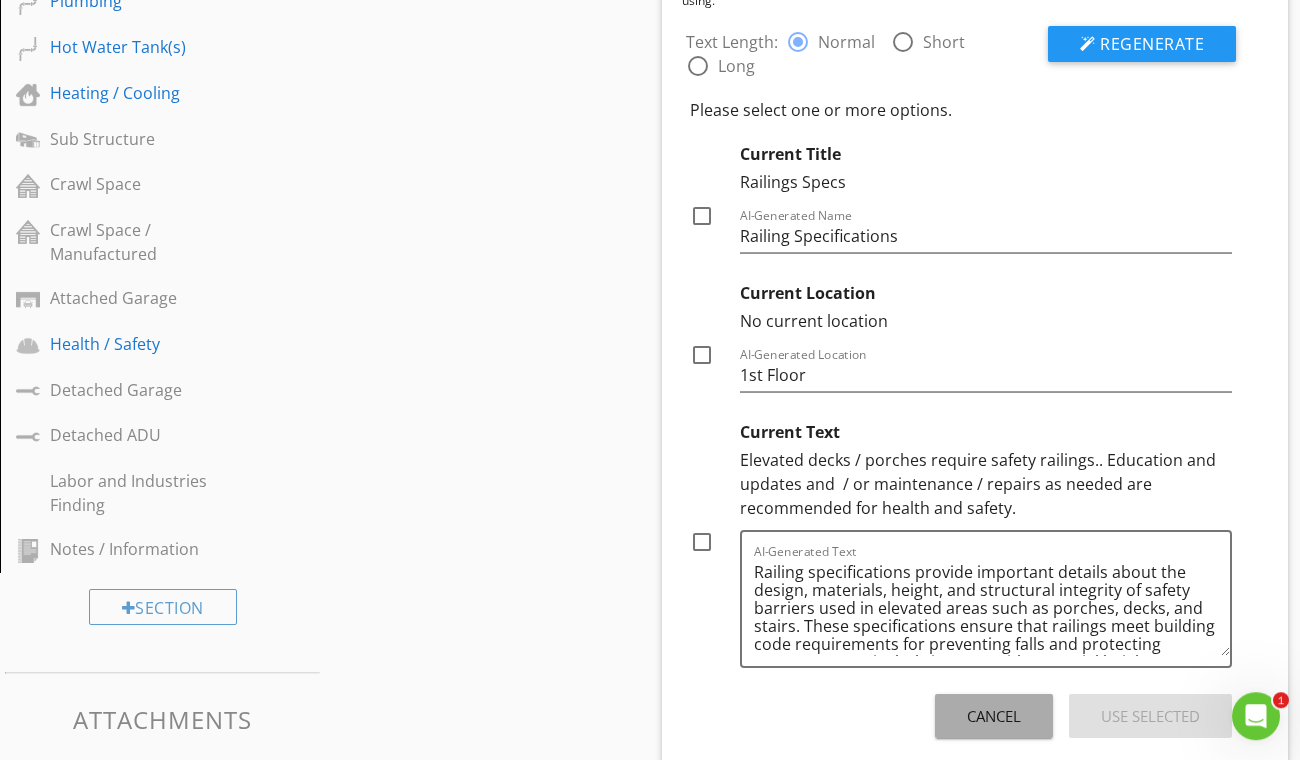 click on "Cancel" at bounding box center (994, 716) 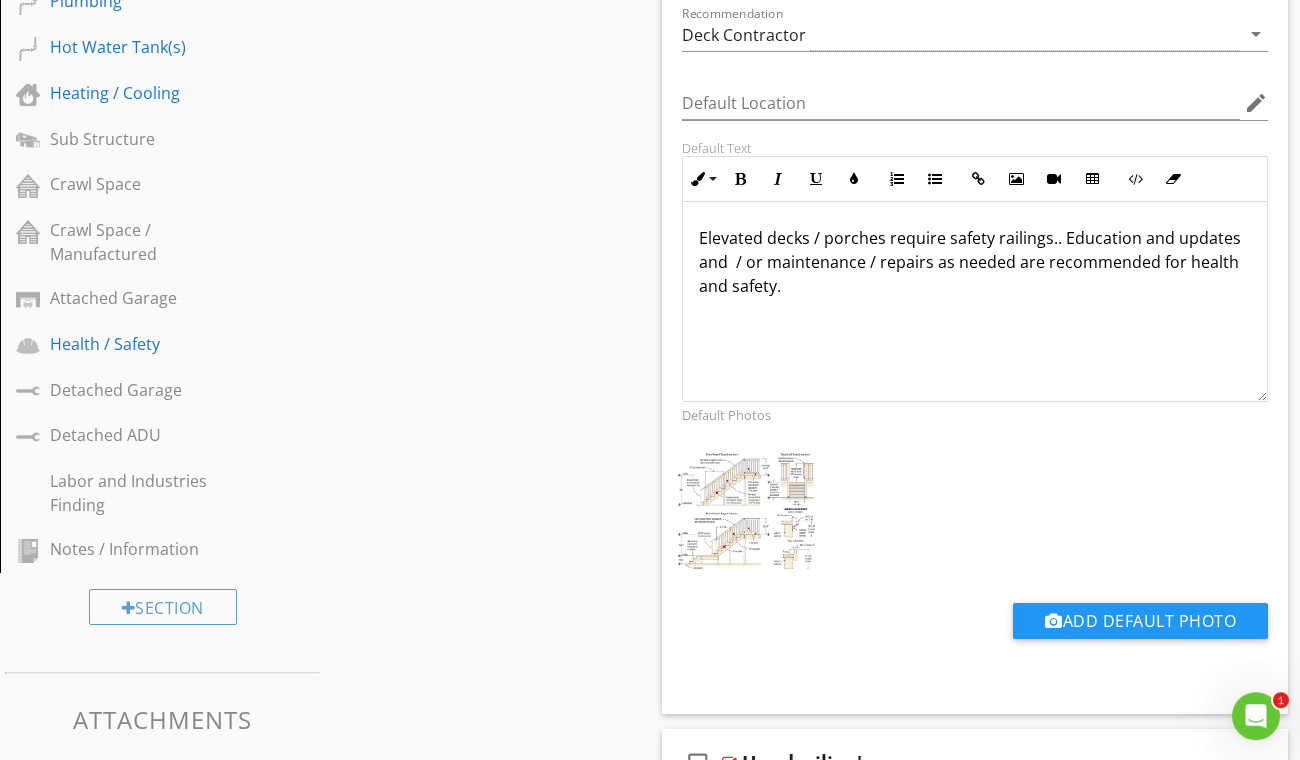 click on "Elevated decks / porches require safety railings.. Education and updates and  / or maintenance / repairs as needed are recommended for health and safety." at bounding box center [975, 262] 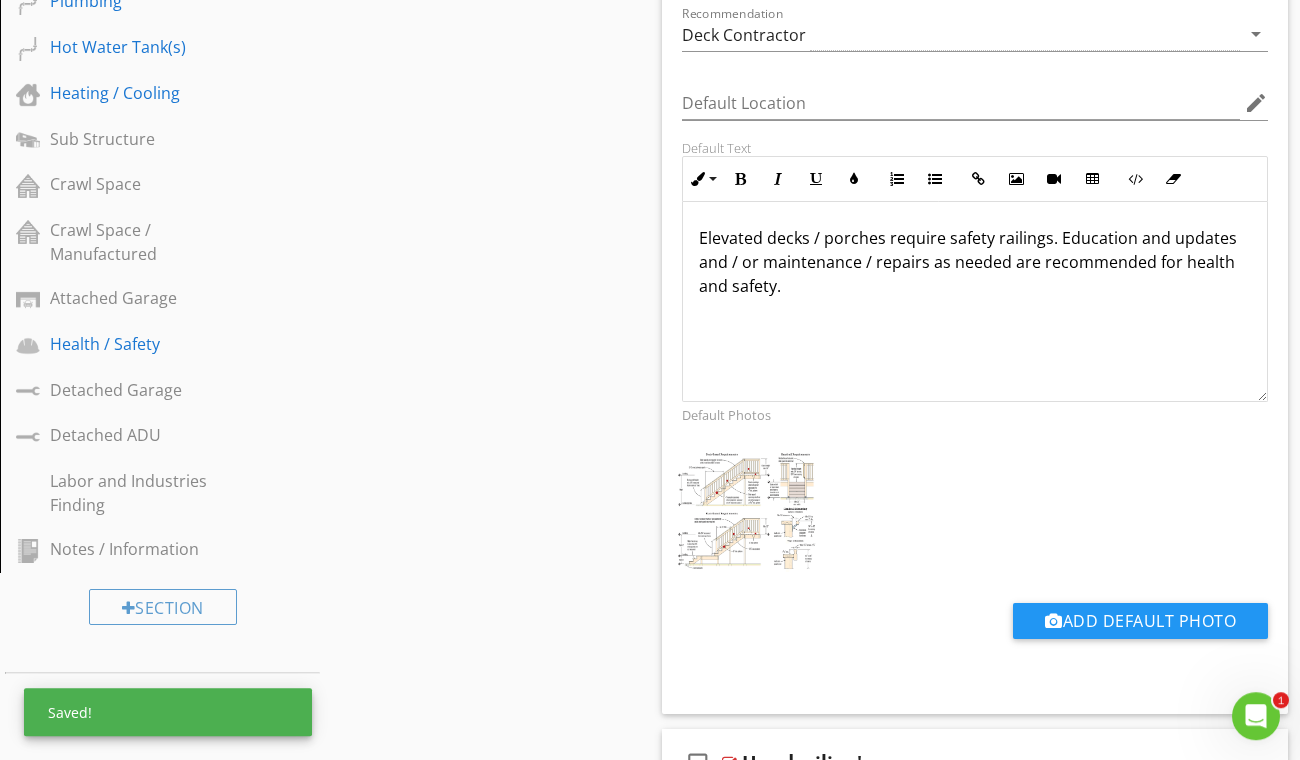 scroll, scrollTop: 1, scrollLeft: 0, axis: vertical 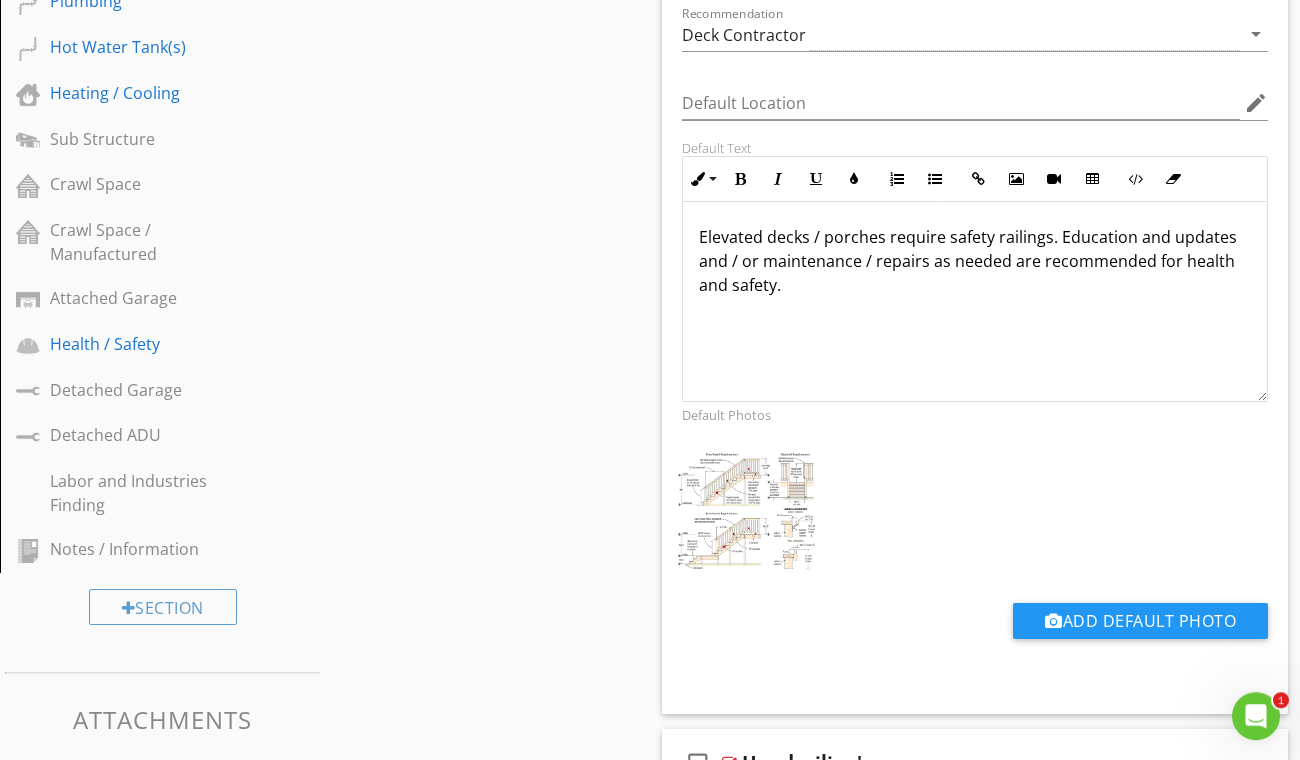 click on "Elevated decks / porches require safety railings. Education and updates and  / or maintenance / repairs as needed are recommended for health and safety." at bounding box center (975, 261) 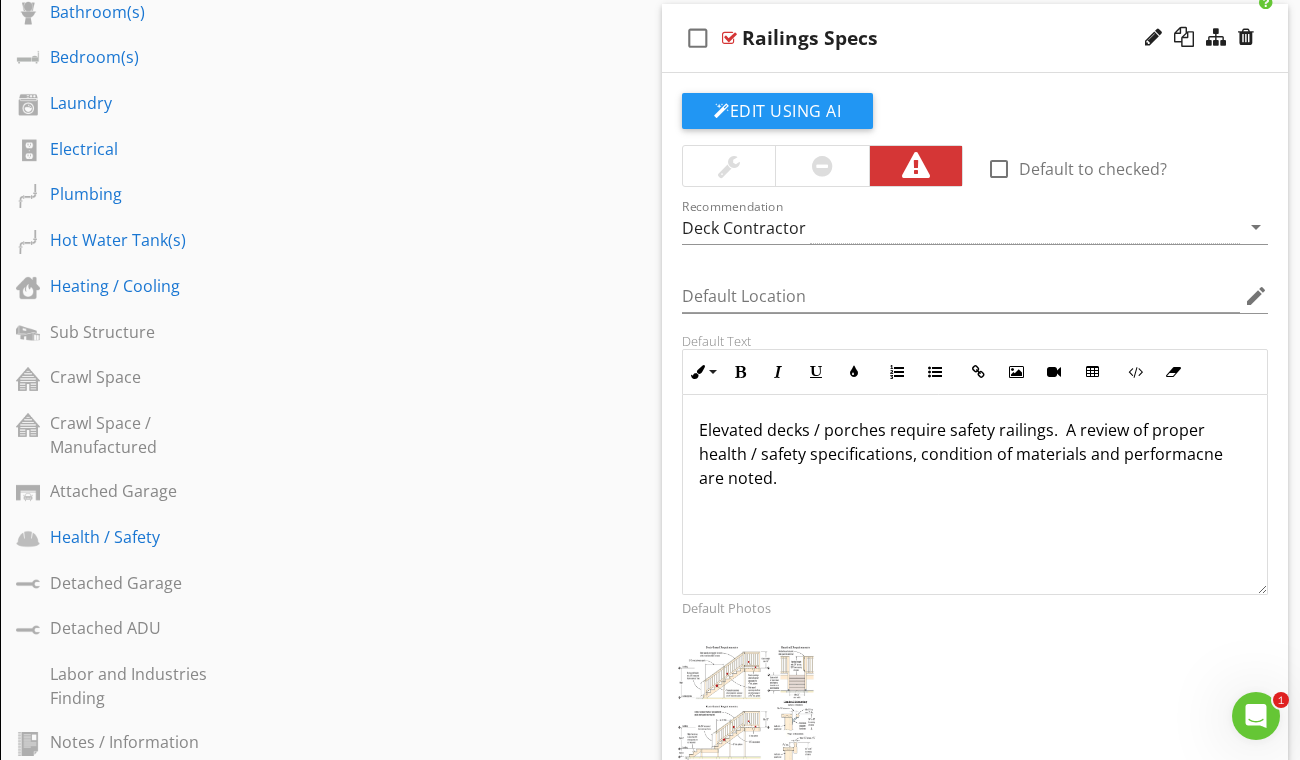 scroll, scrollTop: 818, scrollLeft: 0, axis: vertical 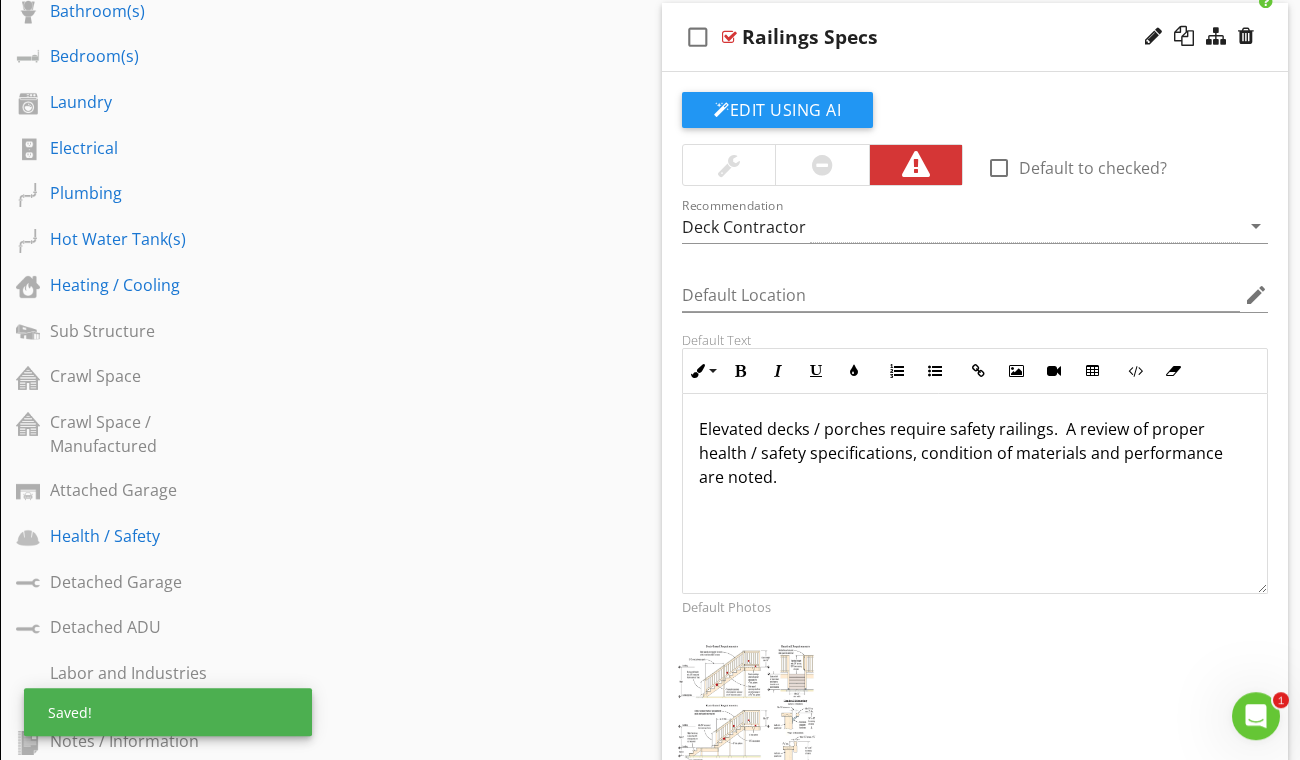 click on "Elevated decks / porches require safety railings.  A review of proper health / safety specifications, condition of materials and performance are noted." at bounding box center (975, 453) 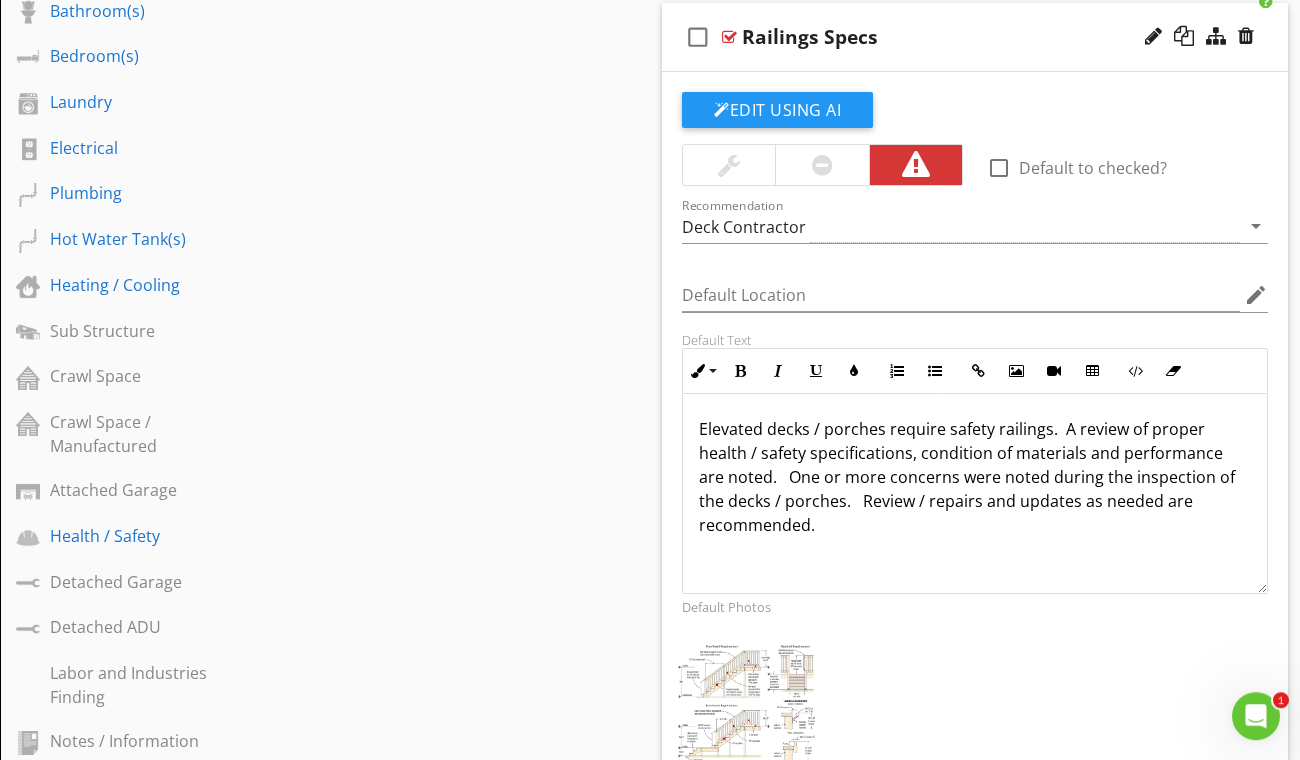 scroll, scrollTop: 0, scrollLeft: 0, axis: both 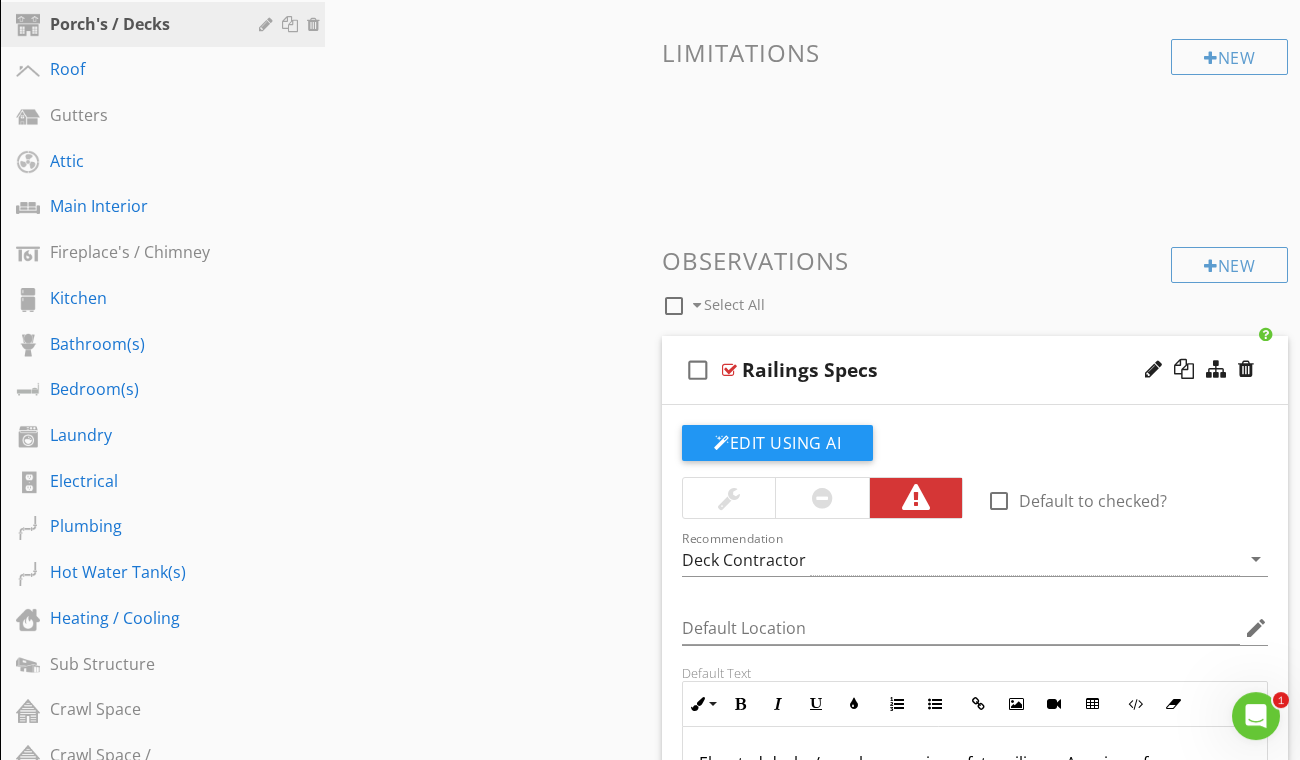 click on "Railings Specs" at bounding box center (810, 370) 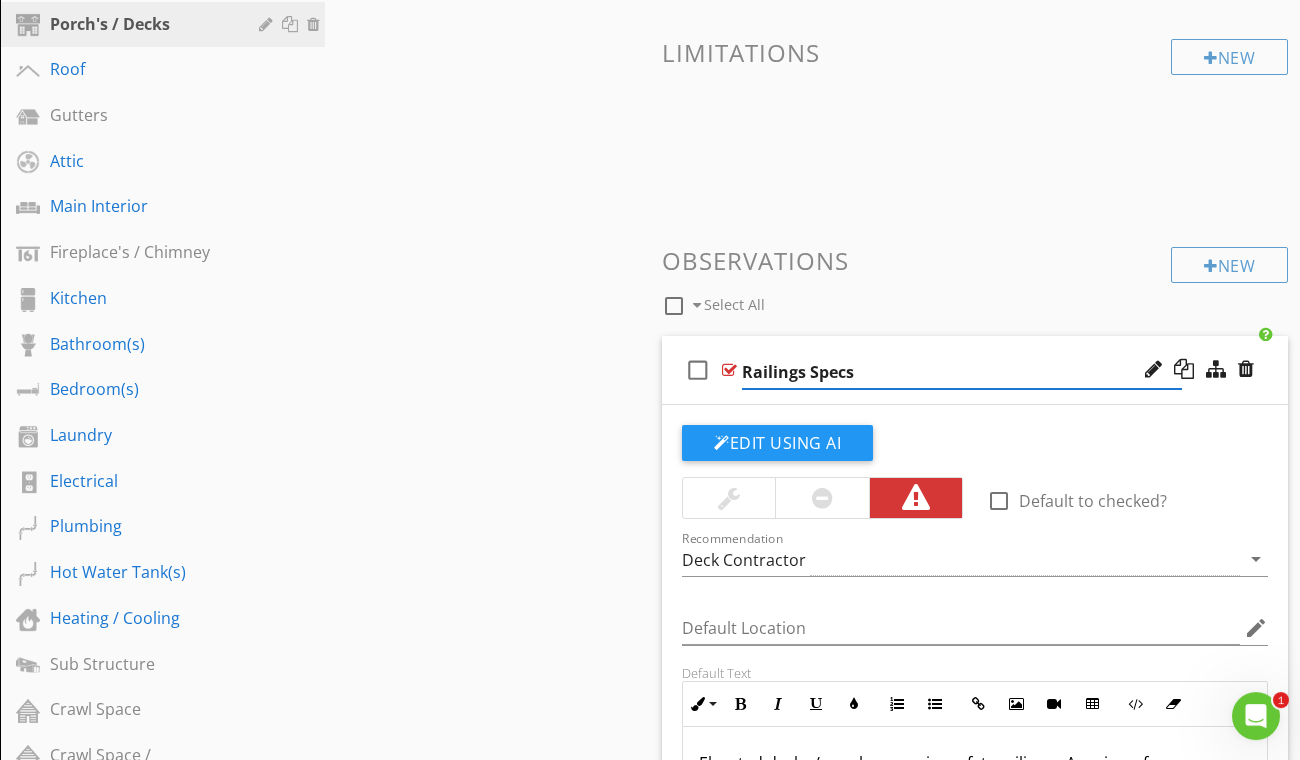 click on "Railings Specs" at bounding box center (962, 372) 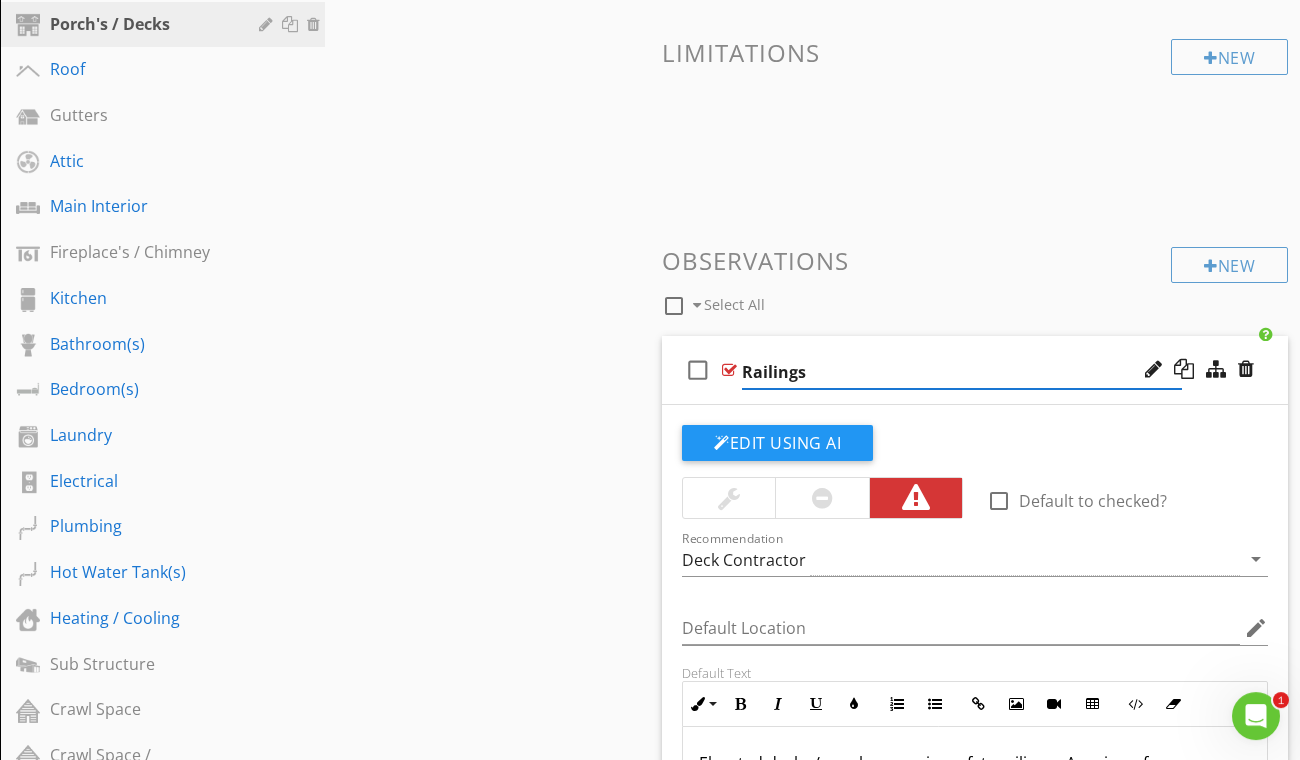 type on "Railings" 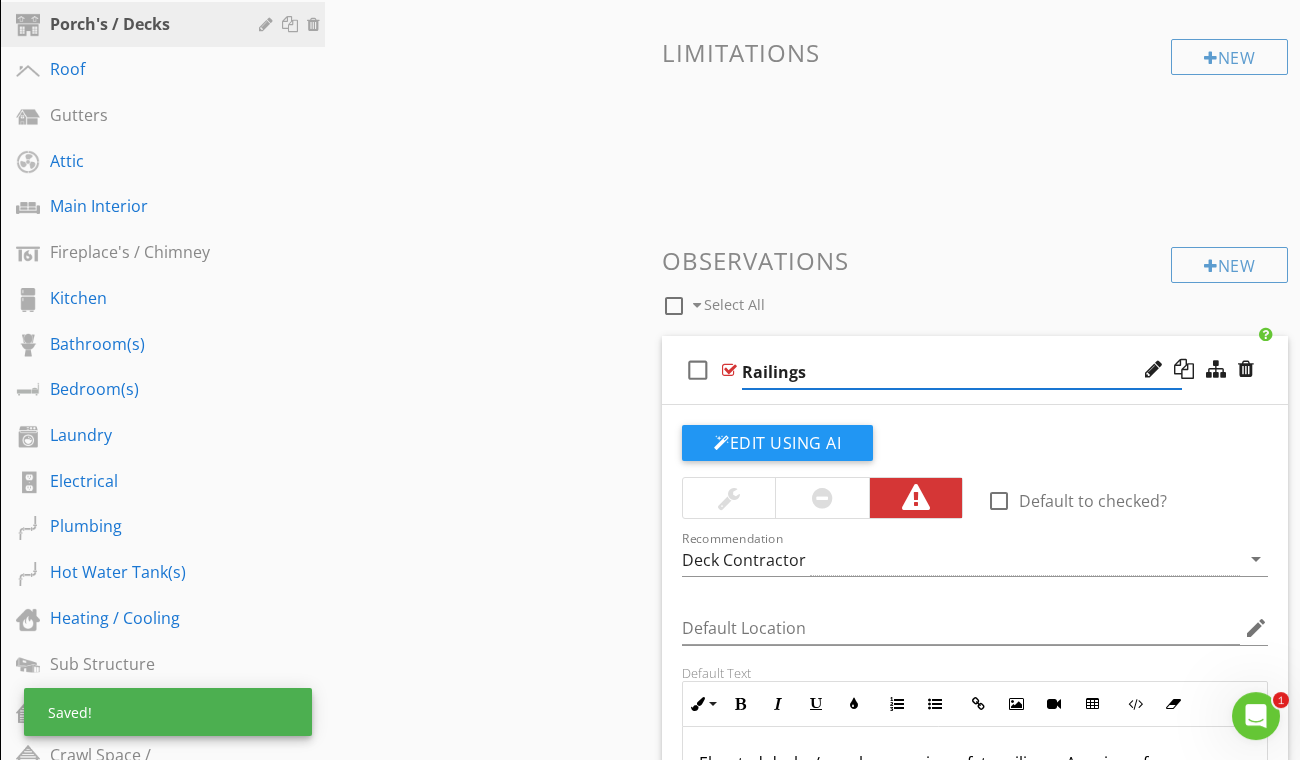 click on "check_box_outline_blank         Railings" at bounding box center (975, 370) 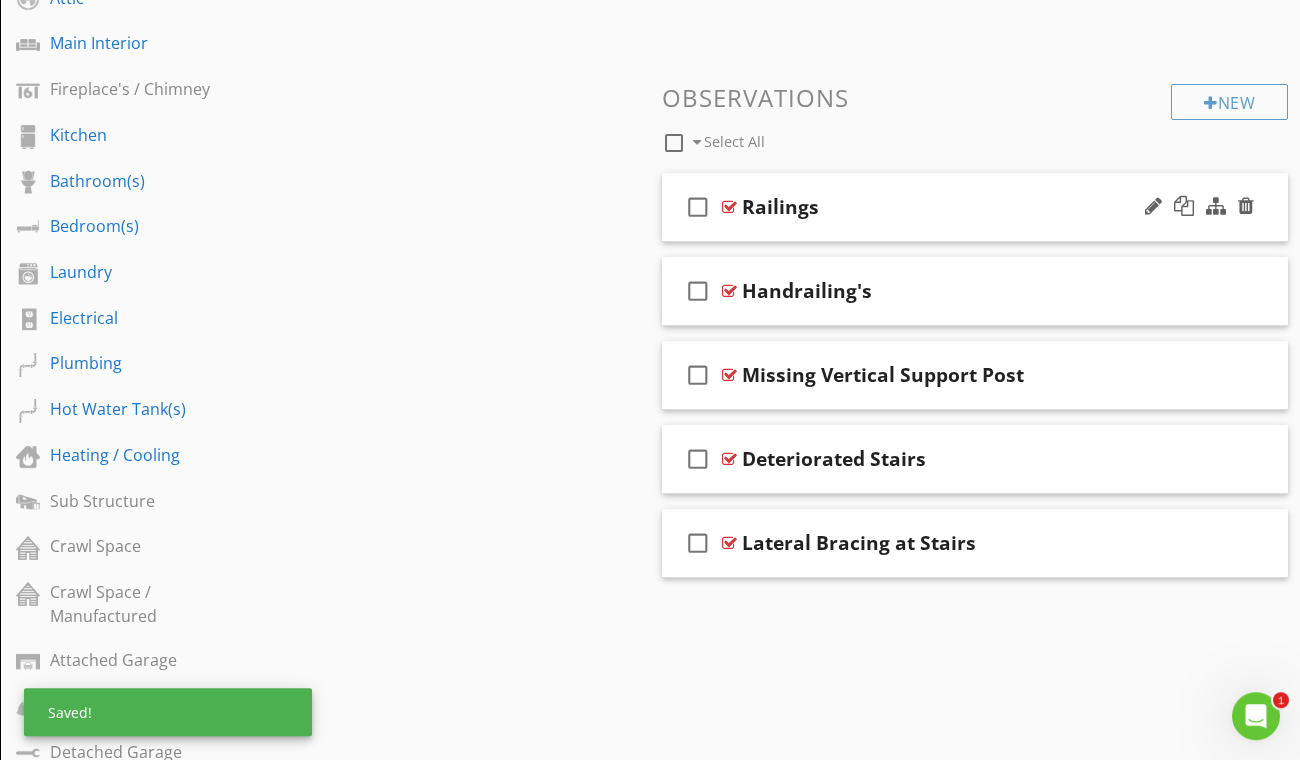 scroll, scrollTop: 669, scrollLeft: 0, axis: vertical 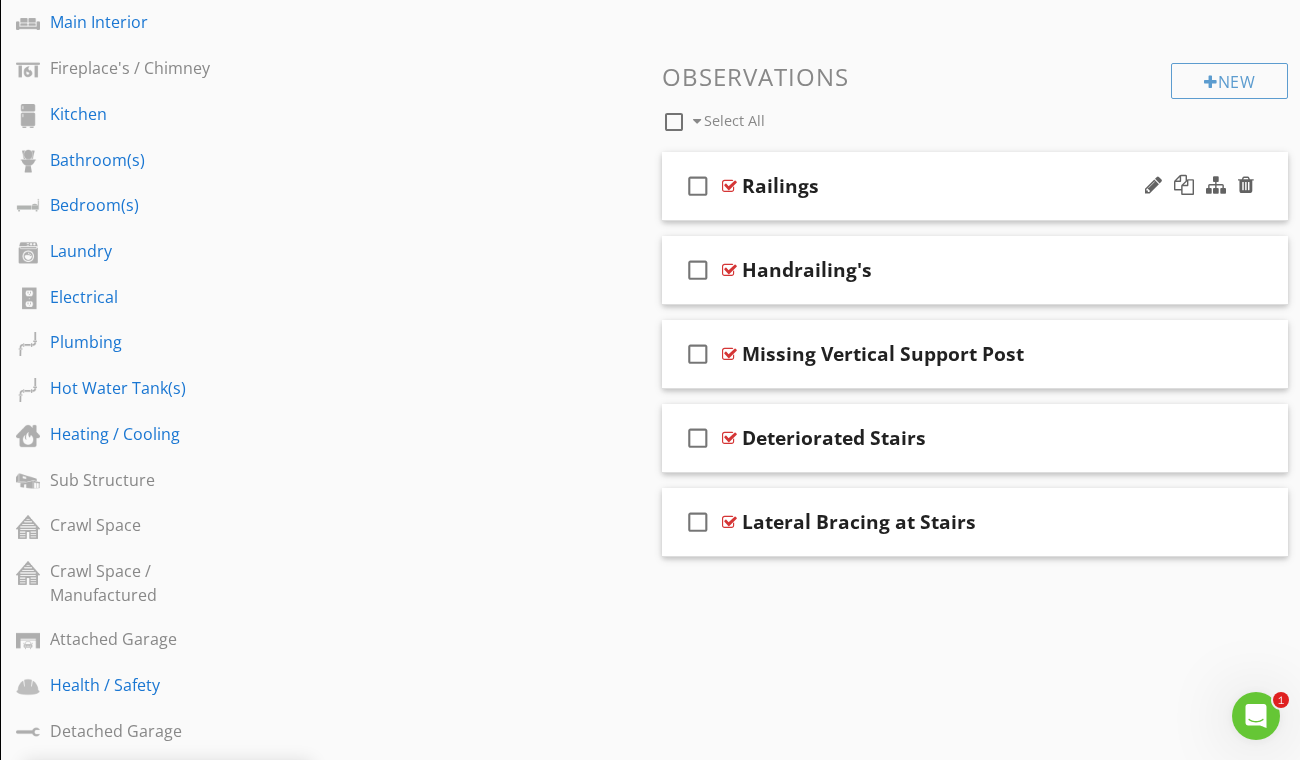 click on "Railings" at bounding box center [962, 186] 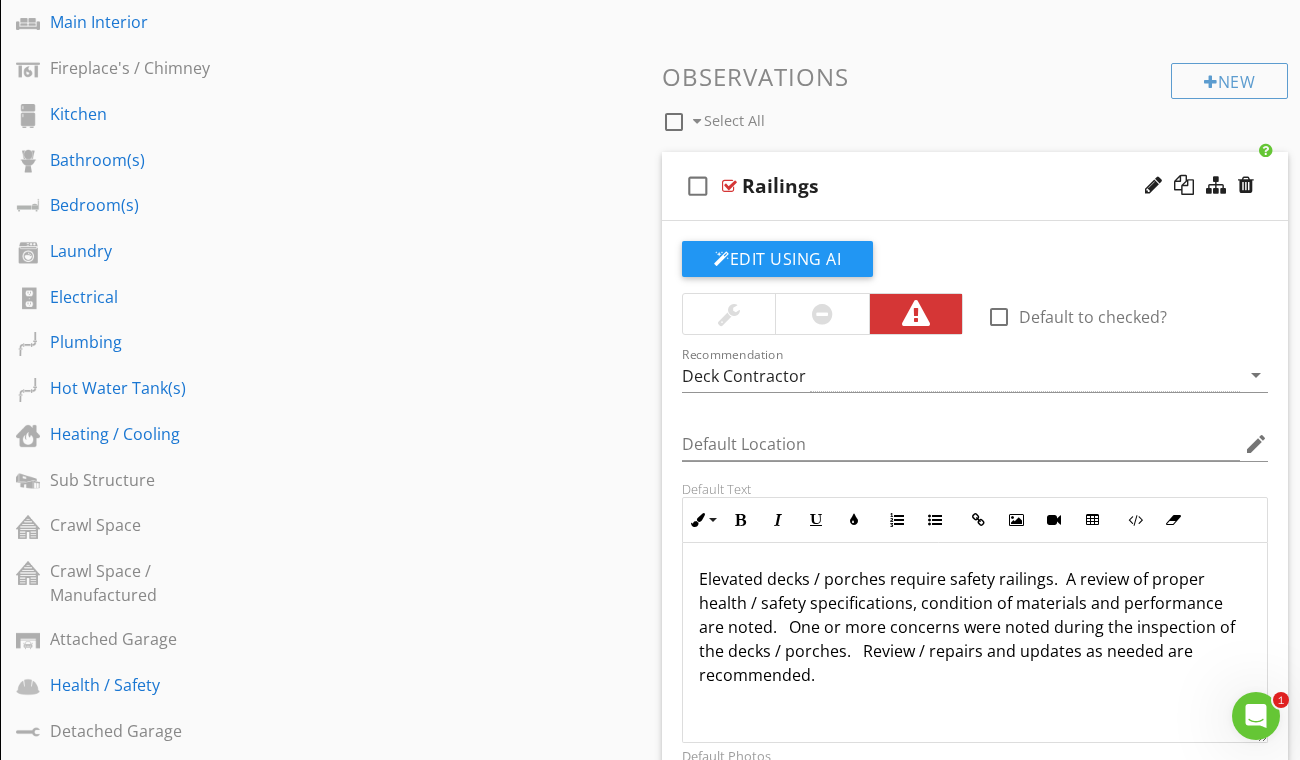 click on "Elevated decks / porches require safety railings.  A review of proper health / safety specifications, condition of materials and performance are noted.   One or more concerns were noted during the inspection of the decks / porches.   Review / repairs and updates as needed are recommended." at bounding box center (975, 627) 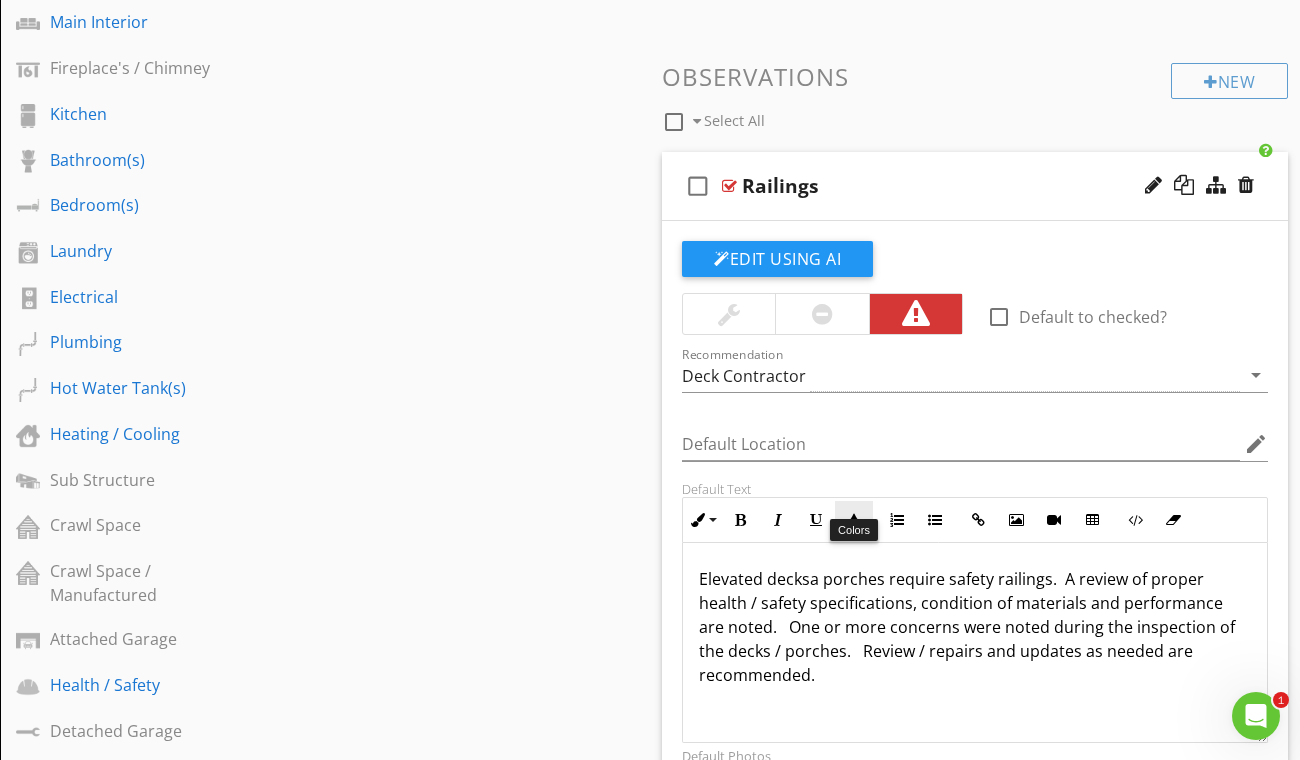 type 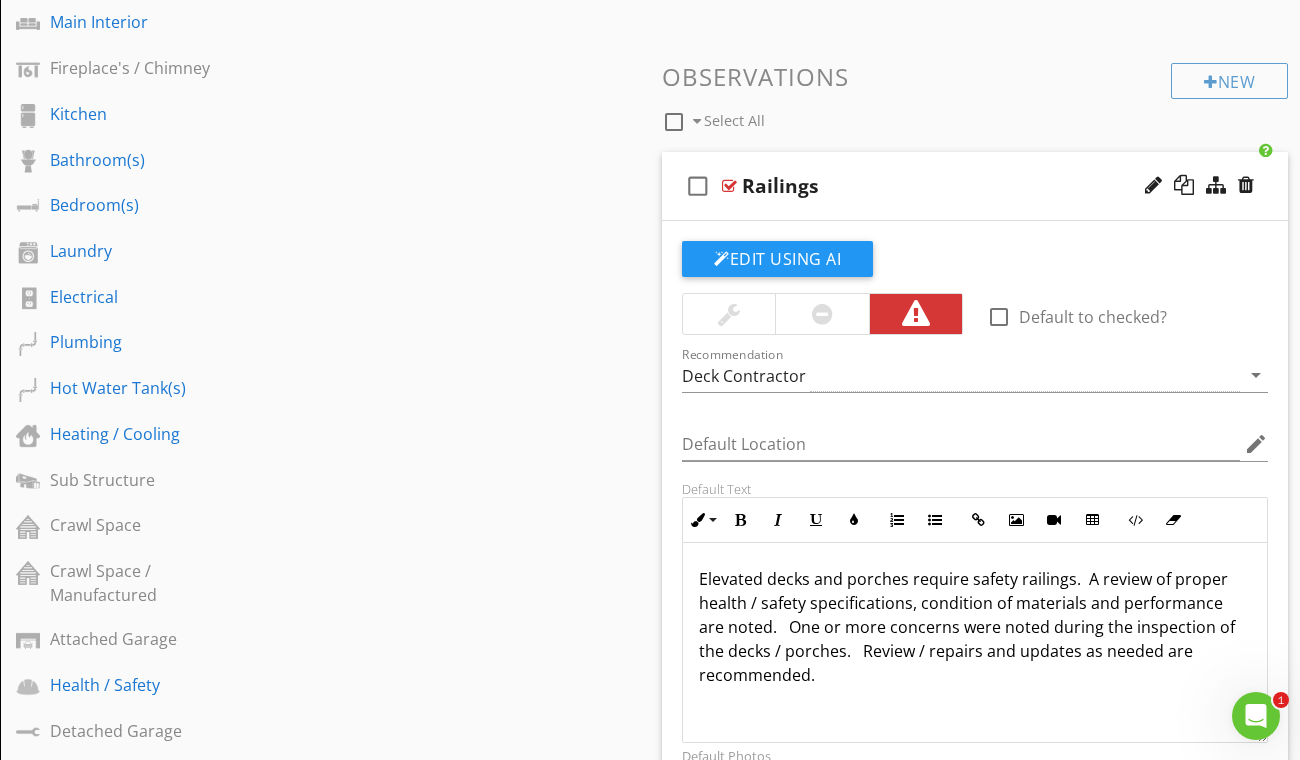 click on "Elevated decks and porches require safety railings.  A review of proper health / safety specifications, condition of materials and performance are noted.   One or more concerns were noted during the inspection of the decks / porches.   Review / repairs and updates as needed are recommended." at bounding box center (975, 627) 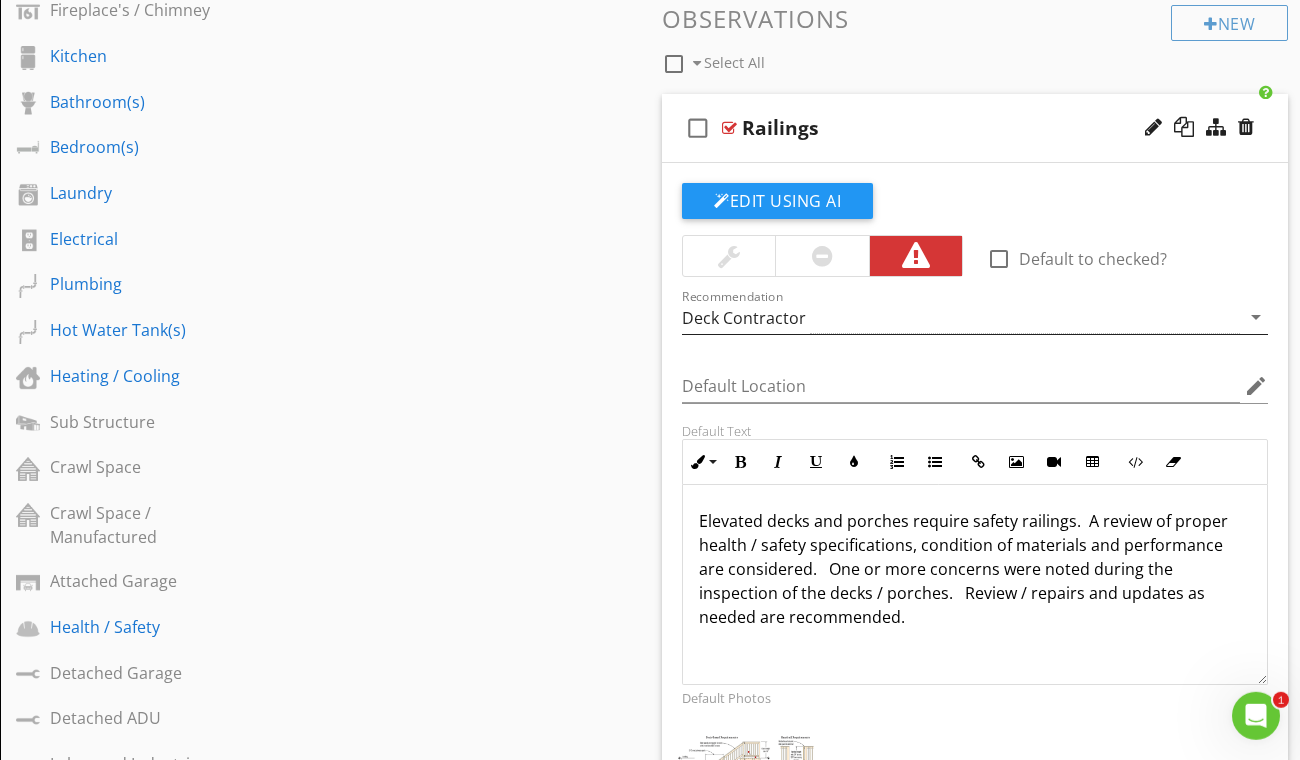 scroll, scrollTop: 724, scrollLeft: 0, axis: vertical 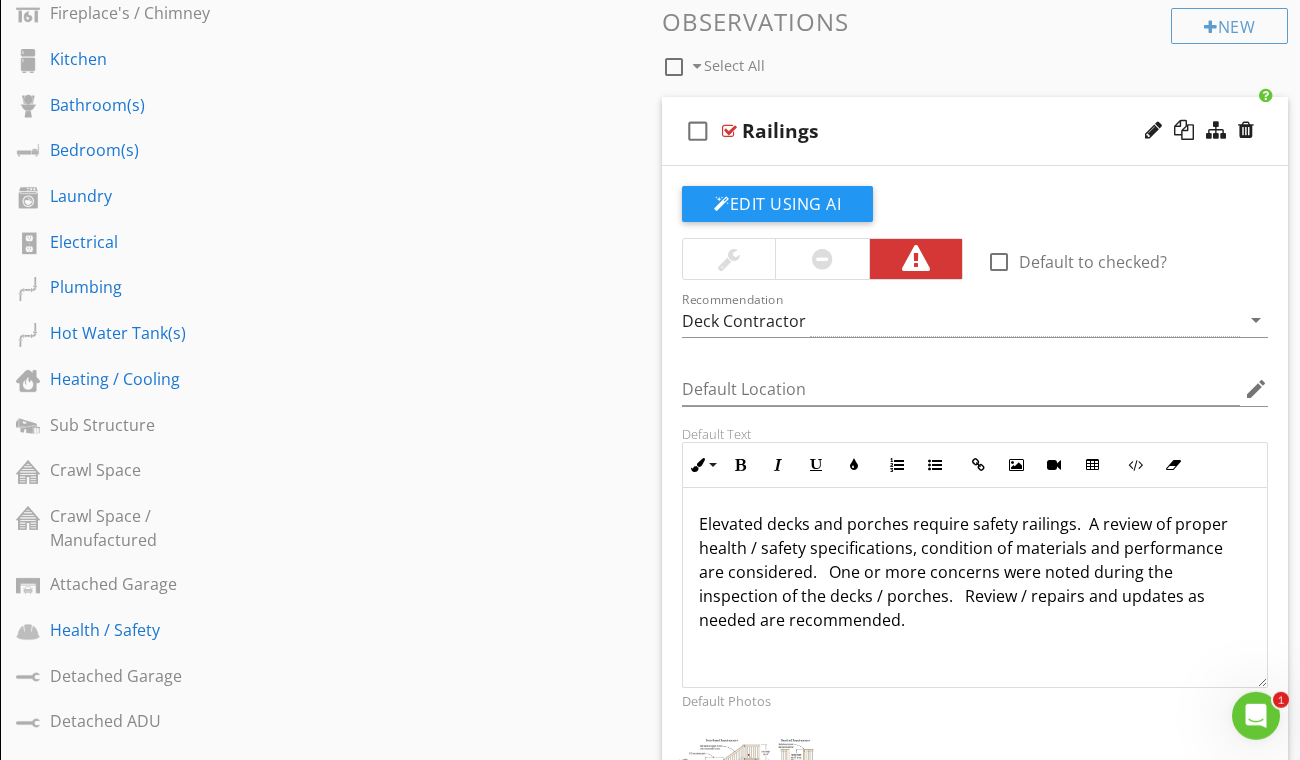 click on "Railings" at bounding box center [962, 131] 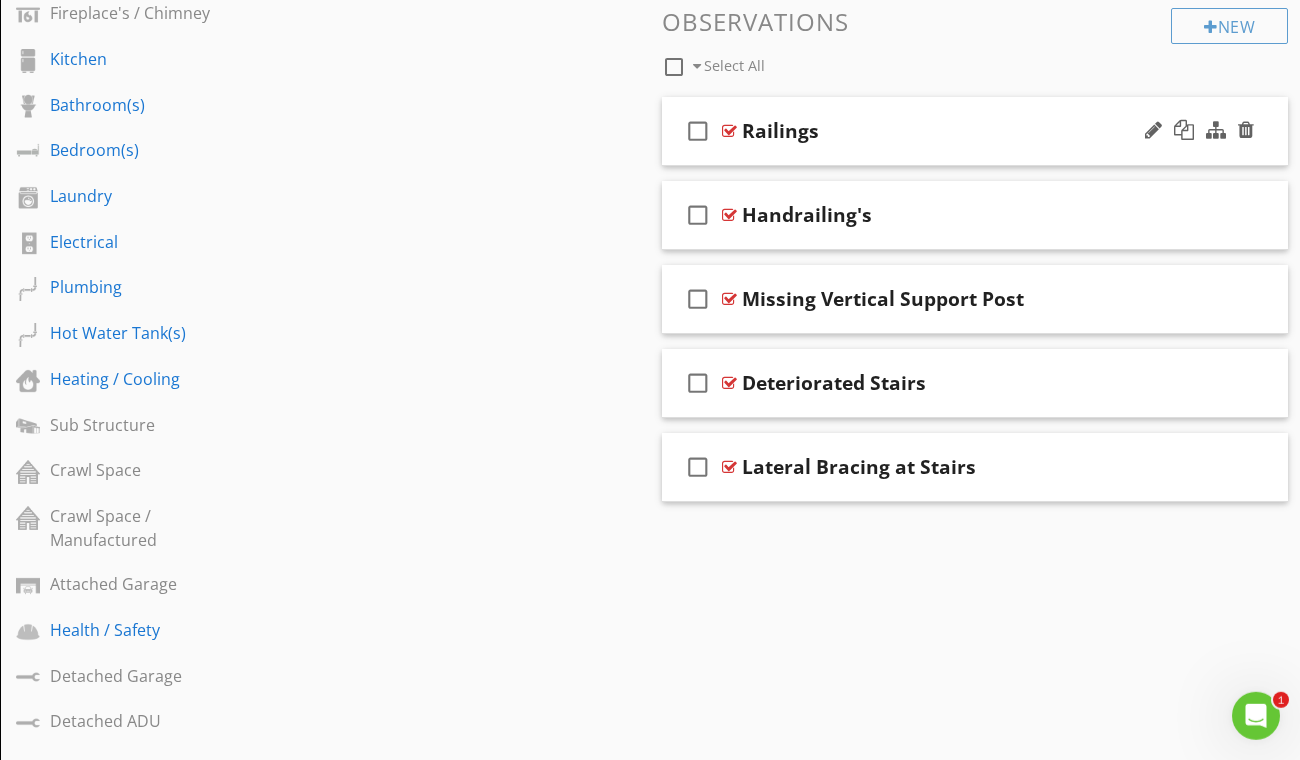 click on "check_box_outline_blank
Railings" at bounding box center [975, 131] 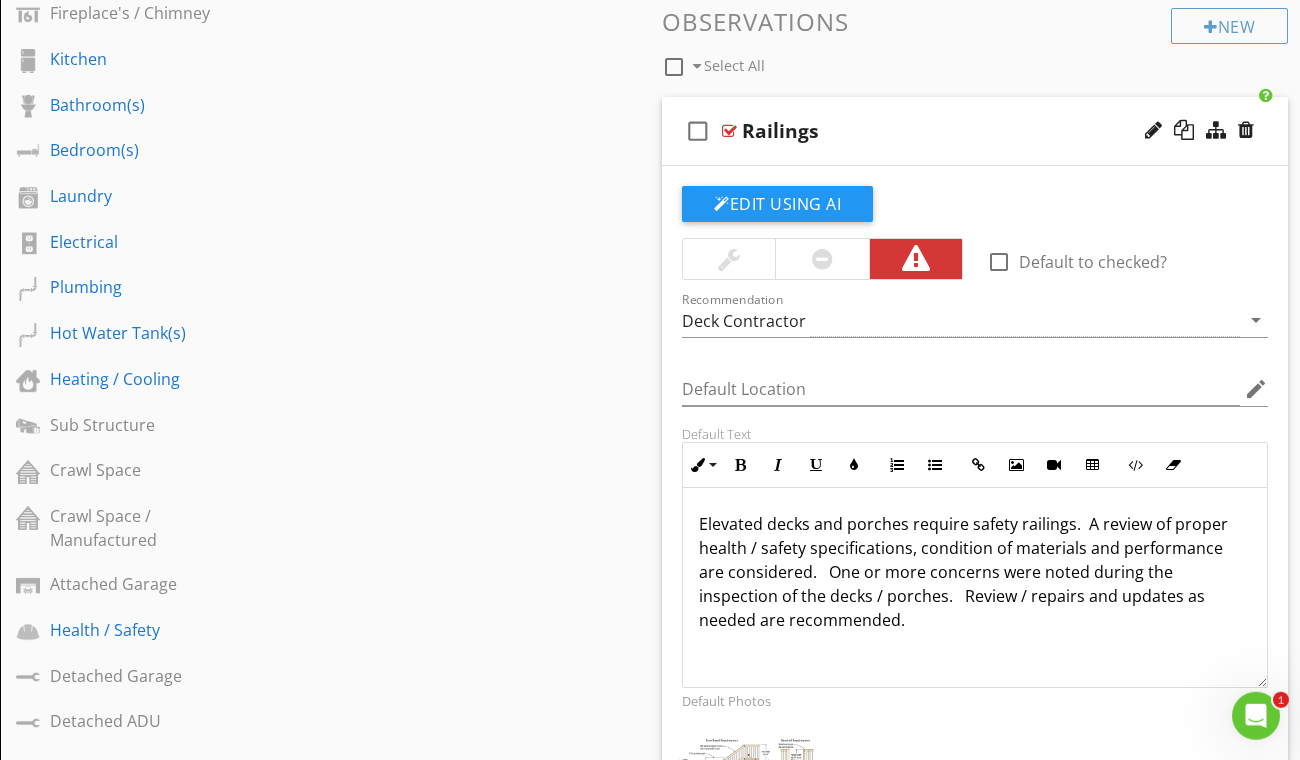 drag, startPoint x: 918, startPoint y: 613, endPoint x: 675, endPoint y: 506, distance: 265.5146 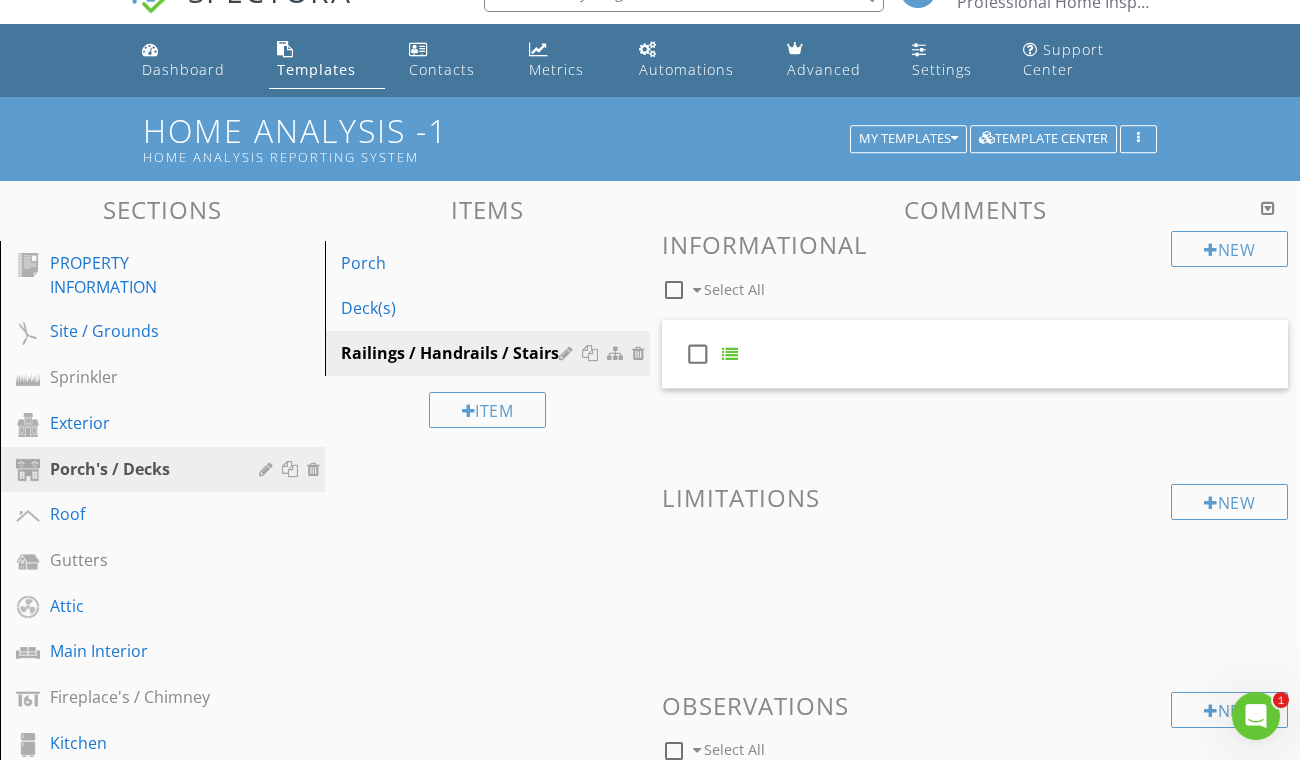 scroll, scrollTop: 0, scrollLeft: 0, axis: both 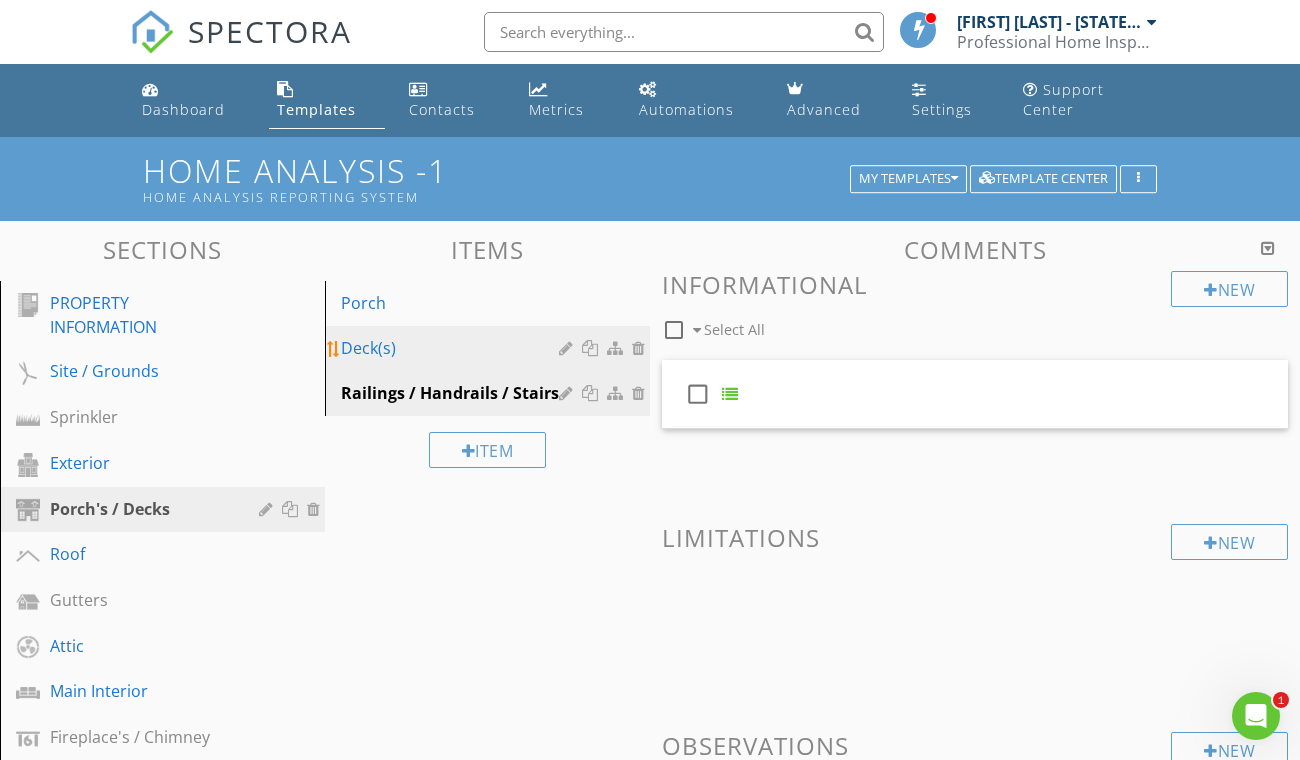 click on "Deck(s)" at bounding box center [453, 348] 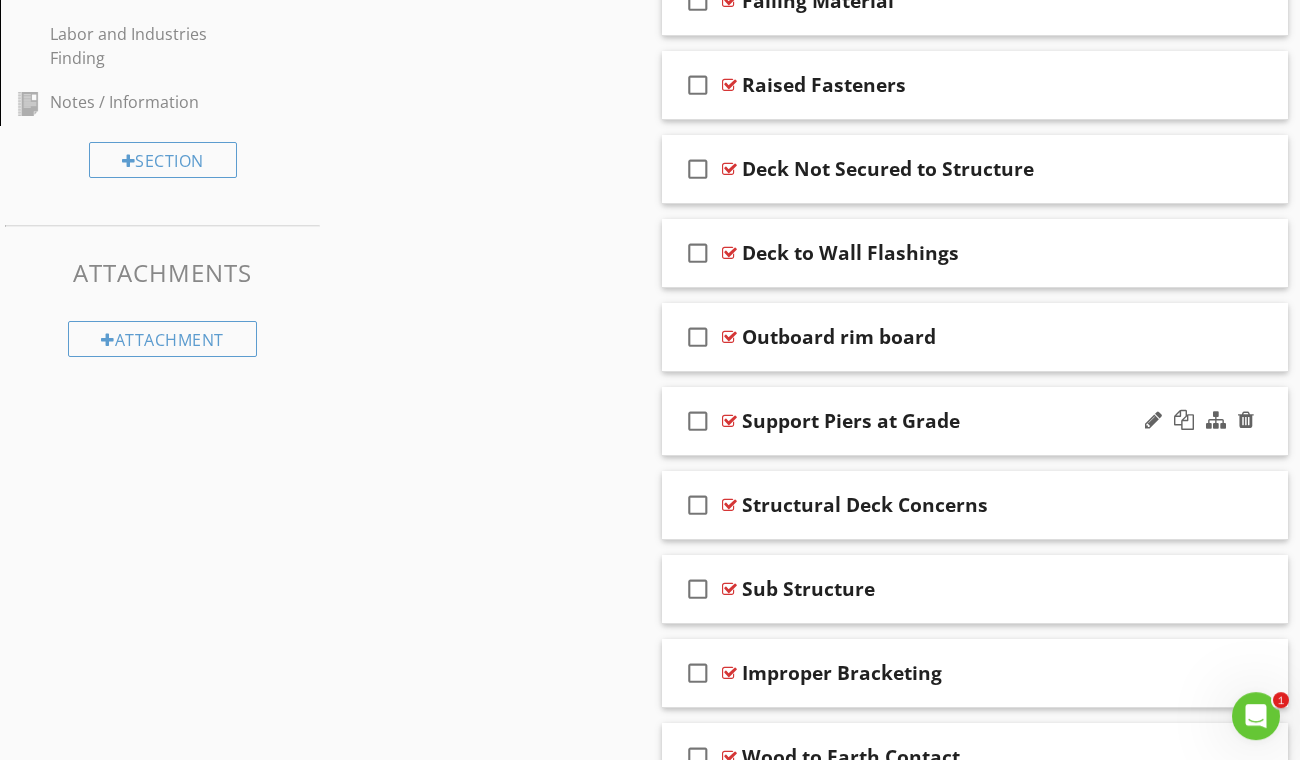 scroll, scrollTop: 1458, scrollLeft: 0, axis: vertical 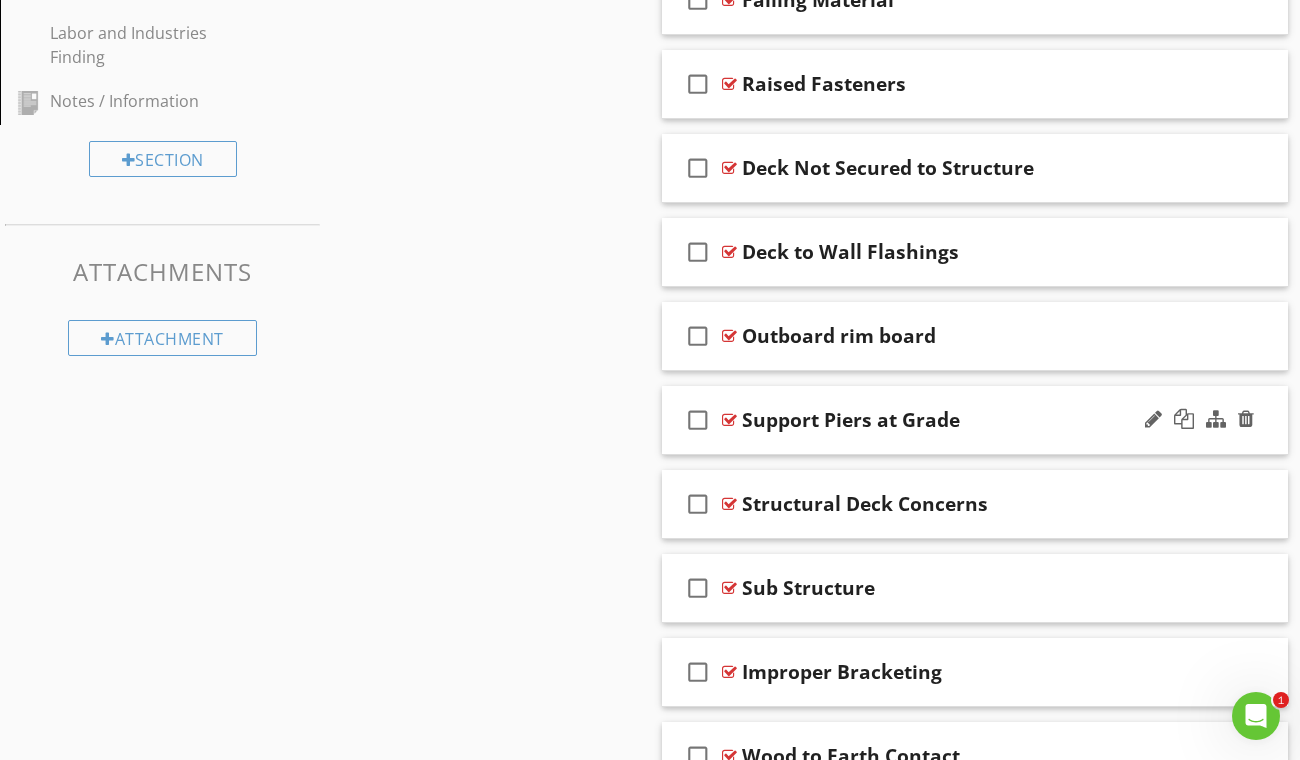 click on "Support Piers at Grade" at bounding box center (962, 420) 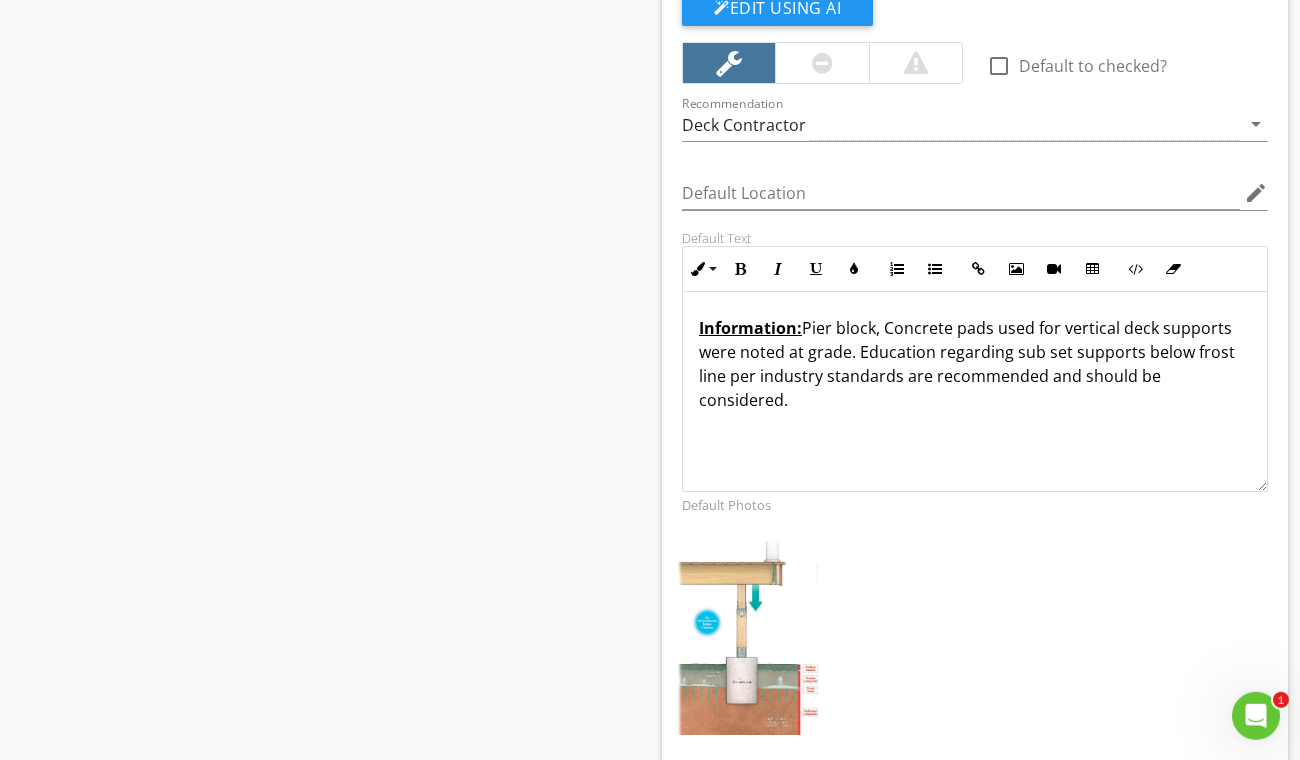 scroll, scrollTop: 1942, scrollLeft: 0, axis: vertical 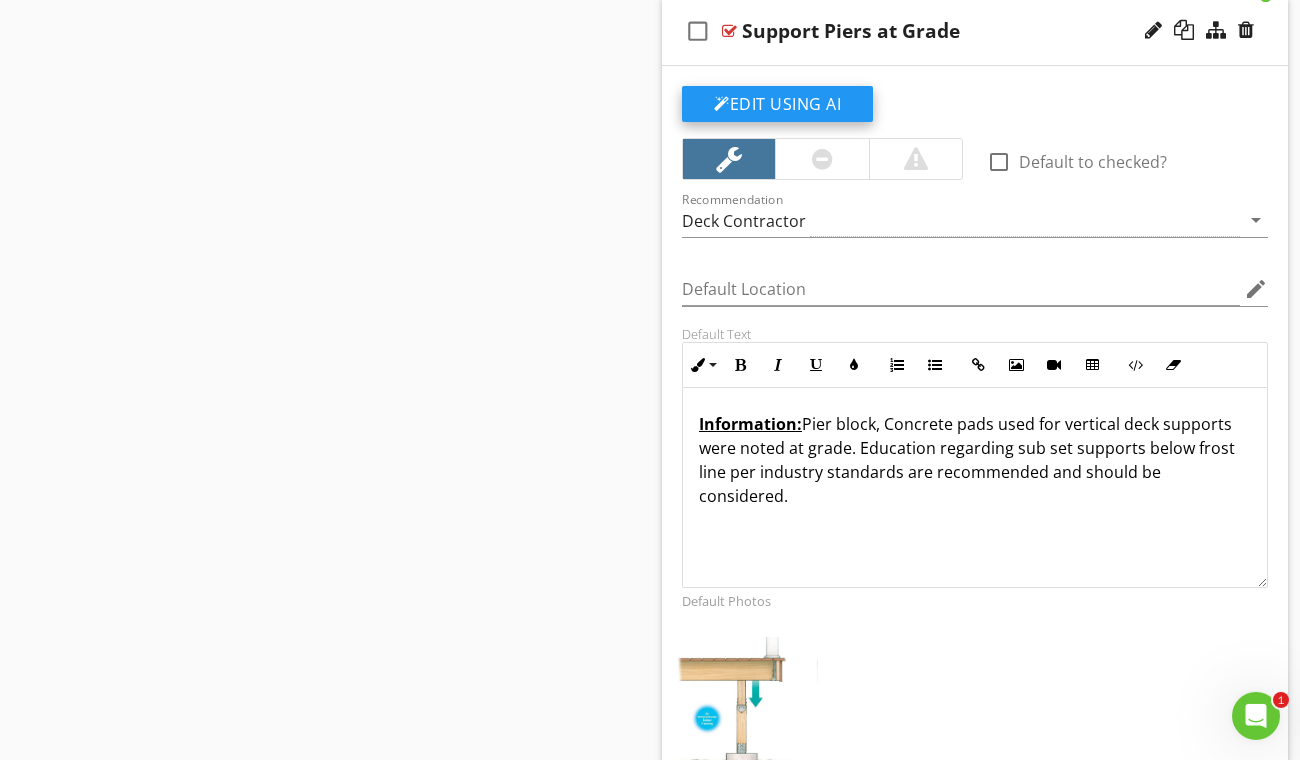 click on "Edit Using AI" at bounding box center [777, 104] 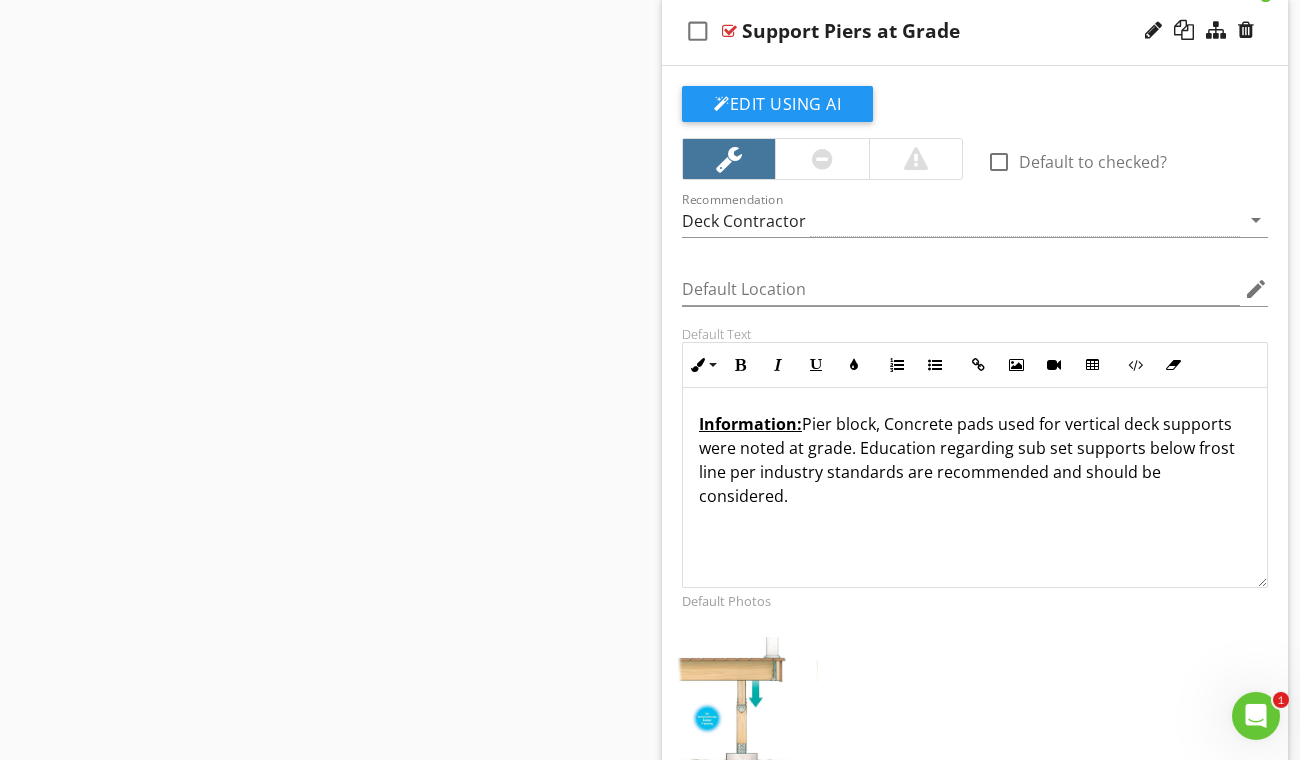 scroll, scrollTop: 1776, scrollLeft: 0, axis: vertical 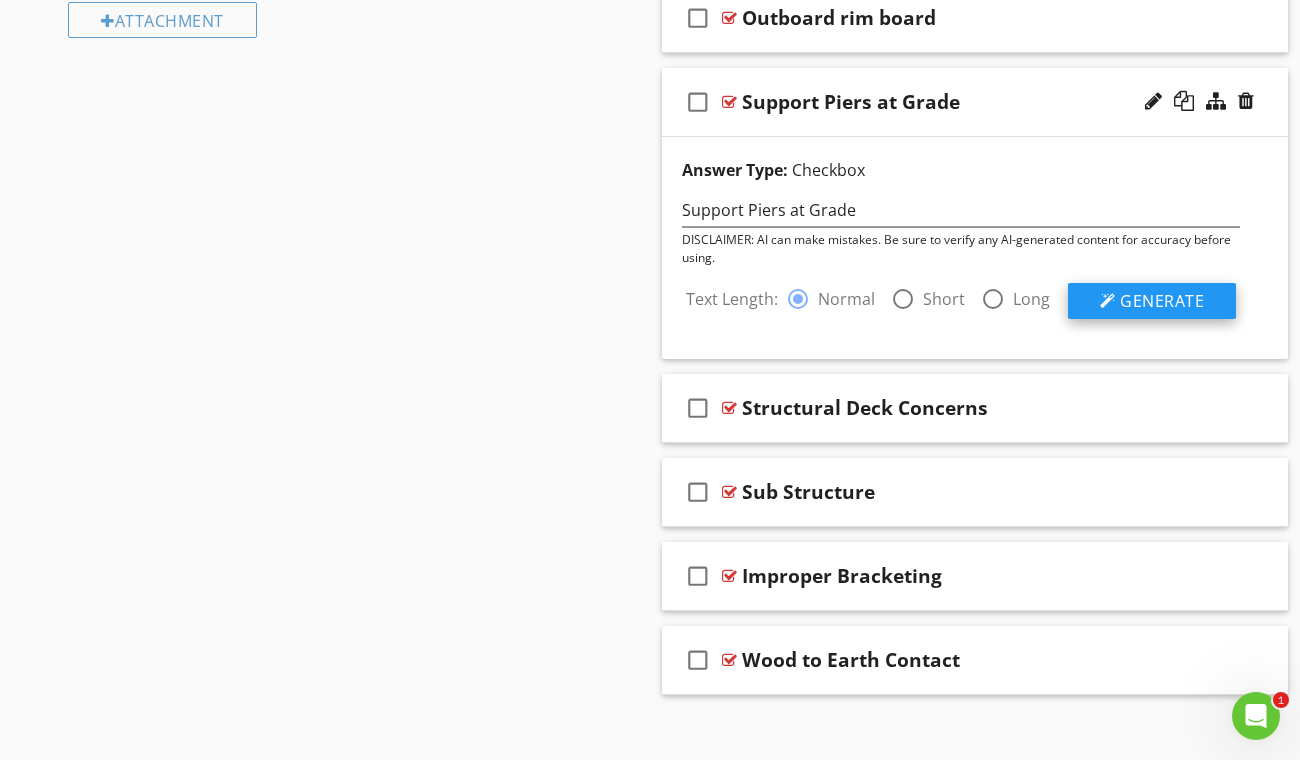 click on "Generate" at bounding box center [1152, 301] 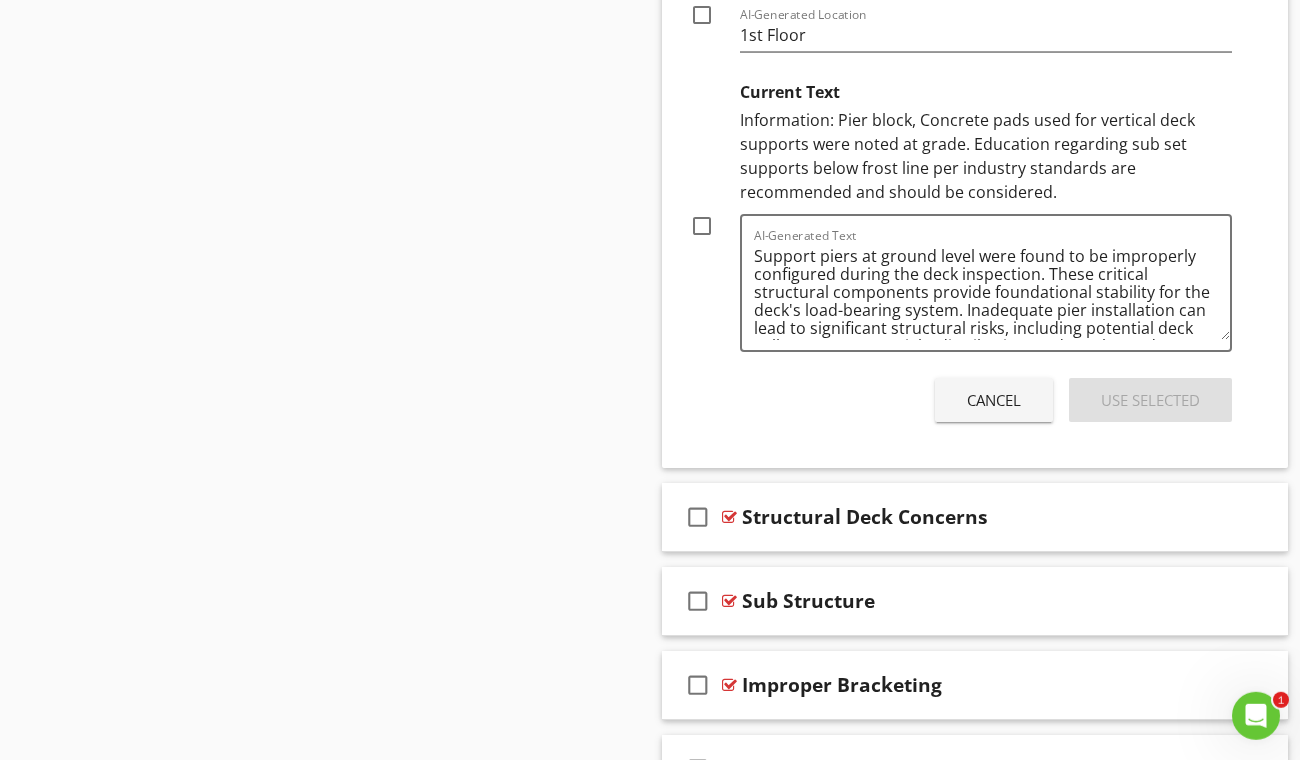 scroll, scrollTop: 2513, scrollLeft: 0, axis: vertical 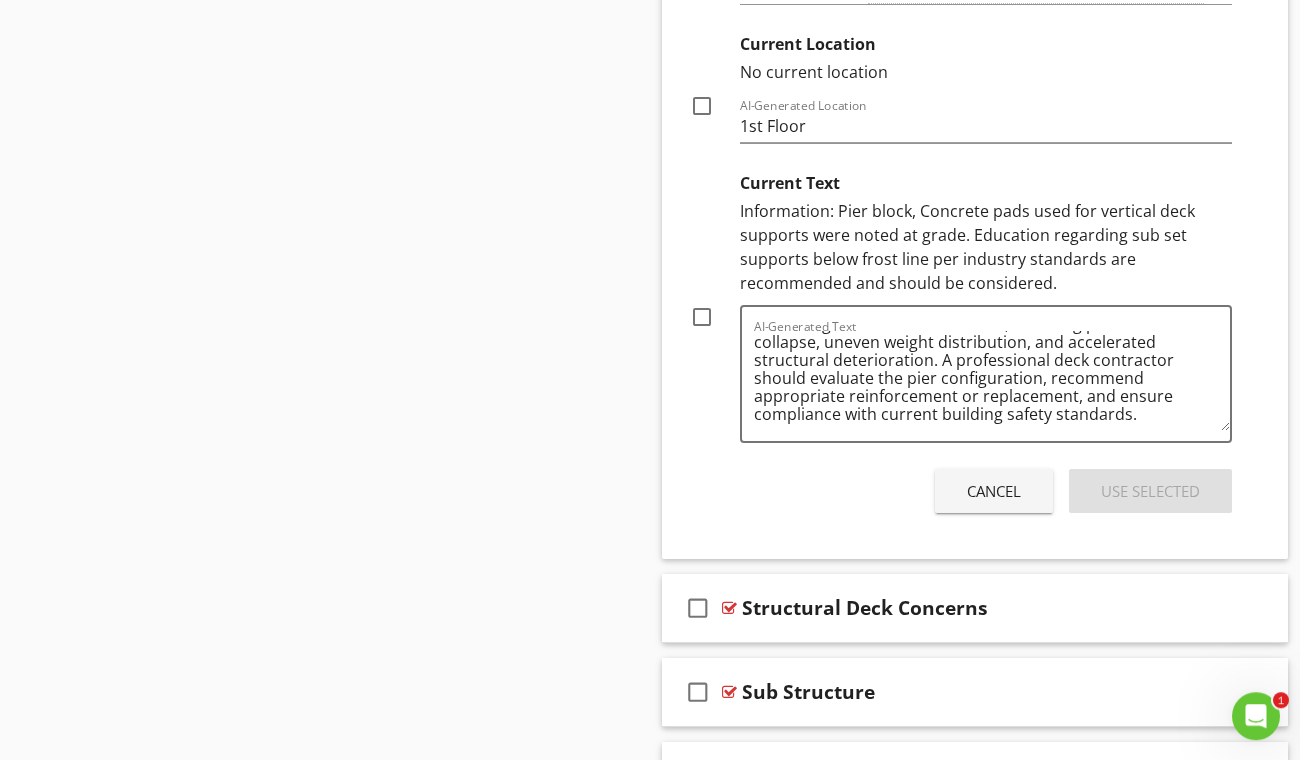 click at bounding box center [702, 317] 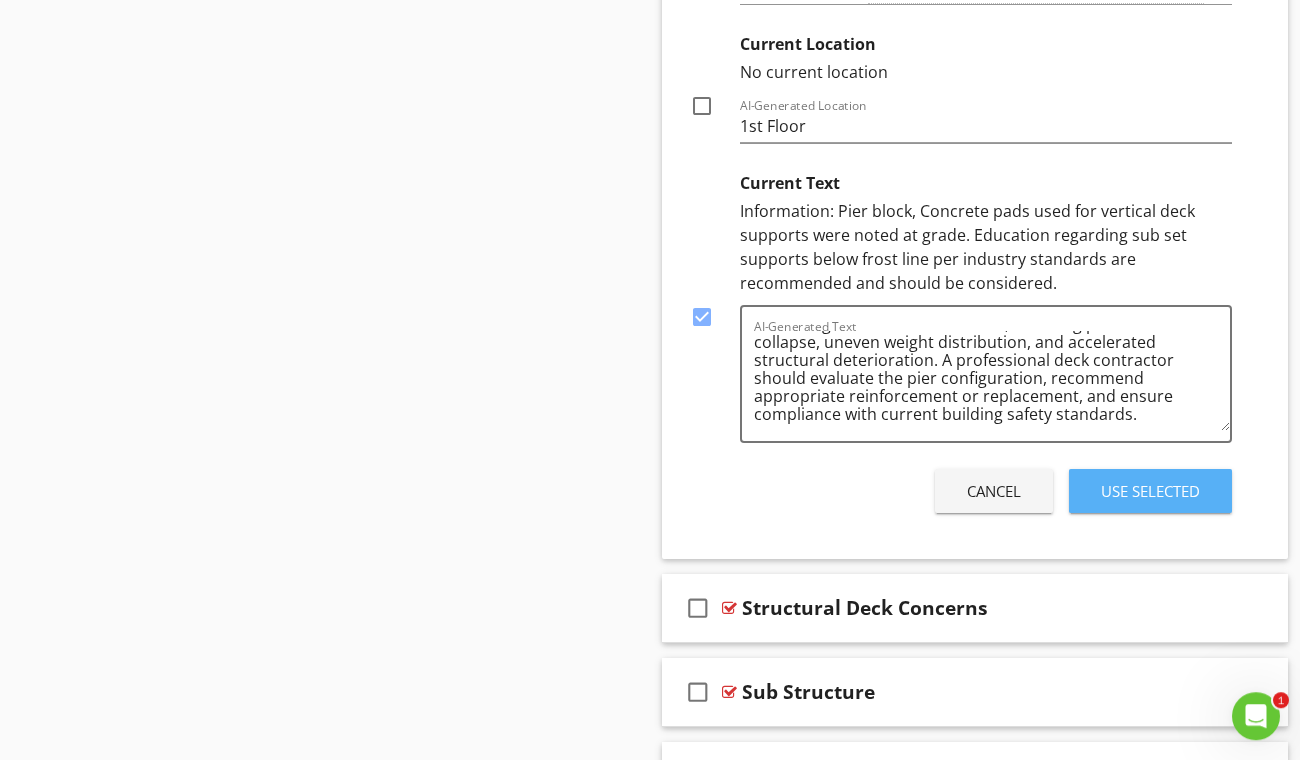 click on "Use Selected" at bounding box center (1150, 491) 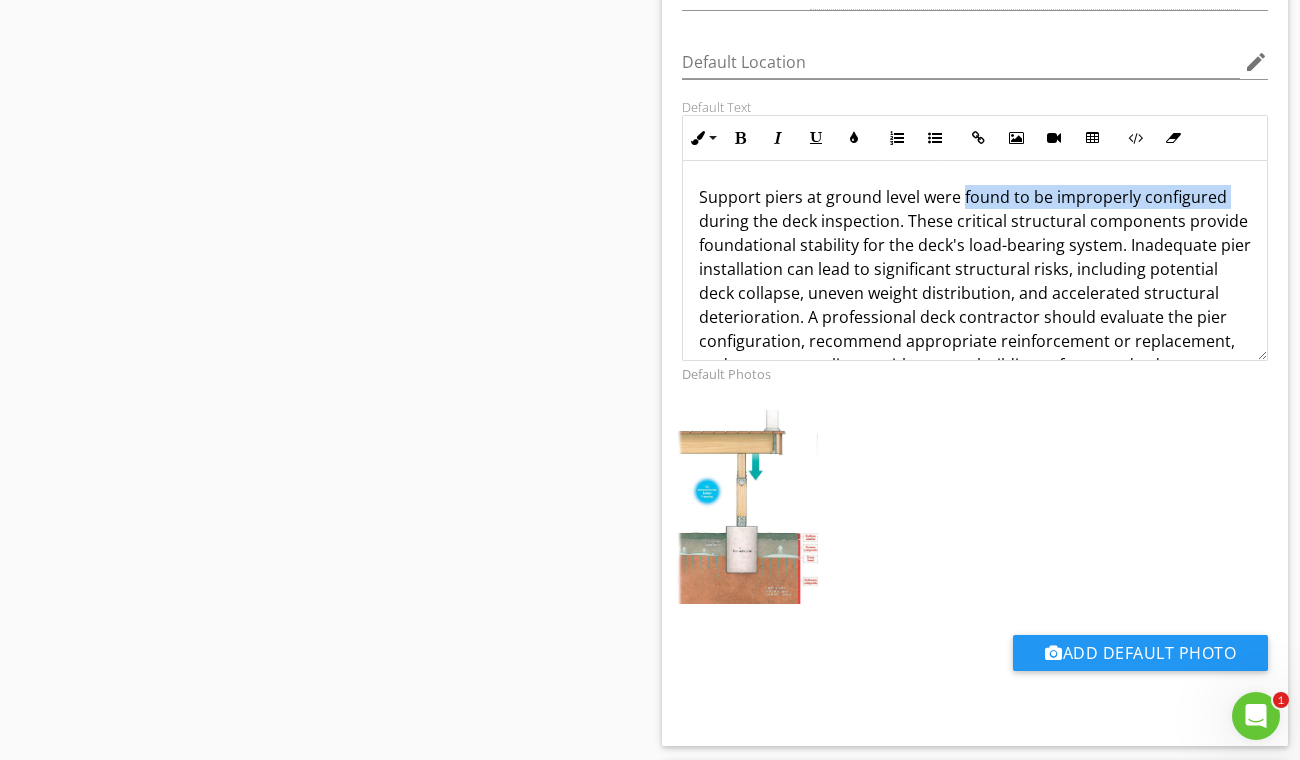 drag, startPoint x: 963, startPoint y: 183, endPoint x: 1221, endPoint y: 184, distance: 258.00195 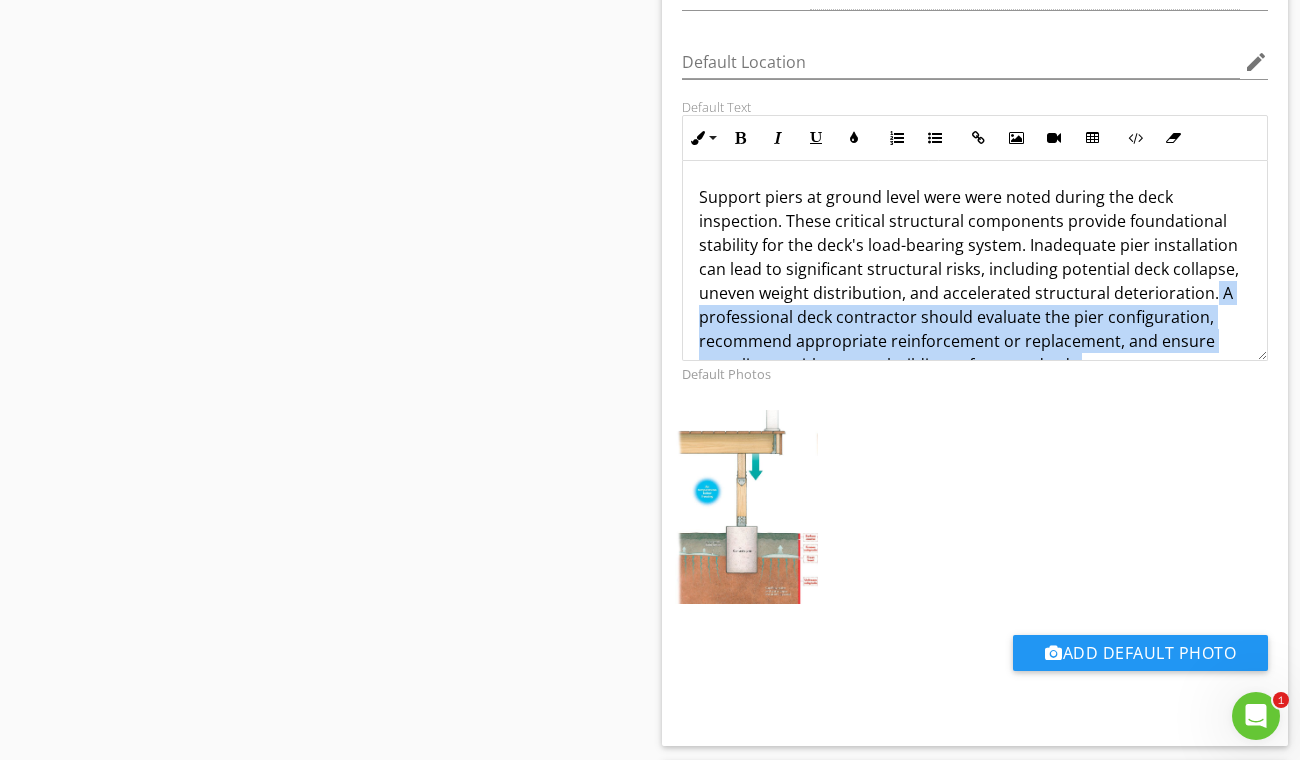drag, startPoint x: 1210, startPoint y: 276, endPoint x: 1235, endPoint y: 336, distance: 65 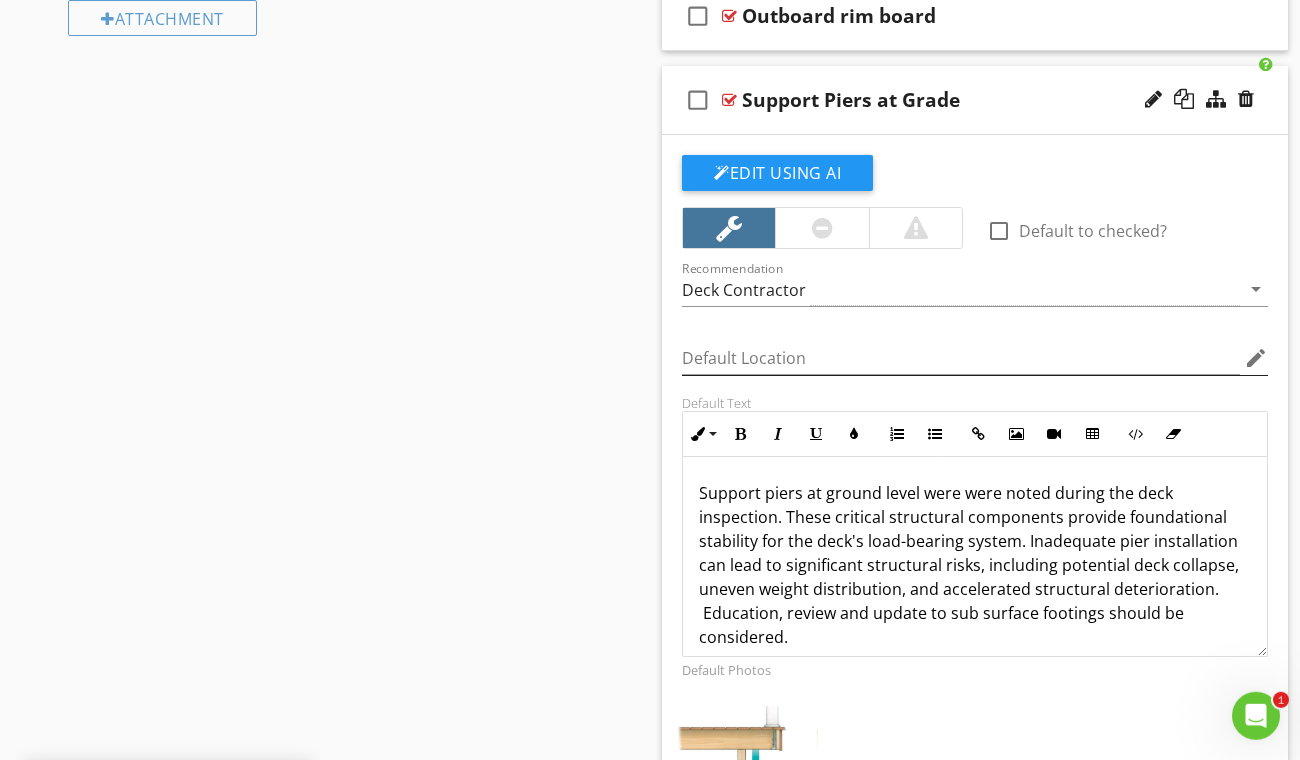 scroll, scrollTop: 1752, scrollLeft: 0, axis: vertical 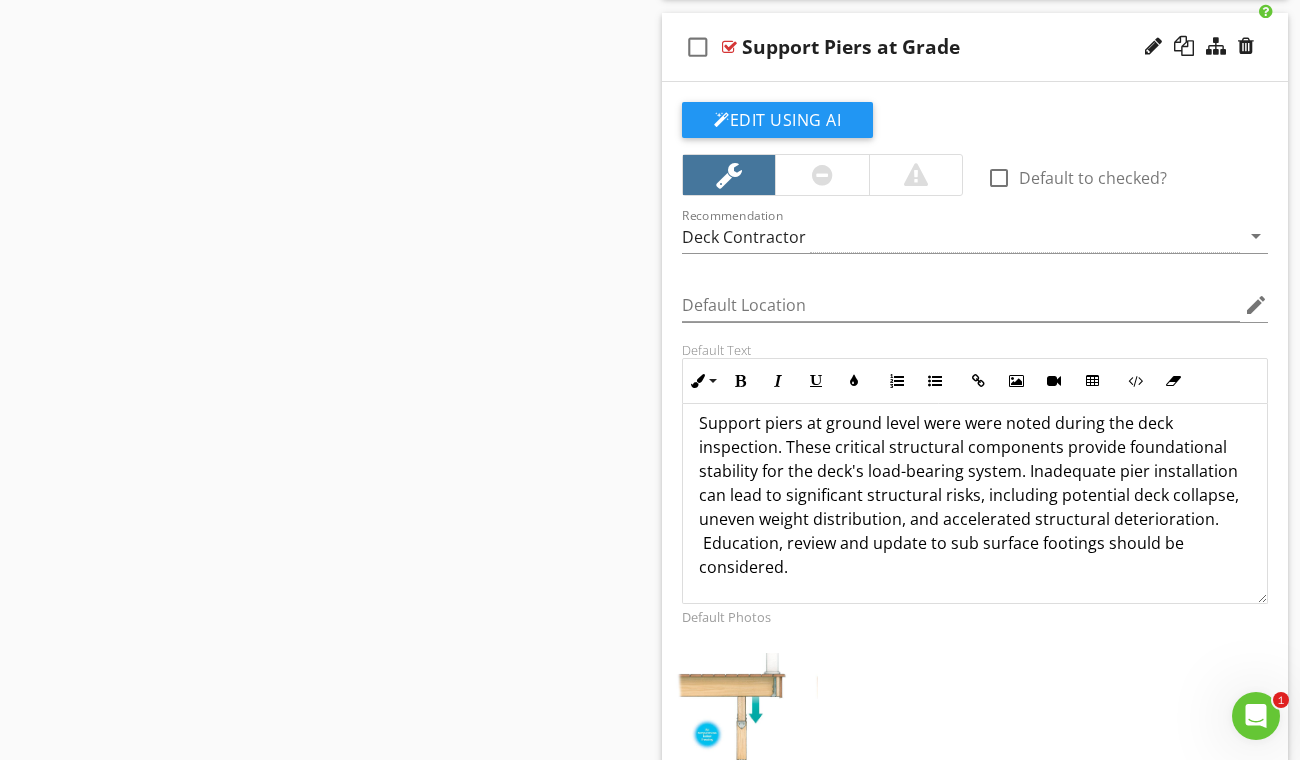 drag, startPoint x: 830, startPoint y: 551, endPoint x: 694, endPoint y: 402, distance: 201.73497 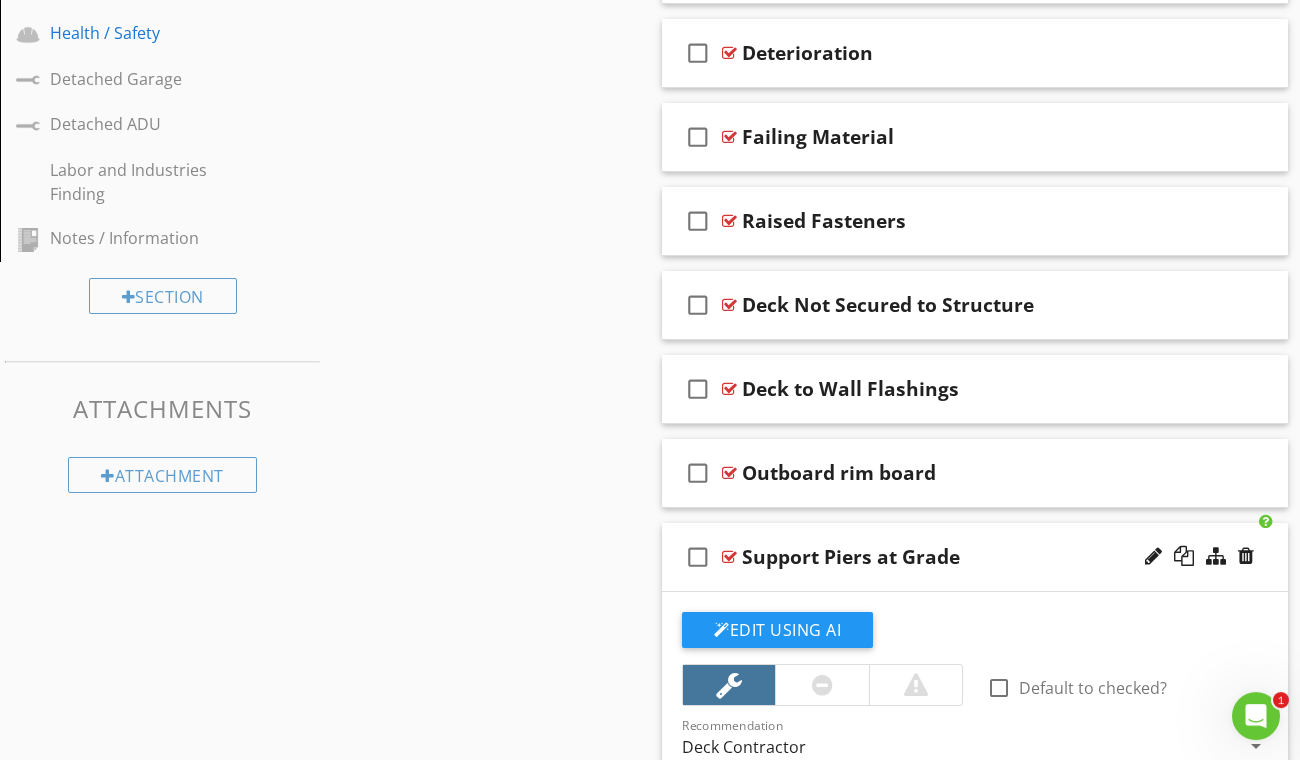 scroll, scrollTop: 1259, scrollLeft: 0, axis: vertical 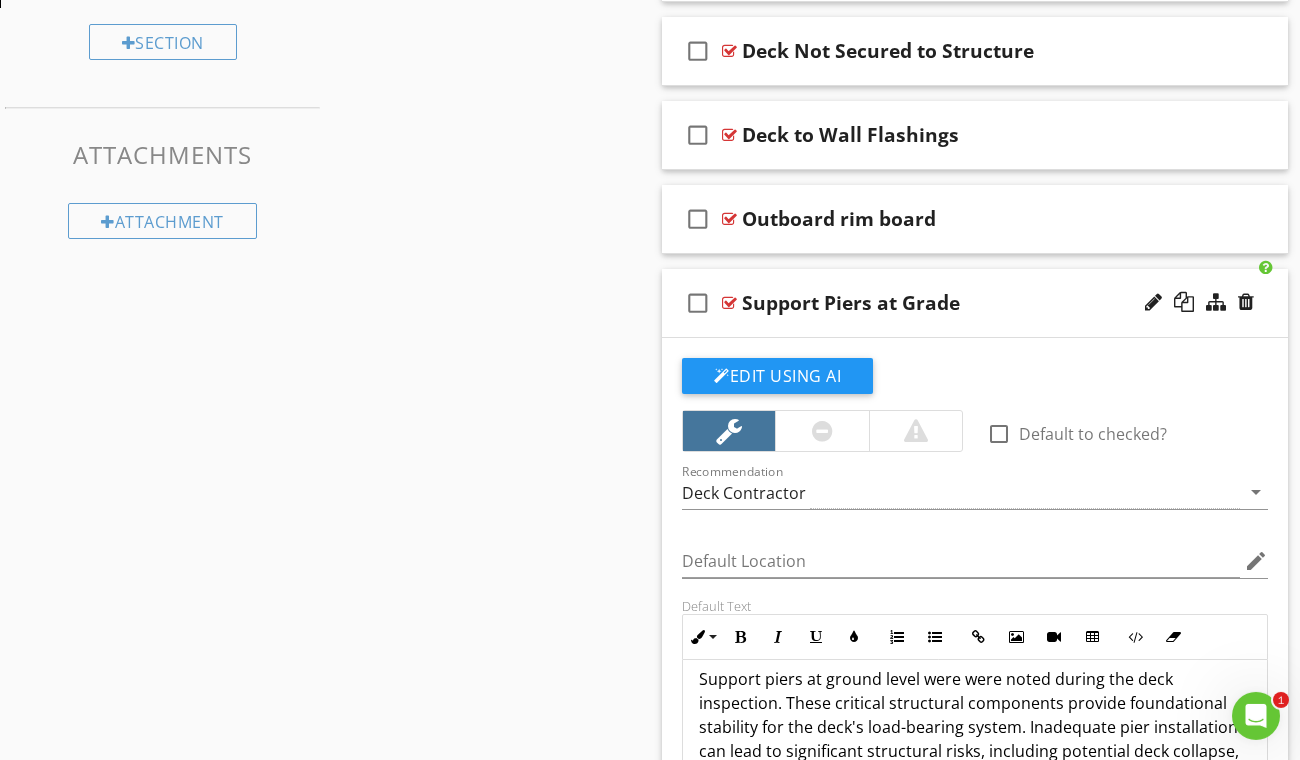 click on "check_box_outline_blank
Support Piers at Grade" at bounding box center [975, 303] 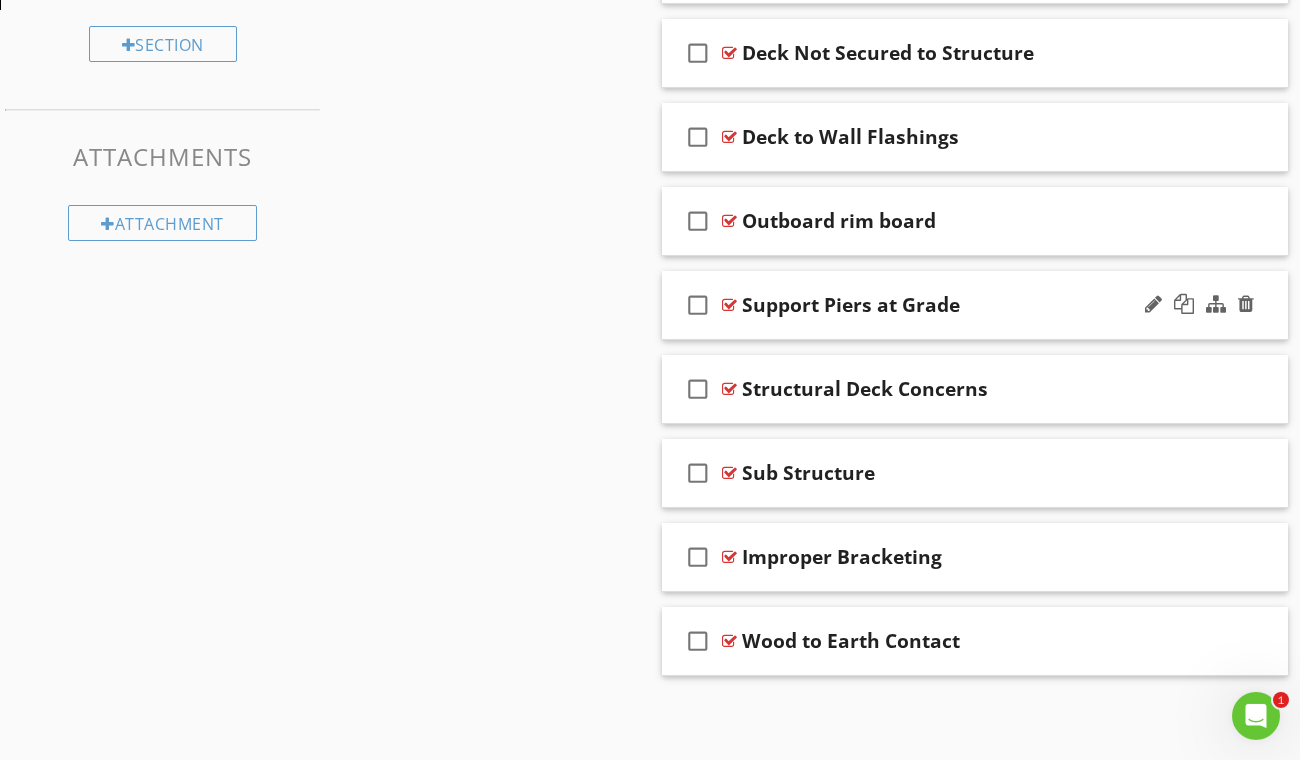 scroll, scrollTop: 1554, scrollLeft: 0, axis: vertical 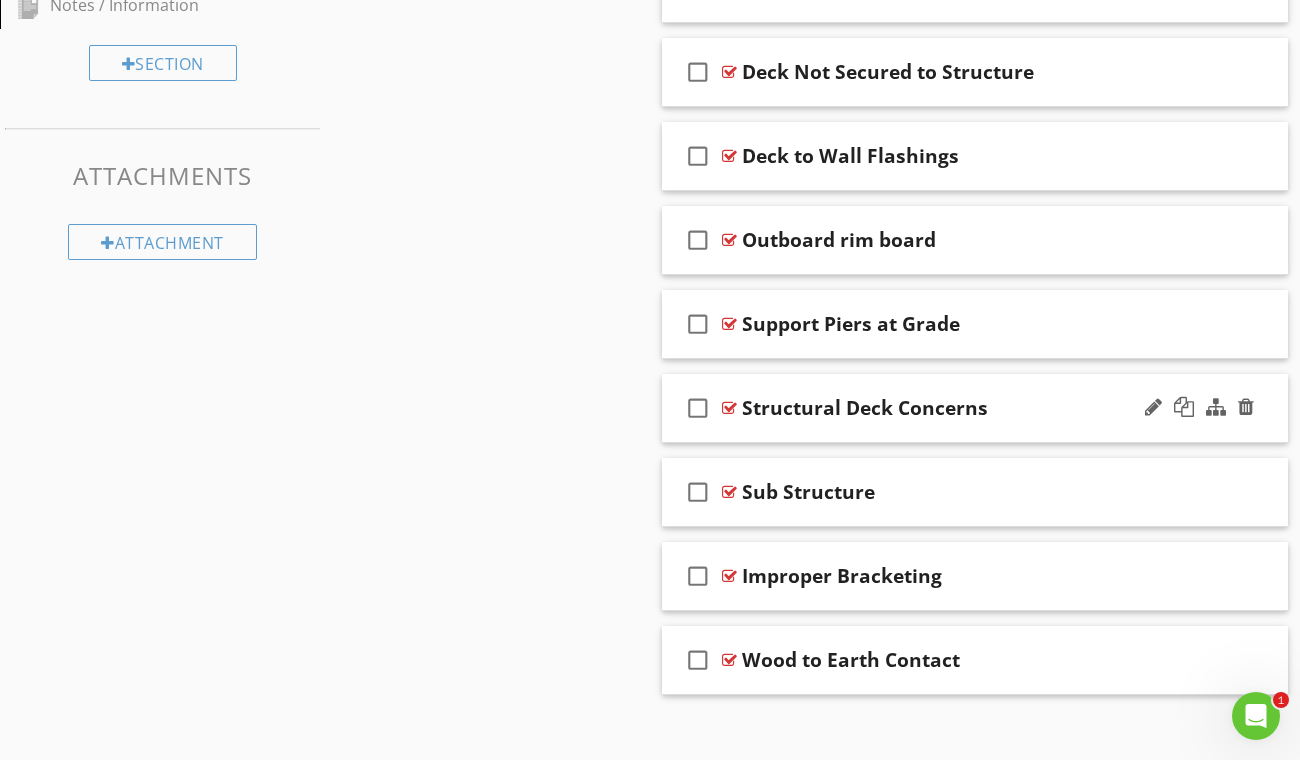 click on "Structural Deck Concerns" at bounding box center (962, 408) 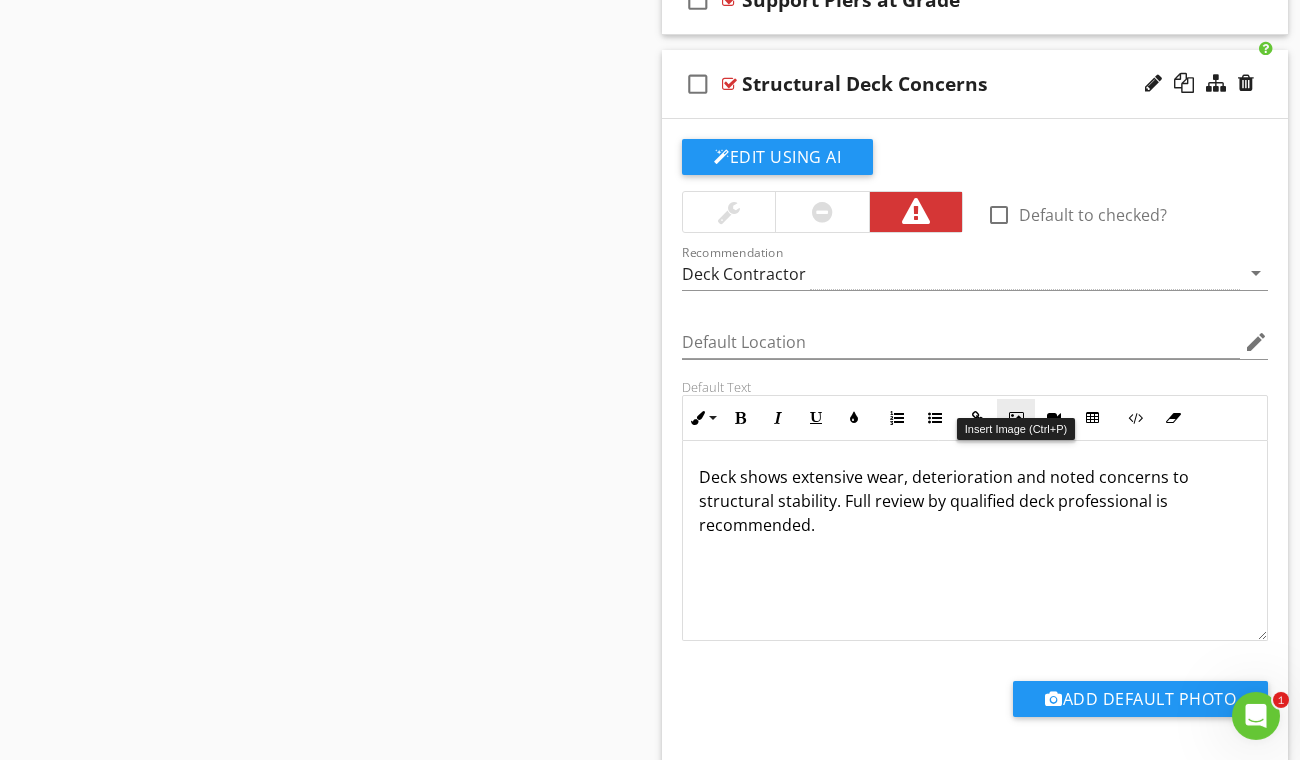 scroll, scrollTop: 1882, scrollLeft: 0, axis: vertical 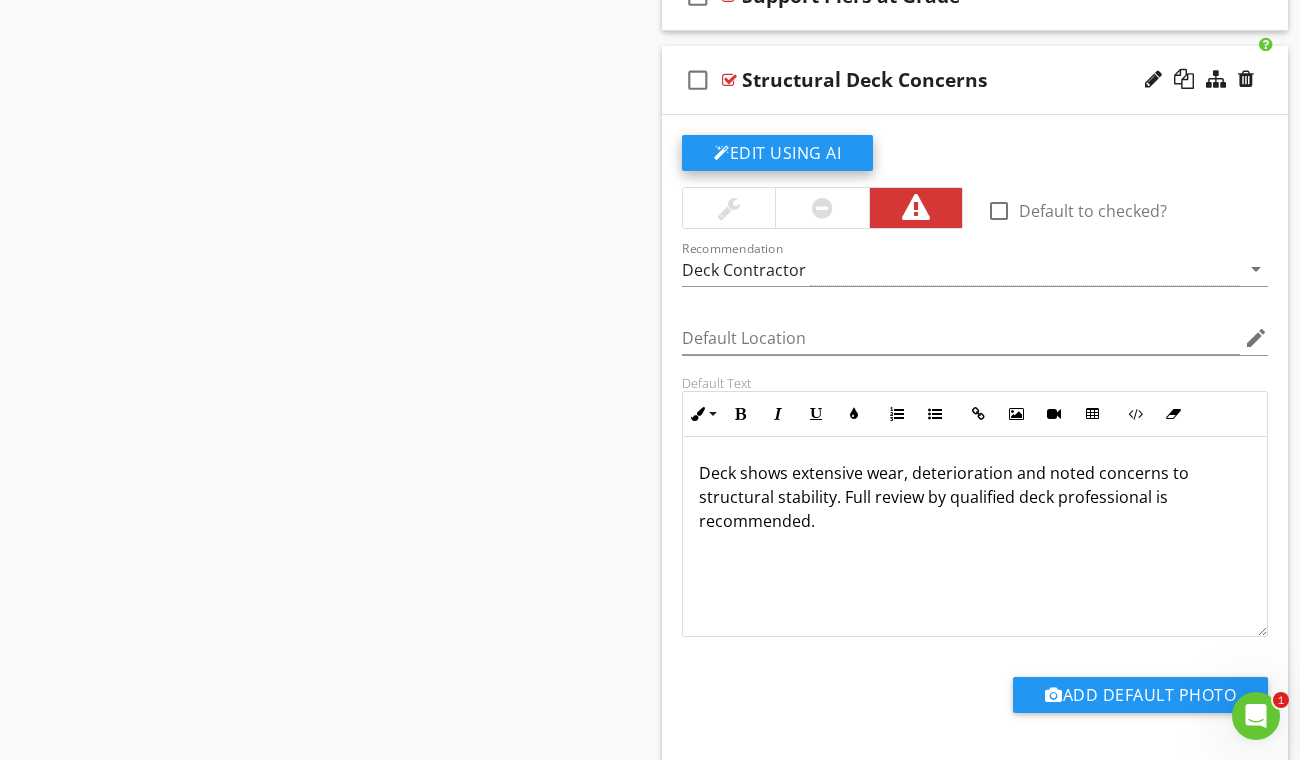 click on "Edit Using AI" at bounding box center [777, 153] 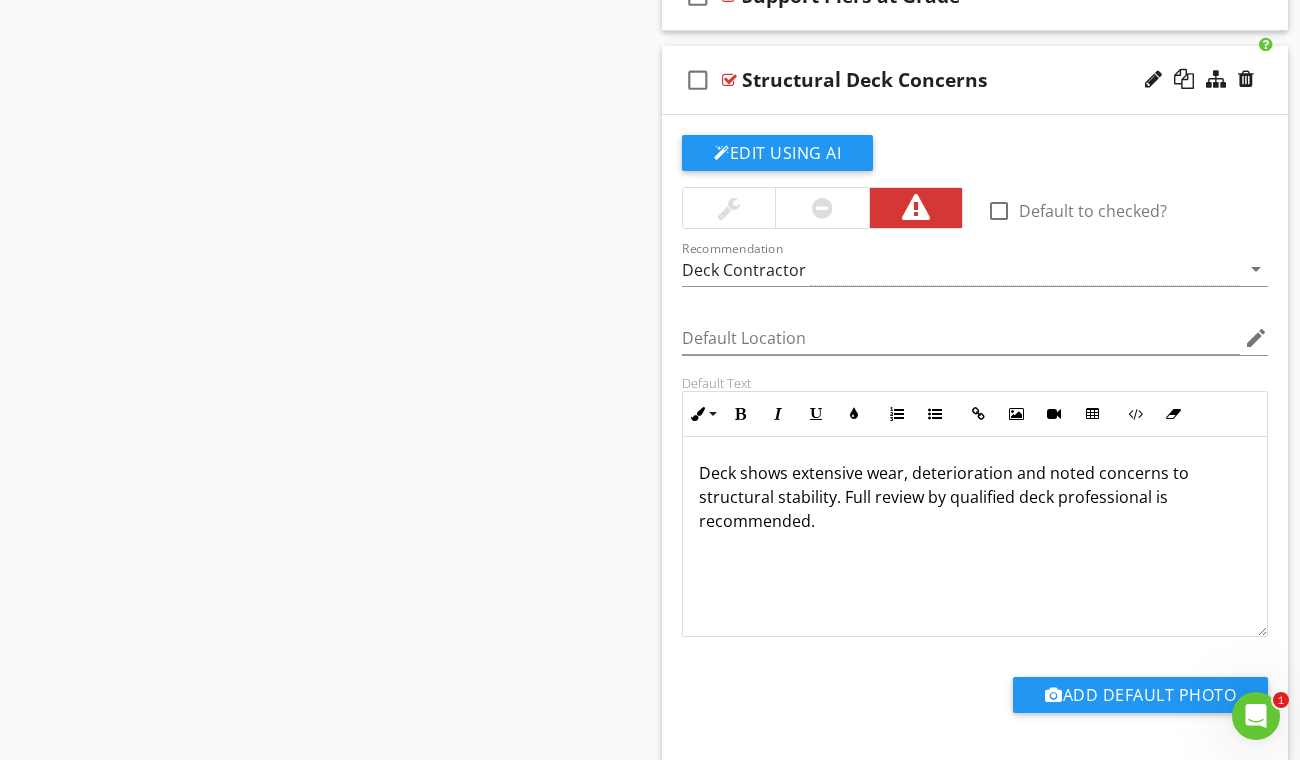 scroll, scrollTop: 1776, scrollLeft: 0, axis: vertical 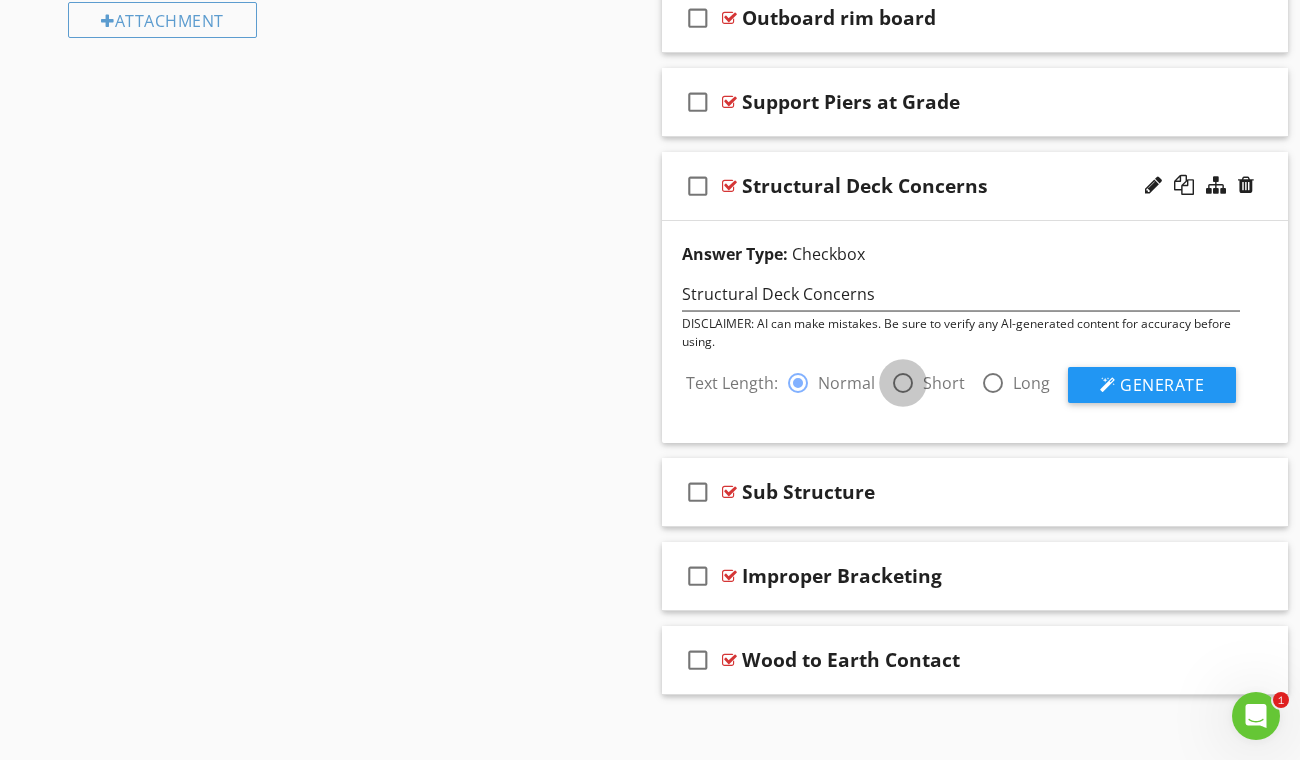 click at bounding box center (903, 383) 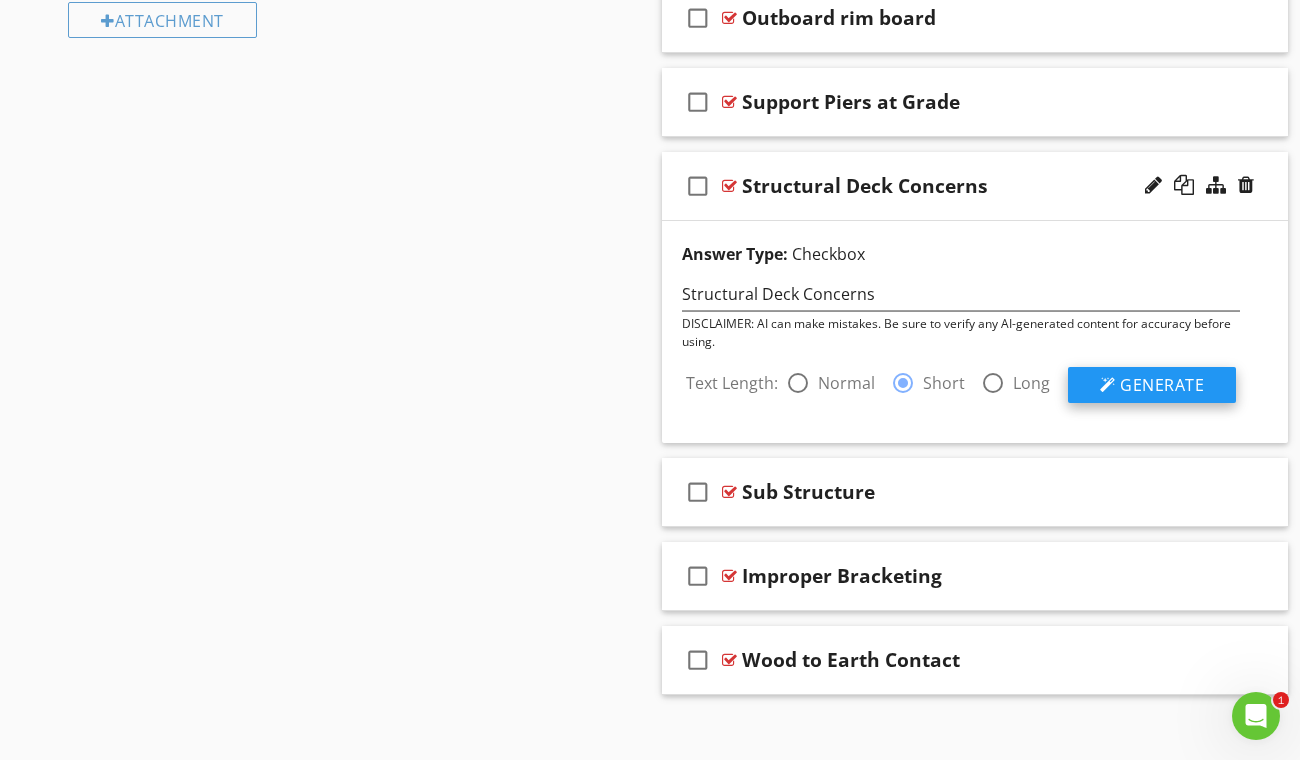 click on "Generate" at bounding box center [1152, 385] 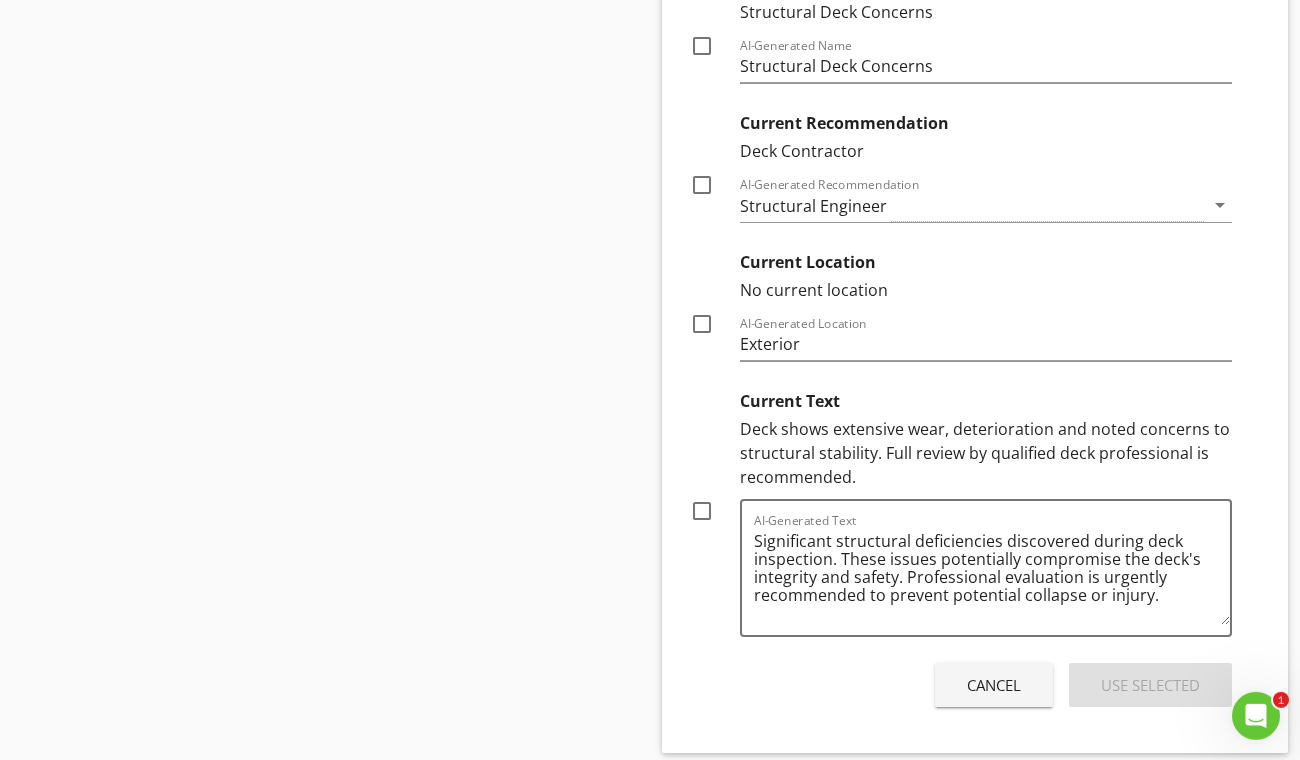 scroll, scrollTop: 2288, scrollLeft: 0, axis: vertical 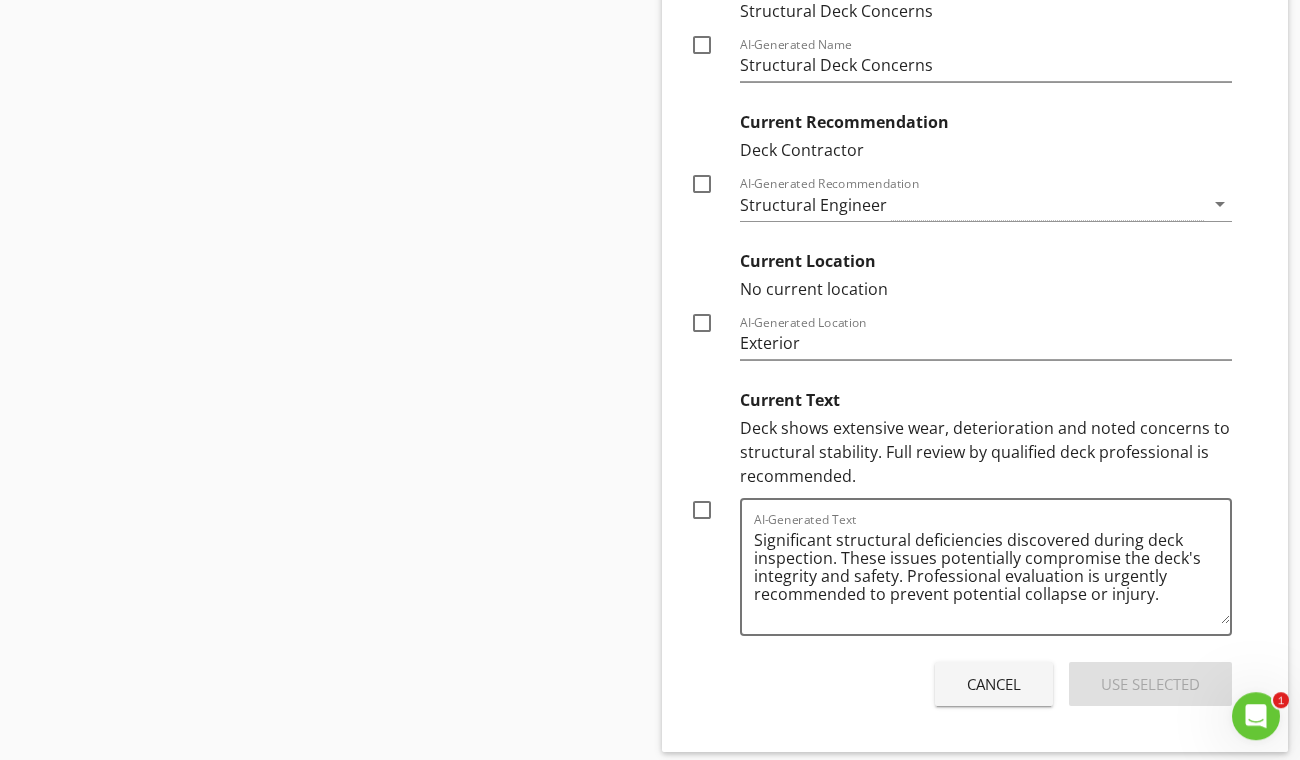 click at bounding box center [702, 510] 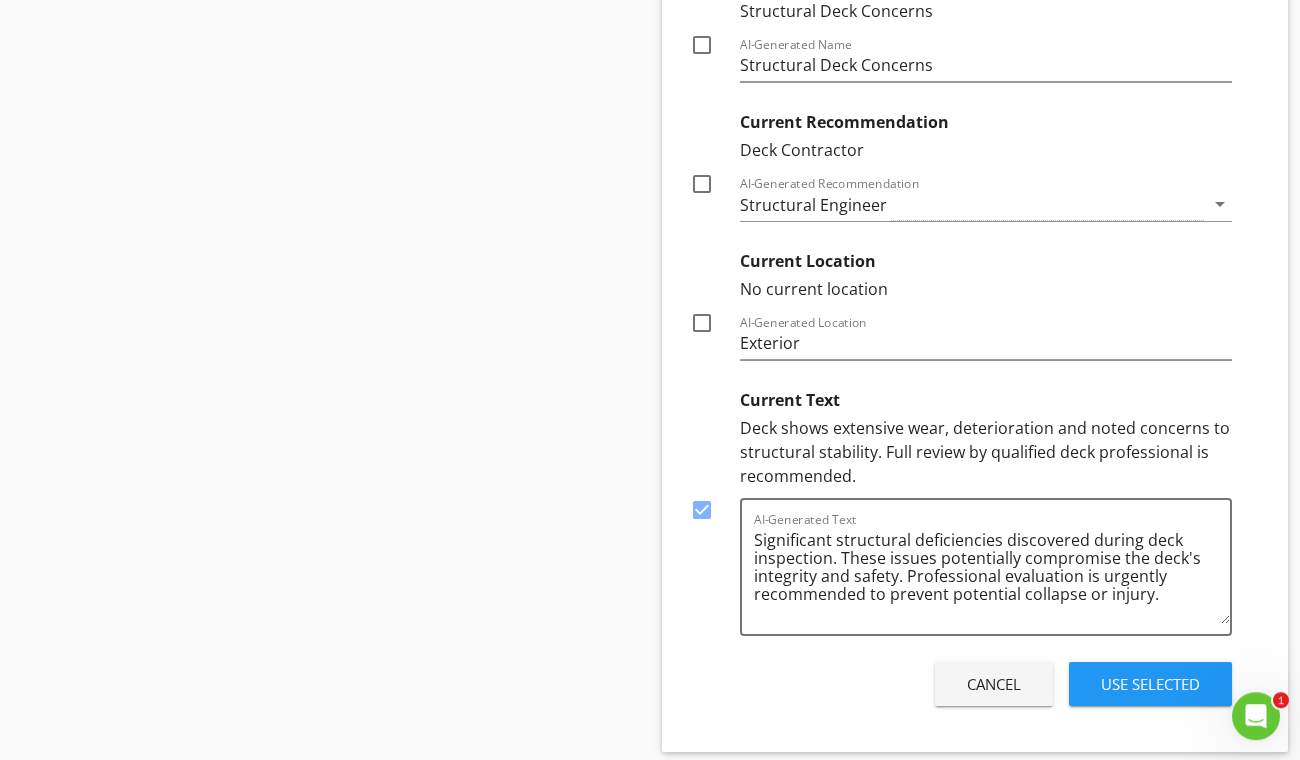 click on "Use Selected" at bounding box center [1150, 684] 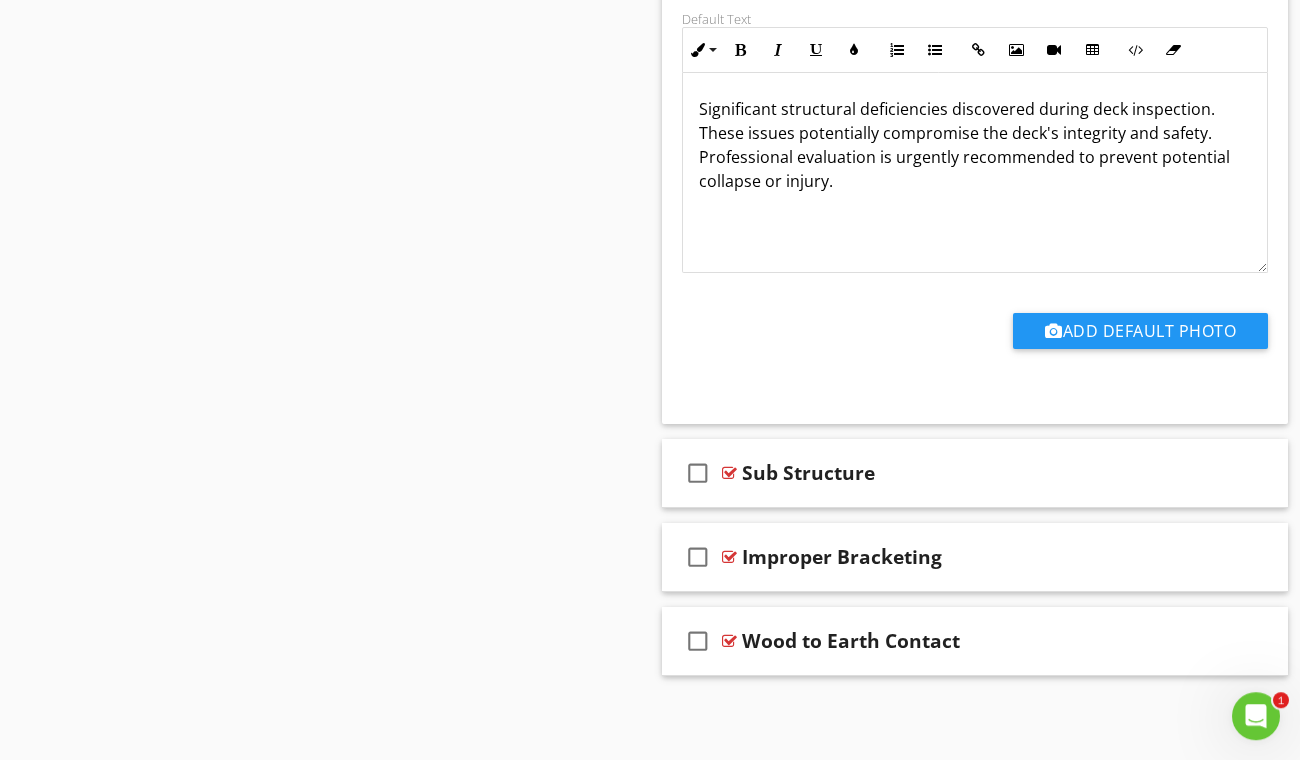 scroll, scrollTop: 1841, scrollLeft: 0, axis: vertical 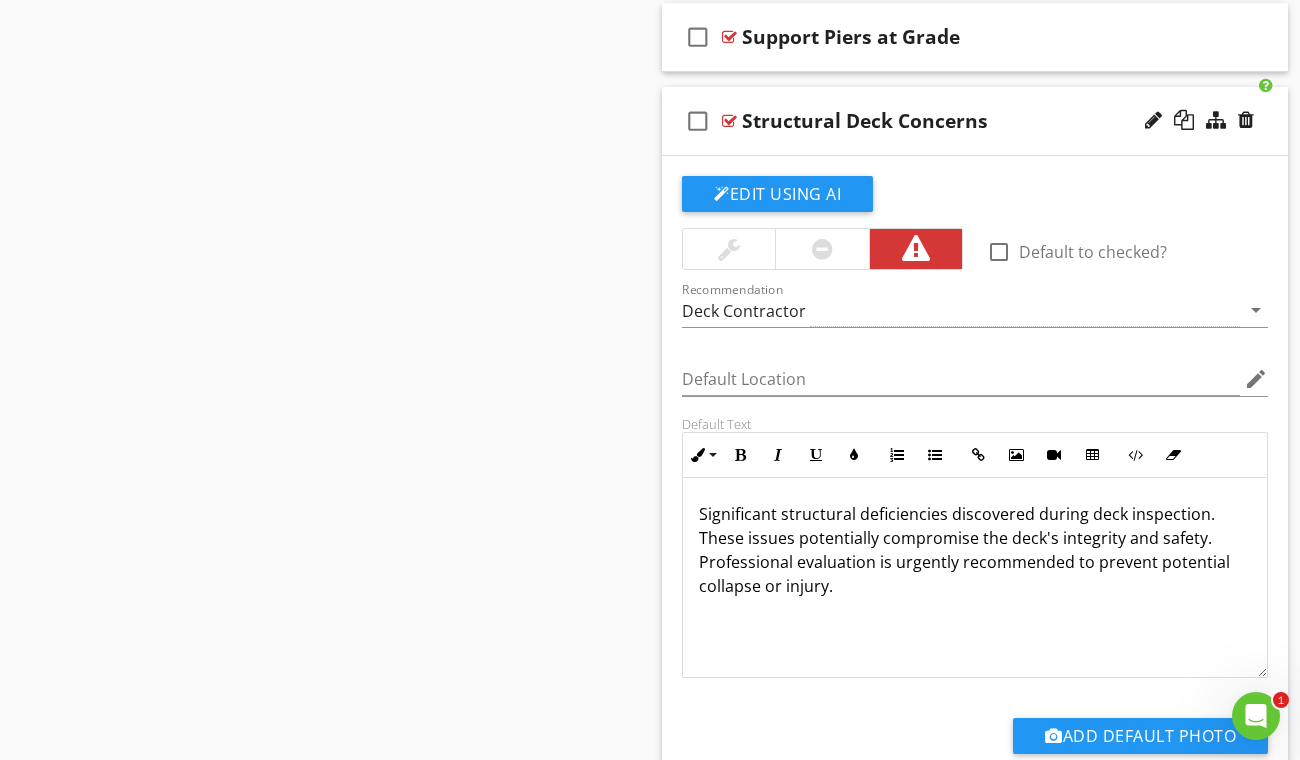 click on "Significant structural deficiencies discovered during deck inspection. These issues potentially compromise the deck's integrity and safety. Professional evaluation is urgently recommended to prevent potential collapse or injury." at bounding box center [975, 550] 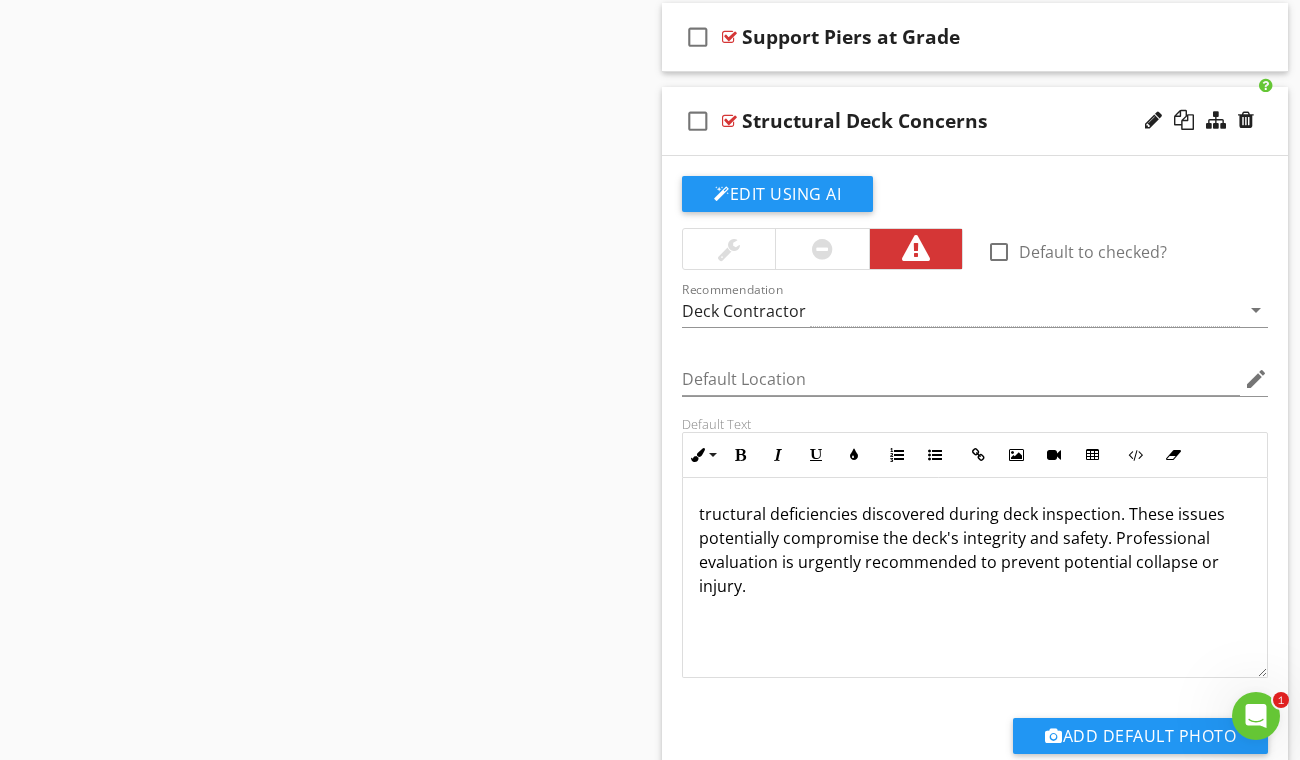 type 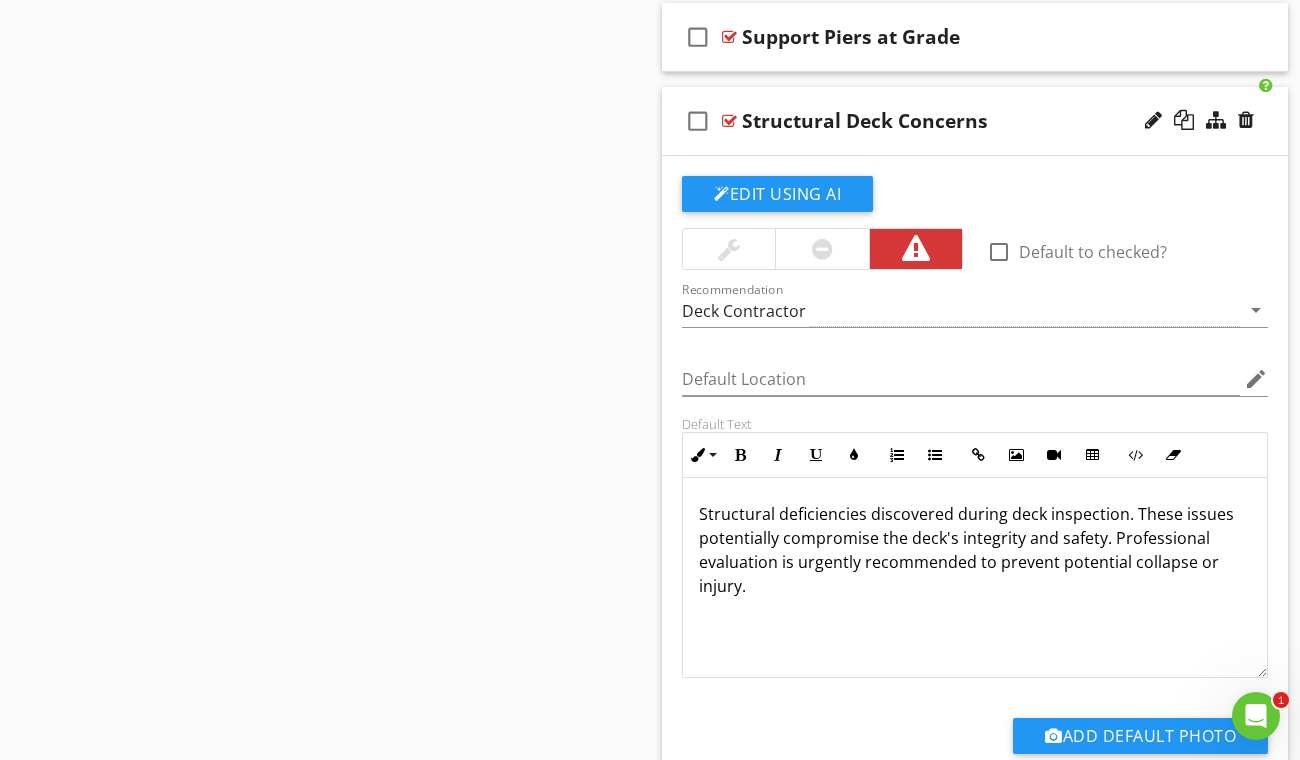 click on "Sections
PROPERTY INFORMATION           Site / Grounds            Sprinkler            Exterior           Porch's / Decks            Roof           Gutters           Attic            Main Interior            Fireplace's / Chimney           Kitchen            Bathroom(s)            Bedroom(s)            Laundry            Electrical            Plumbing            Hot Water Tank(s)            Heating  / Cooling           Sub Structure            Crawl Space            Crawl Space / Manufactured            Attached Garage            Health / Safety            Detached Garage           Detached ADU           Labor and Industries Finding           Notes / Information
Section
Attachments
Attachment
Items
Porch            Deck(s)           Railings / Handrails / Stairs
Item
Comments
New
Informational" at bounding box center (650, -237) 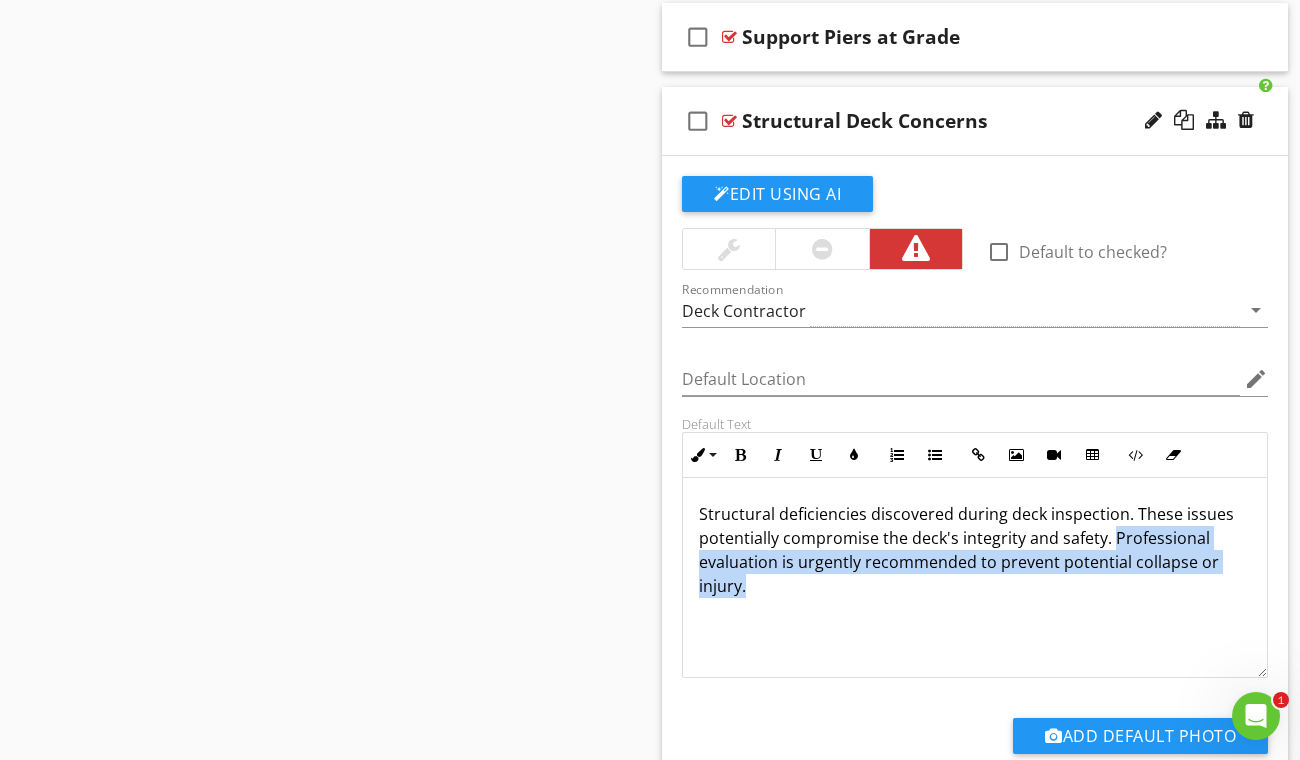 drag, startPoint x: 1111, startPoint y: 521, endPoint x: 1266, endPoint y: 568, distance: 161.96913 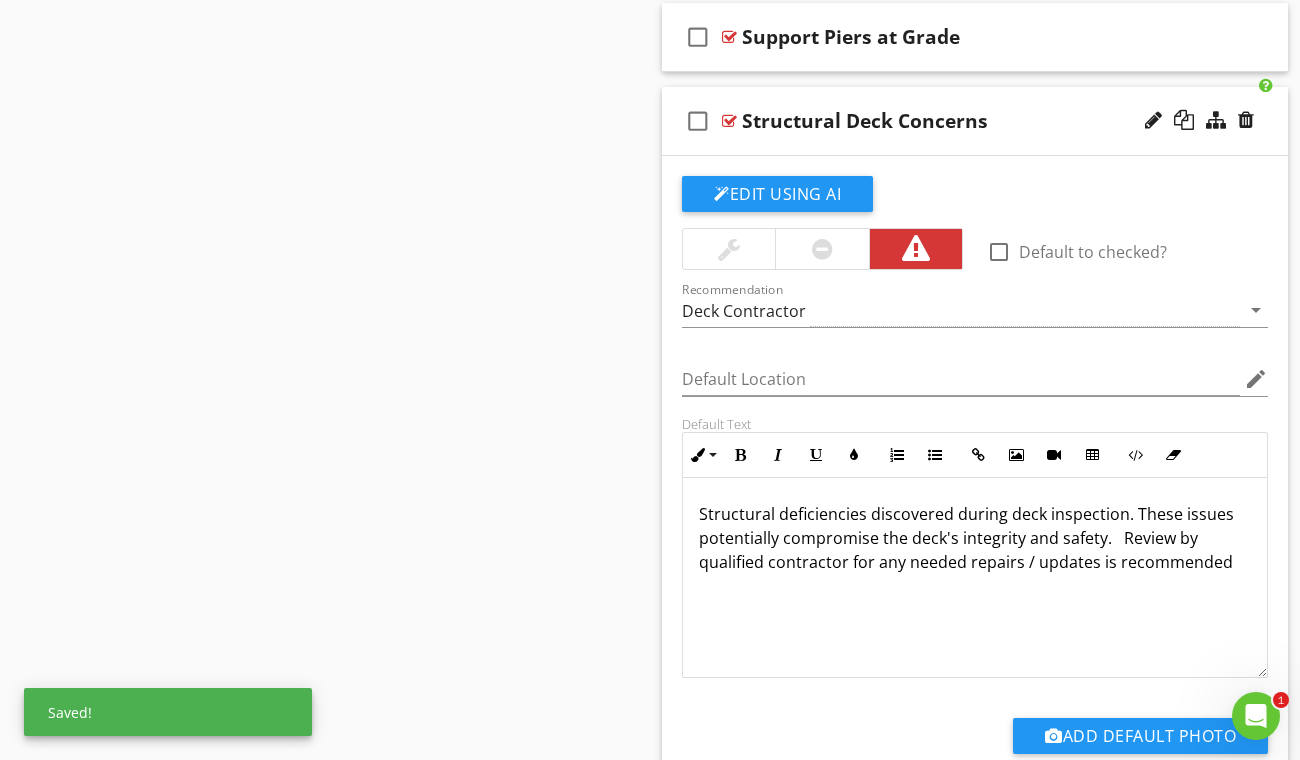 click on "Structural deficiencies discovered during deck inspection. These issues potentially compromise the deck's integrity and safety.   Review by qualified contractor for any needed repairs / updates is recommended" at bounding box center (975, 578) 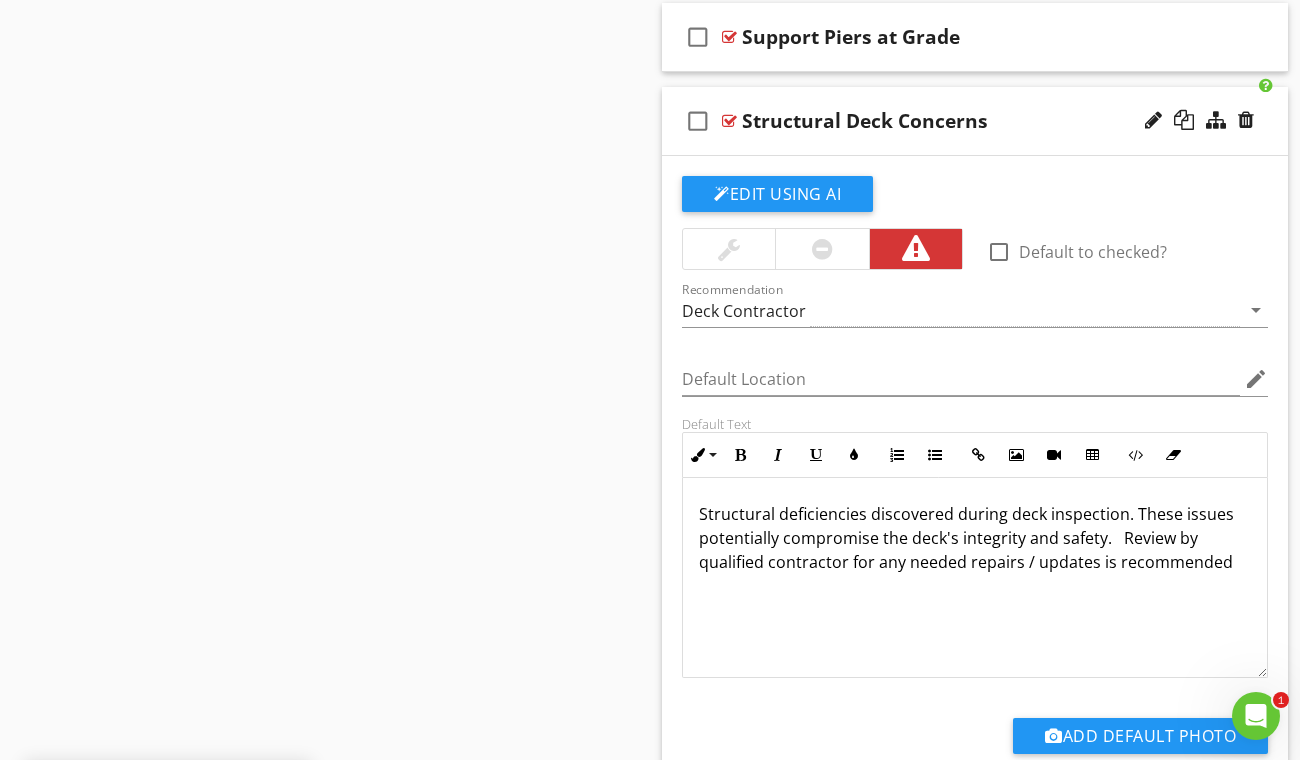 click on "check_box_outline_blank
Structural Deck Concerns" at bounding box center [975, 121] 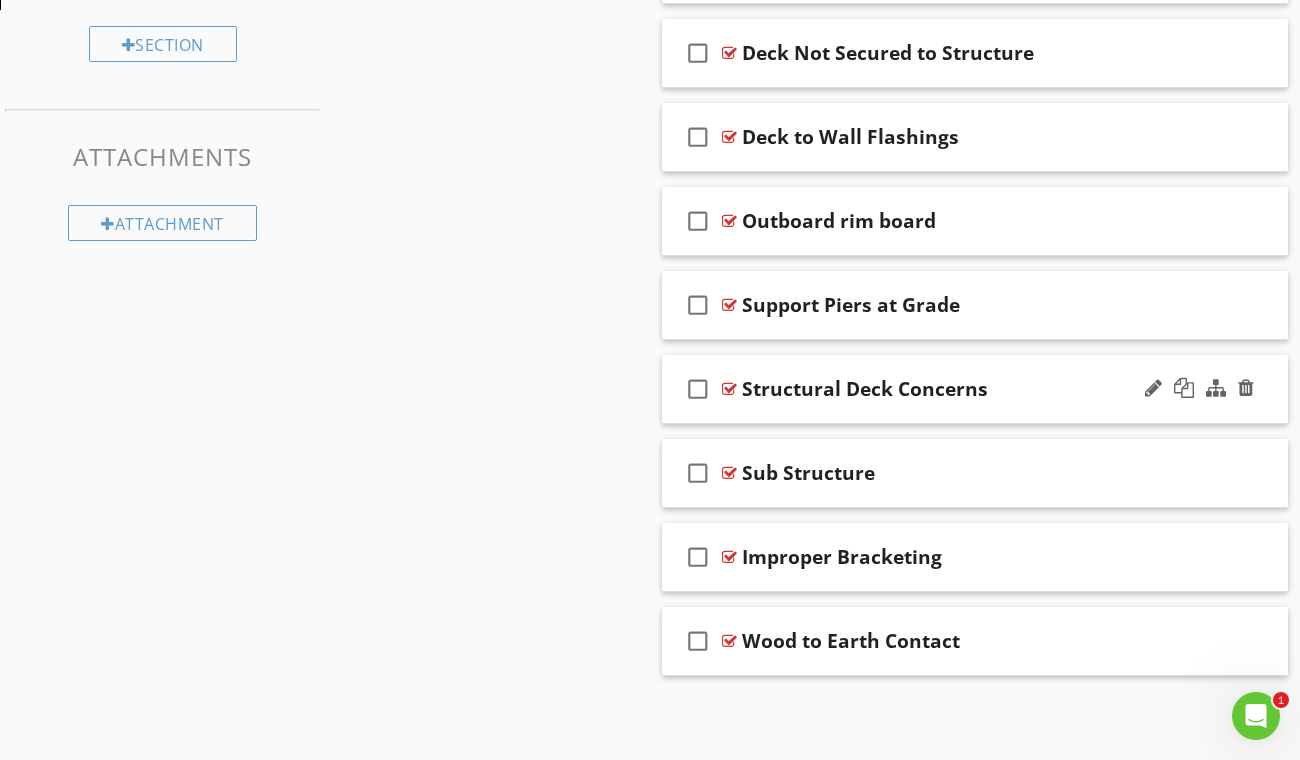 scroll, scrollTop: 1554, scrollLeft: 0, axis: vertical 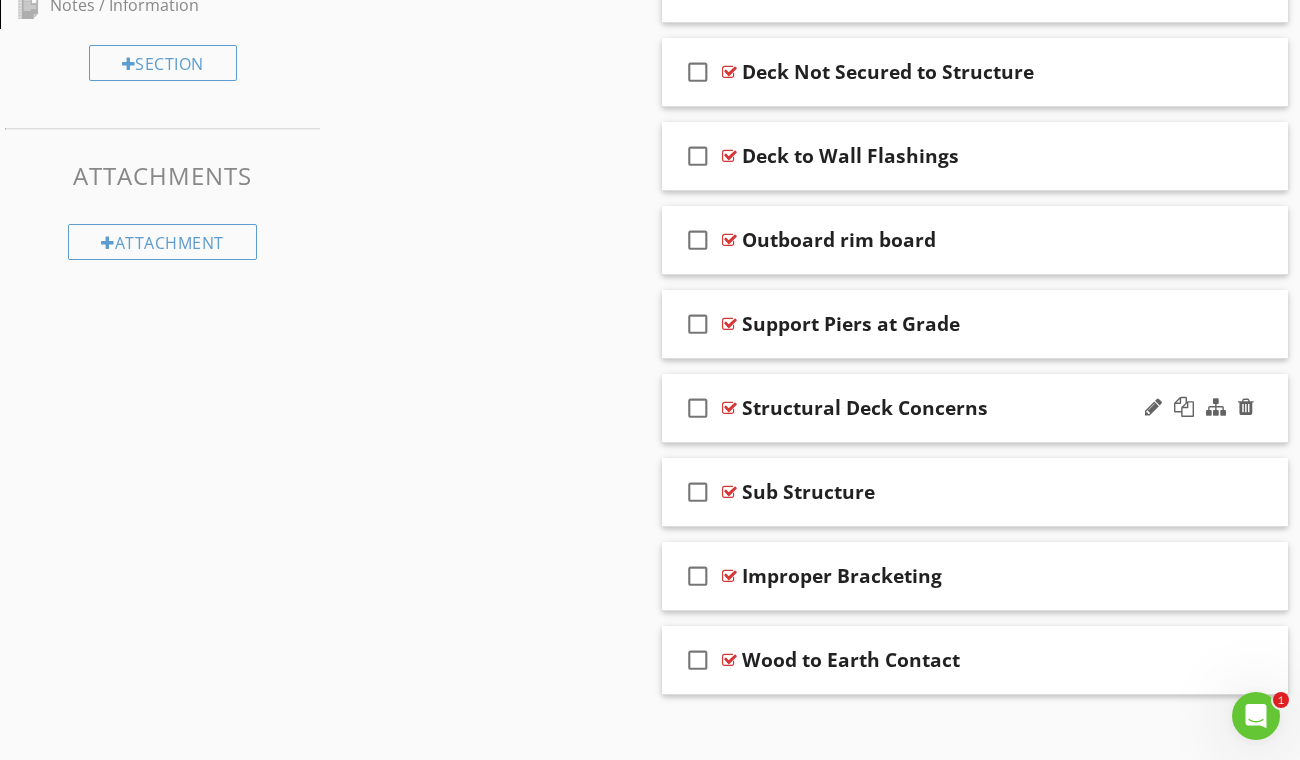 click on "Structural Deck Concerns" at bounding box center [962, 408] 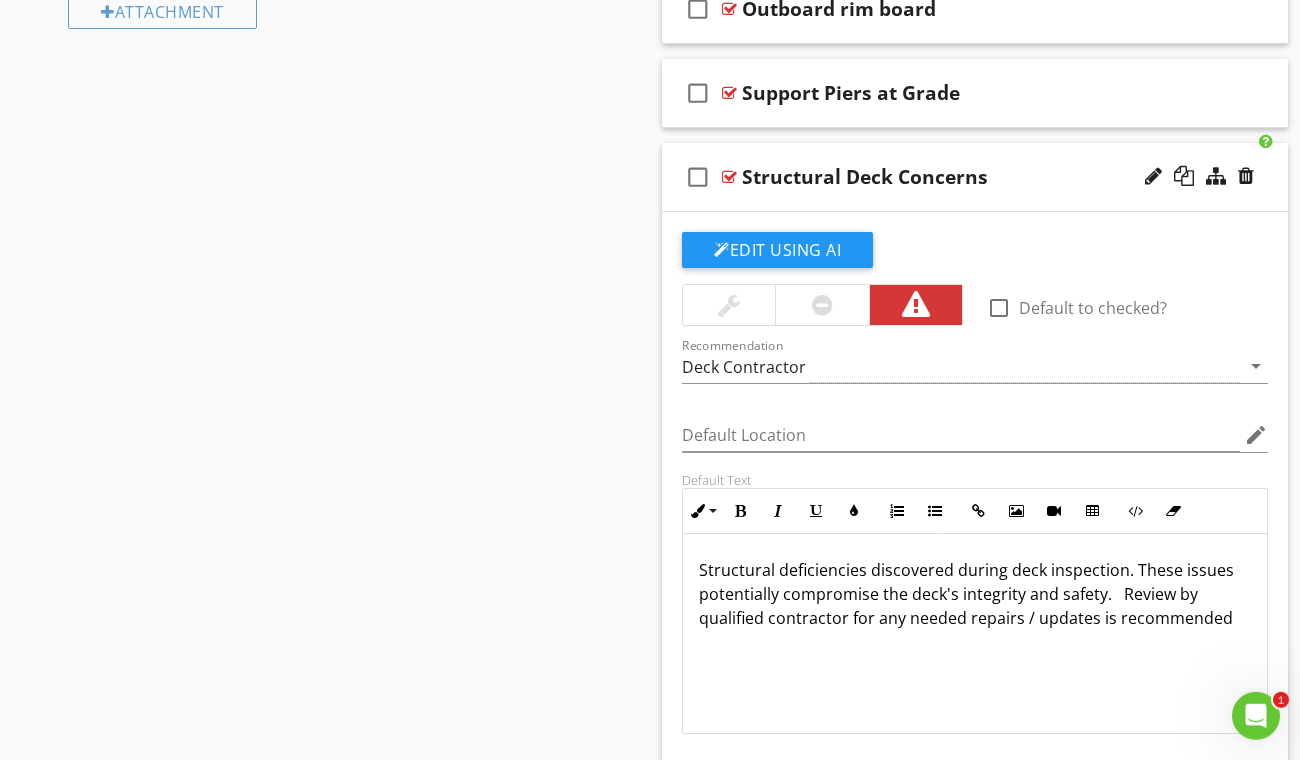 scroll, scrollTop: 1787, scrollLeft: 0, axis: vertical 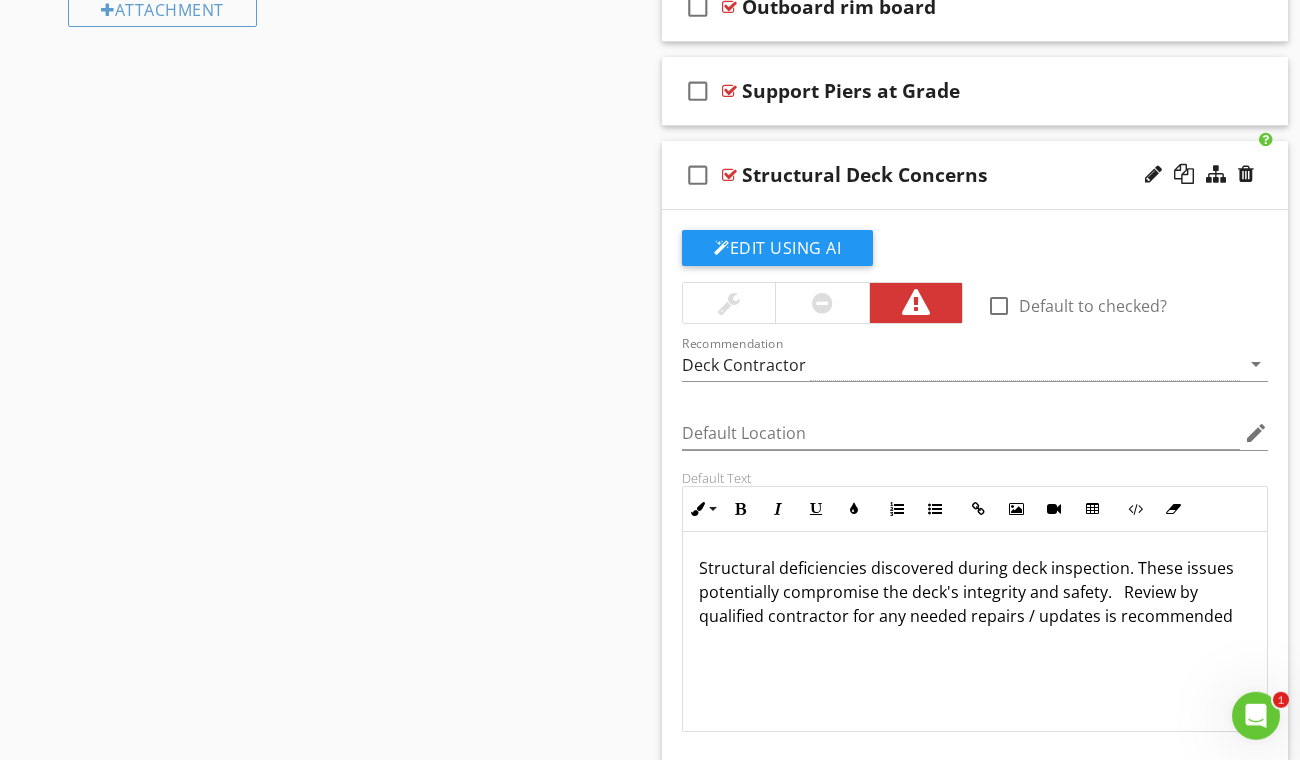 drag, startPoint x: 1228, startPoint y: 598, endPoint x: 654, endPoint y: 554, distance: 575.68396 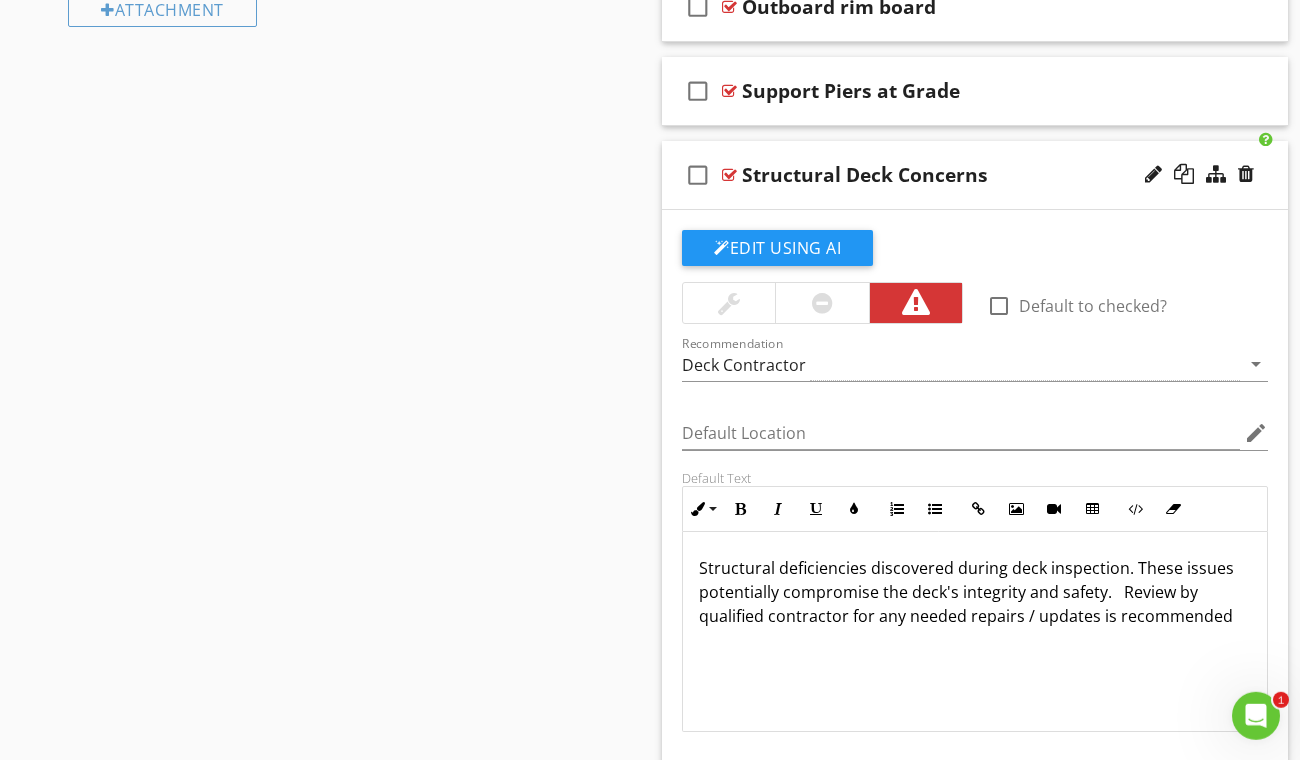 copy on "Structural deficiencies discovered during deck inspection. These issues potentially compromise the deck's integrity and safety.   Review by qualified contractor for any needed repairs / updates is recommended" 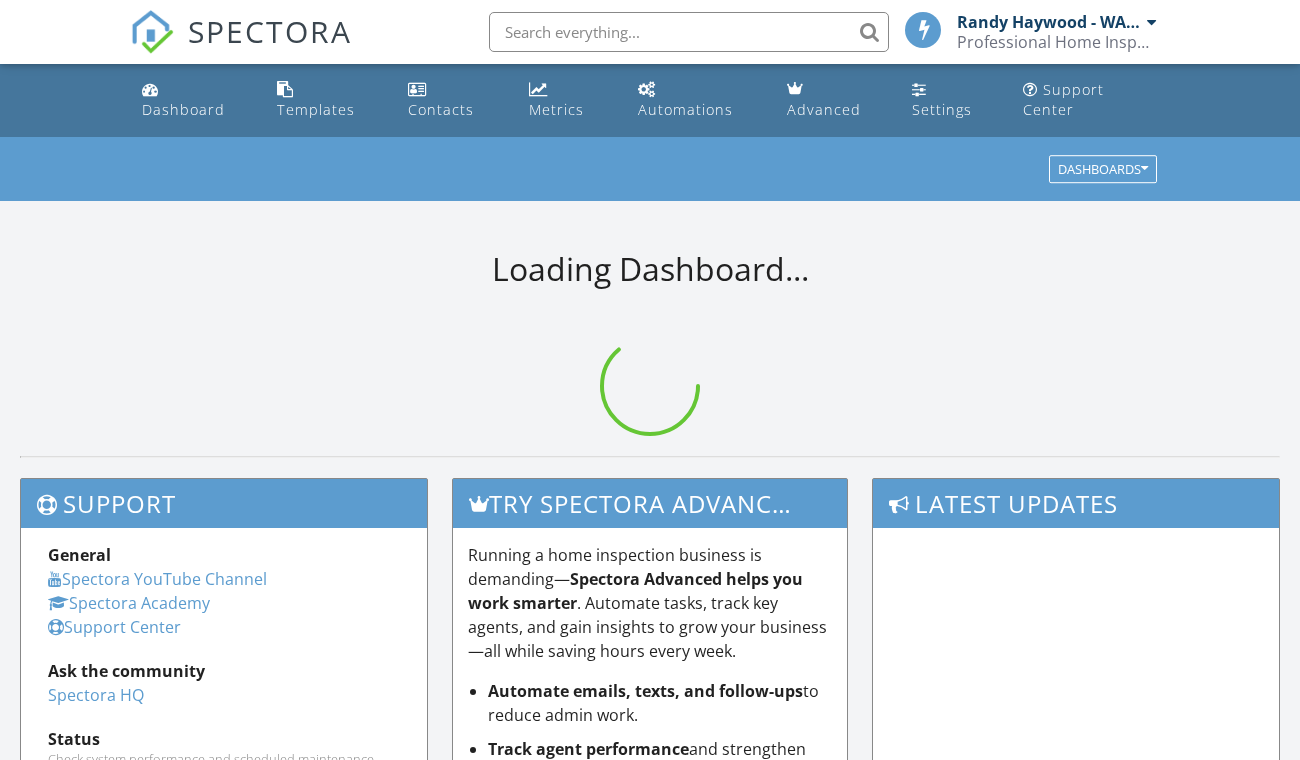 scroll, scrollTop: 0, scrollLeft: 0, axis: both 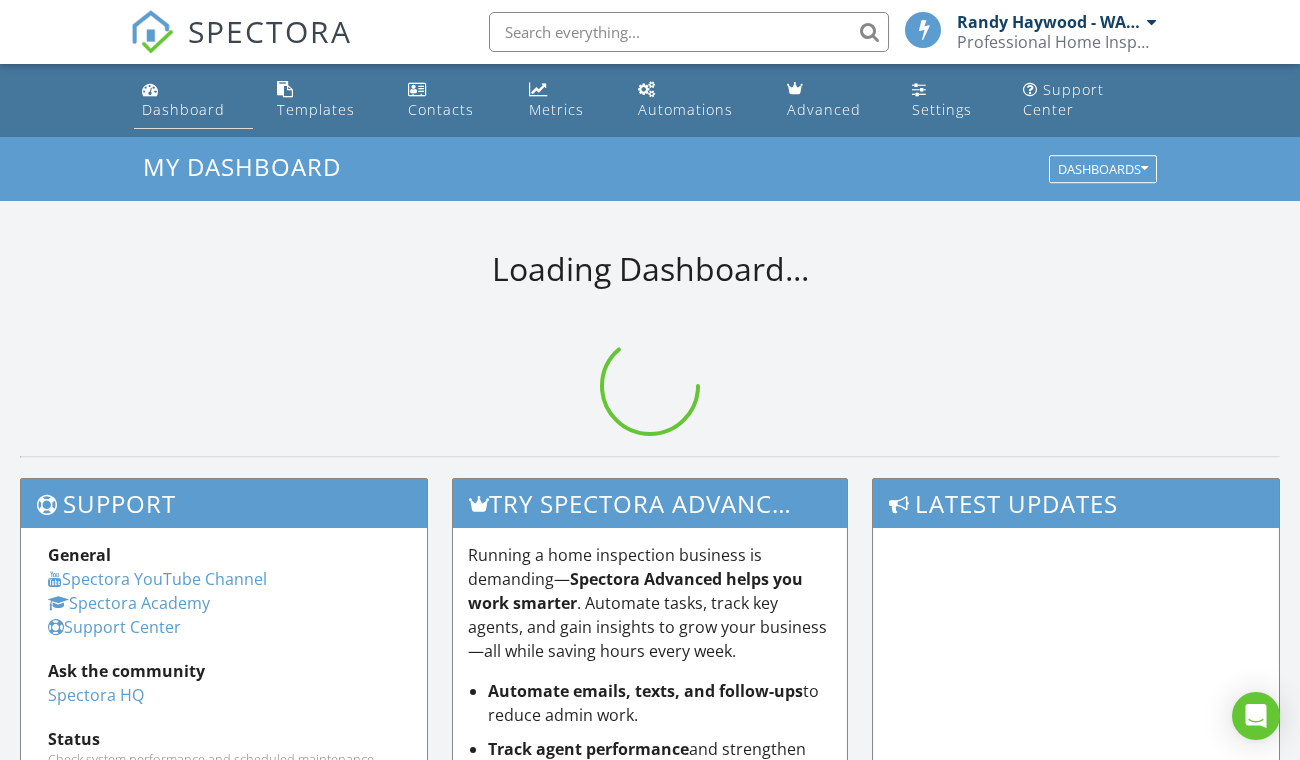 click on "Dashboard" at bounding box center [183, 109] 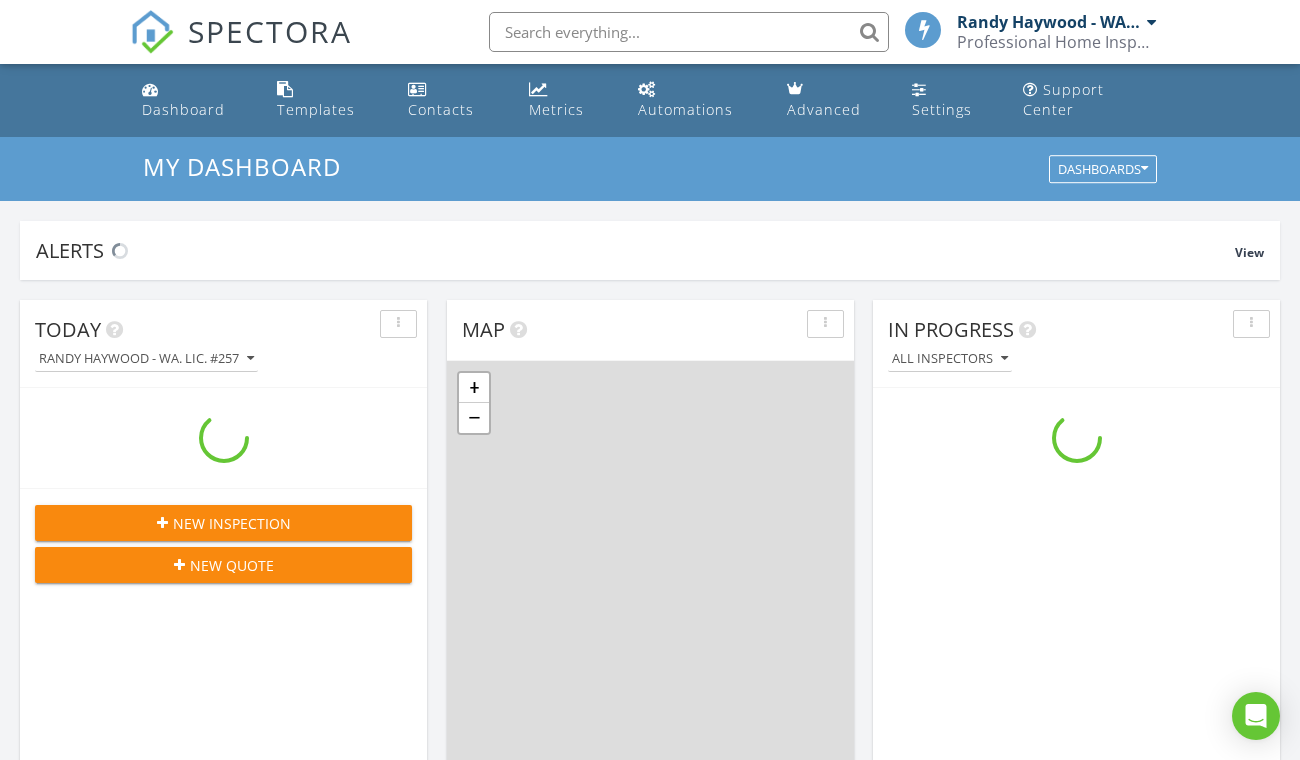 scroll, scrollTop: 27, scrollLeft: 27, axis: both 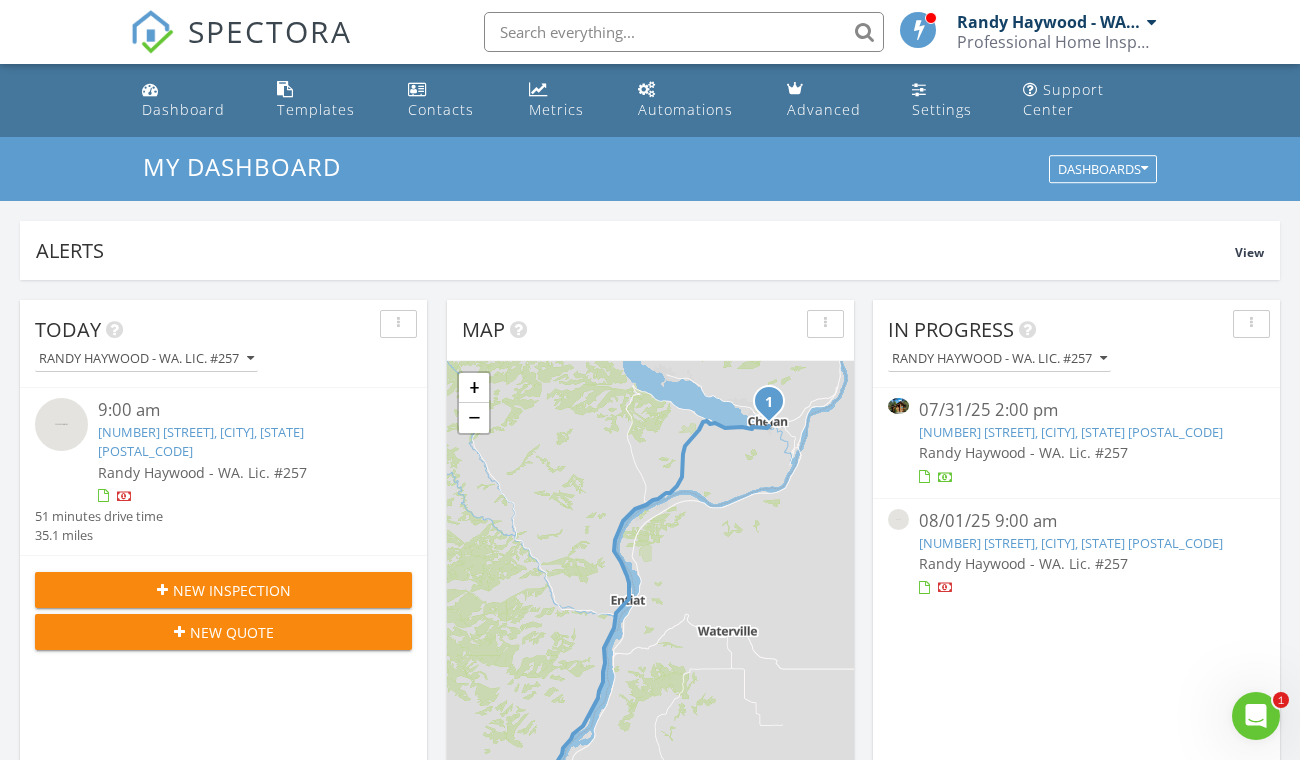 click on "New Inspection" at bounding box center (232, 590) 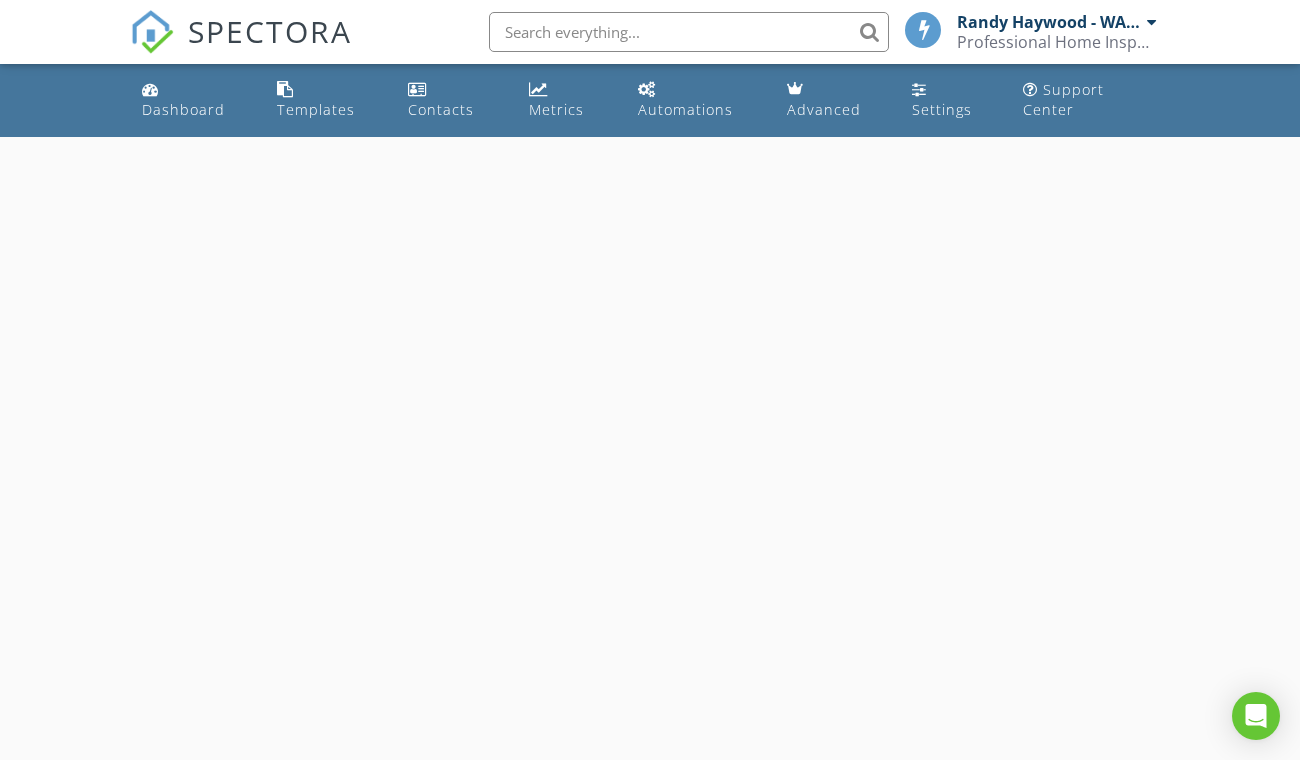 scroll, scrollTop: 0, scrollLeft: 0, axis: both 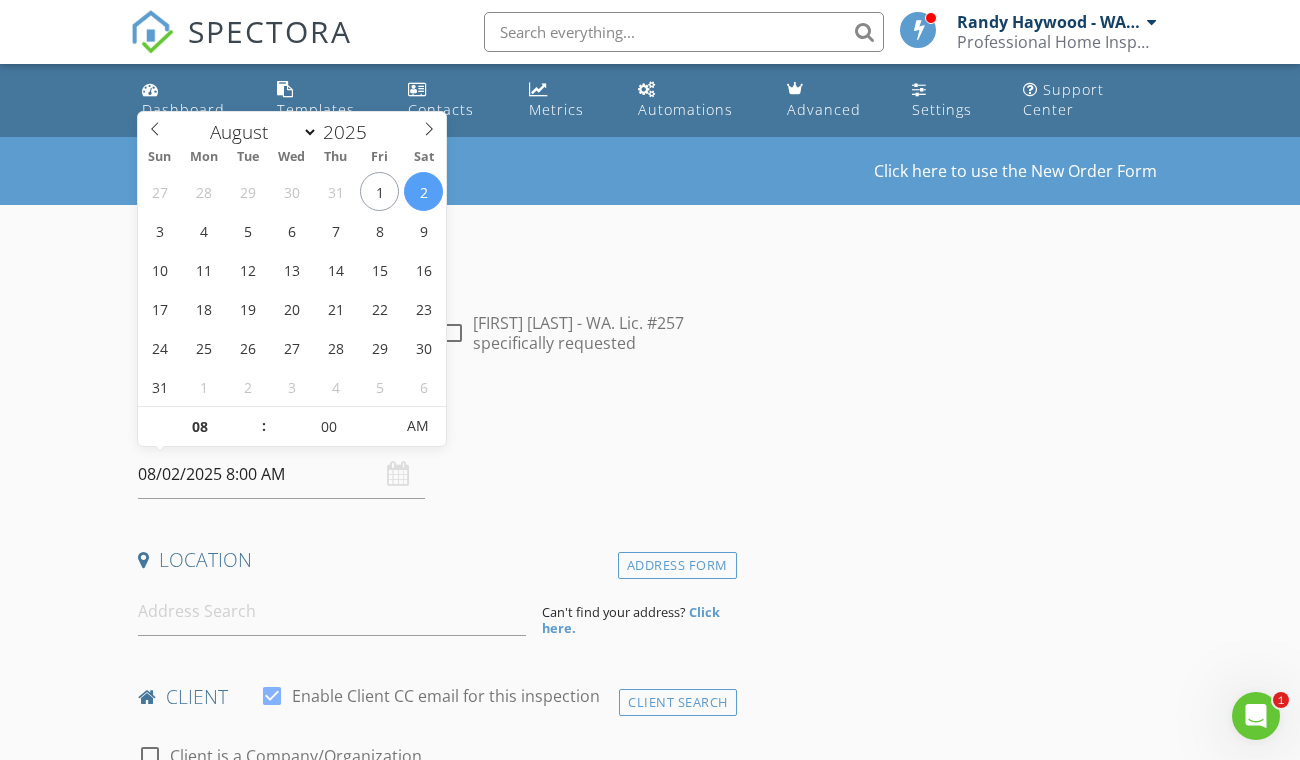 click on "08/02/2025 8:00 AM" at bounding box center (281, 474) 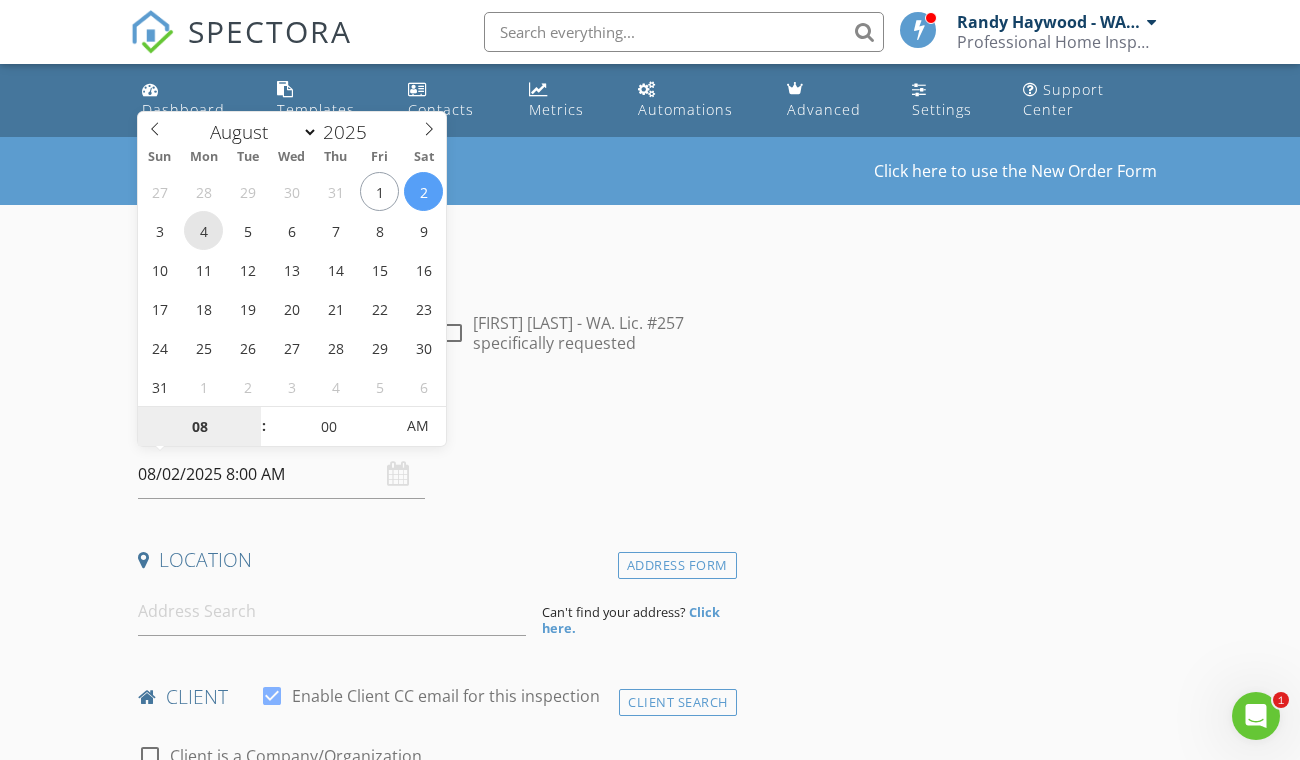 type on "08/04/2025 8:00 AM" 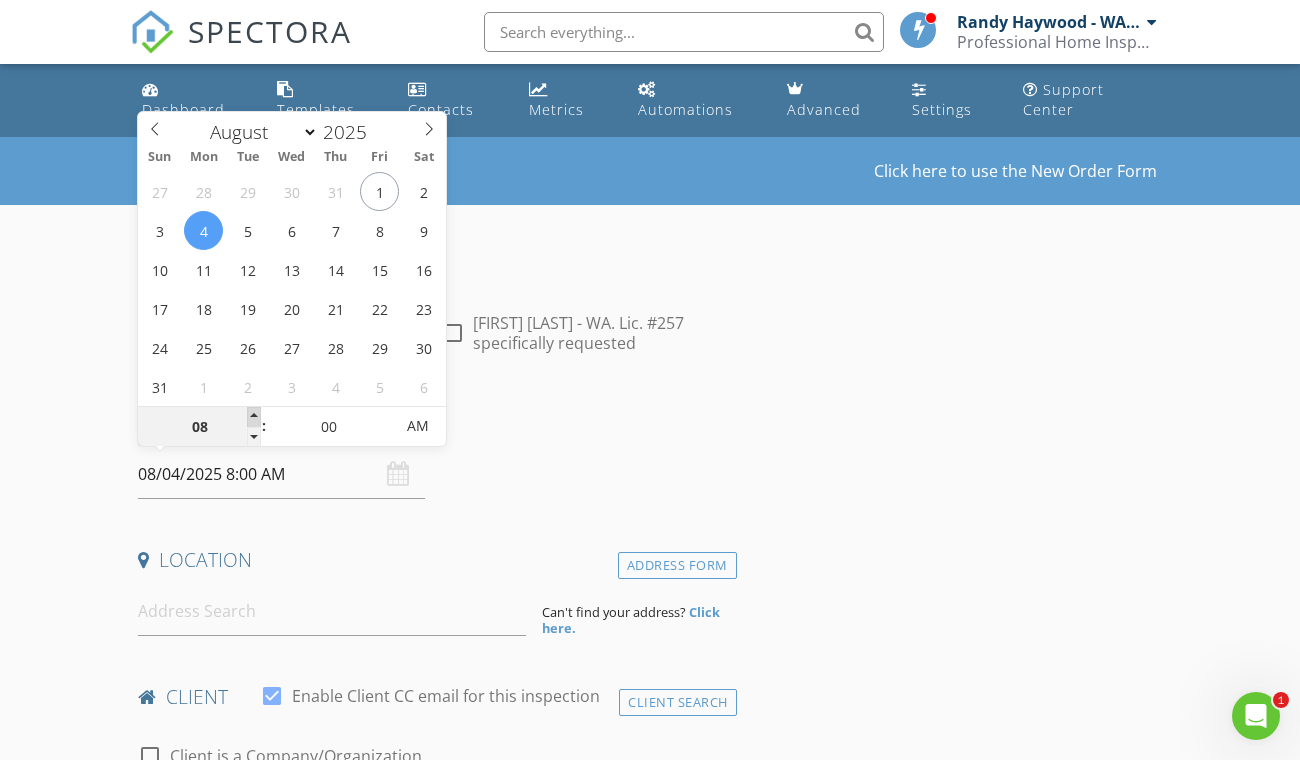 type on "09" 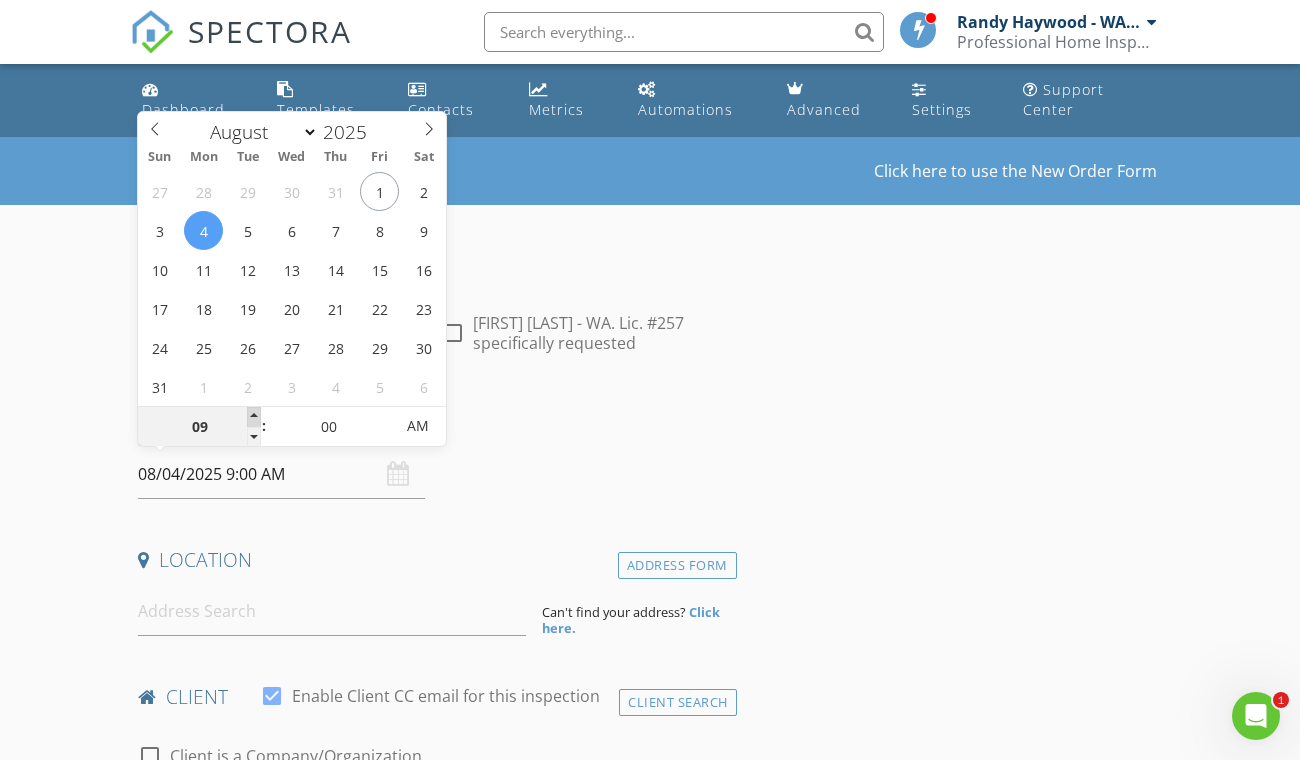 click at bounding box center [254, 417] 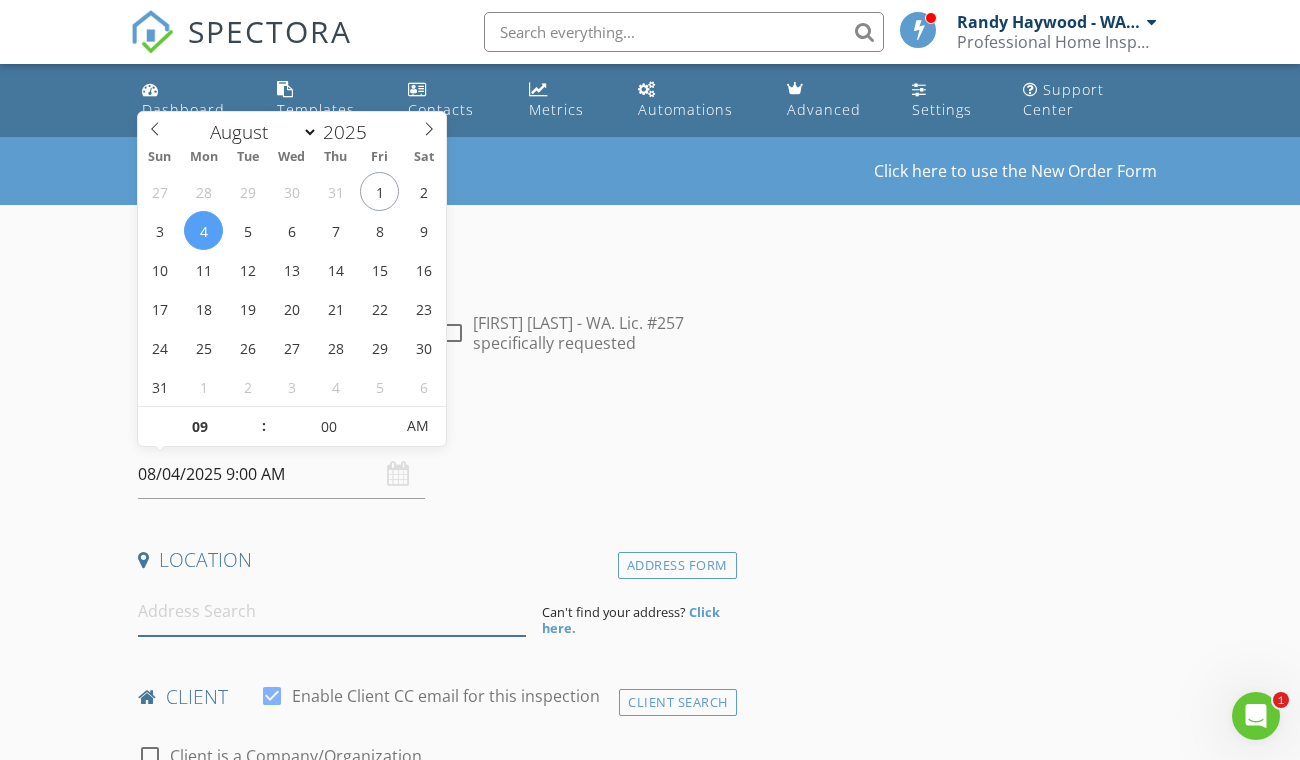 click at bounding box center [332, 611] 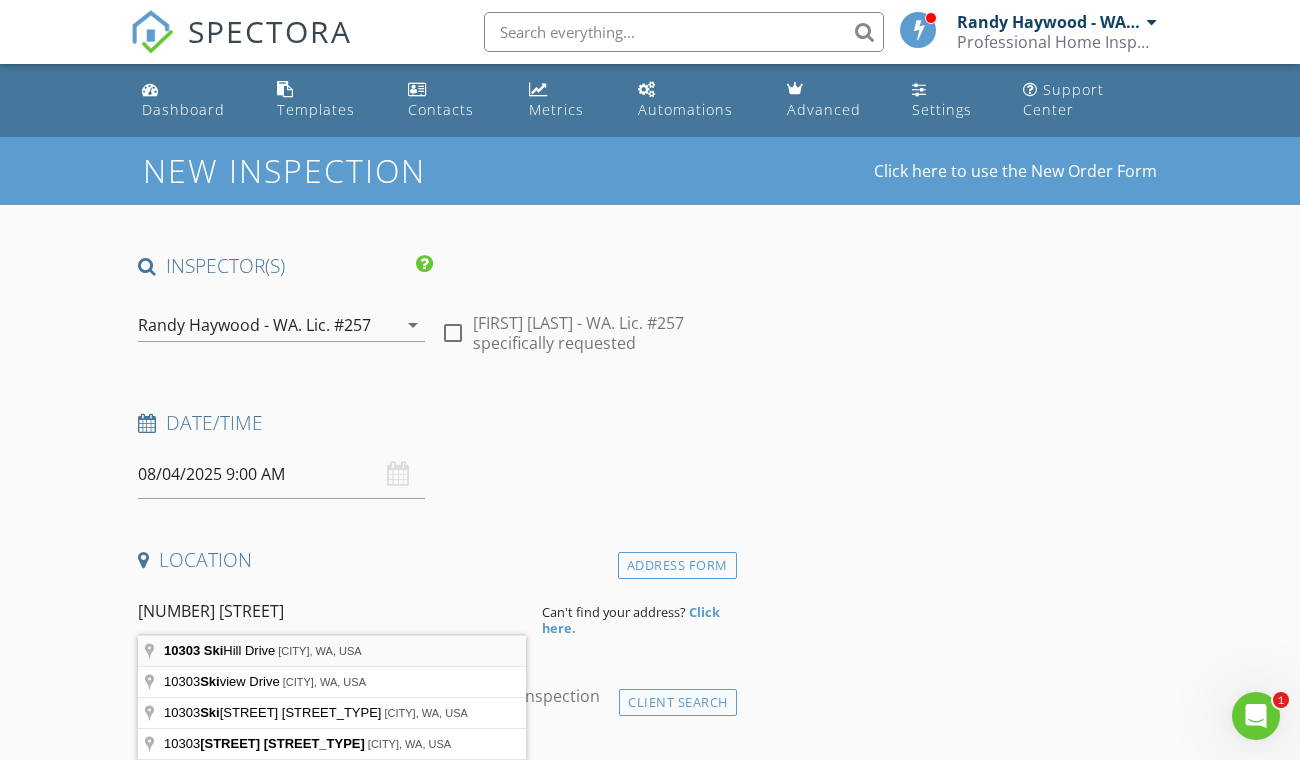 type on "[NUMBER] [STREET], [CITY], WA, USA" 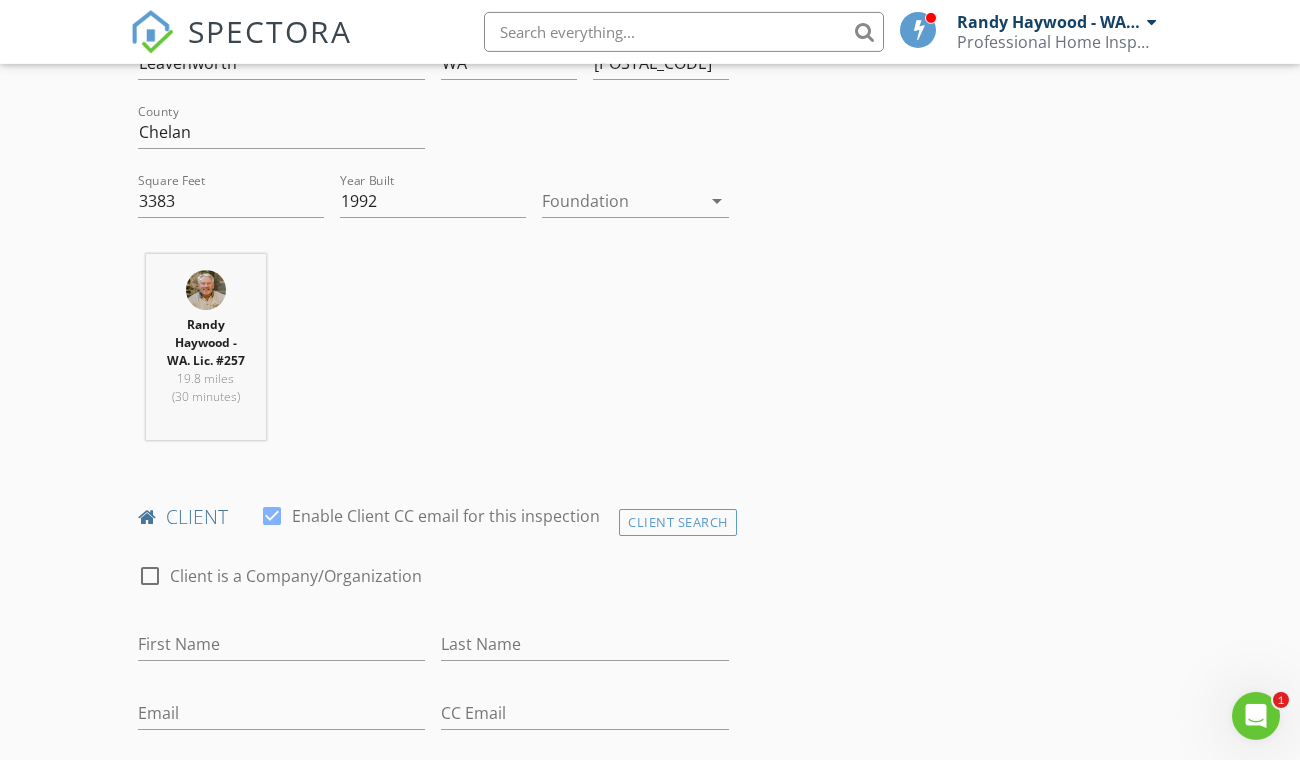 scroll, scrollTop: 647, scrollLeft: 0, axis: vertical 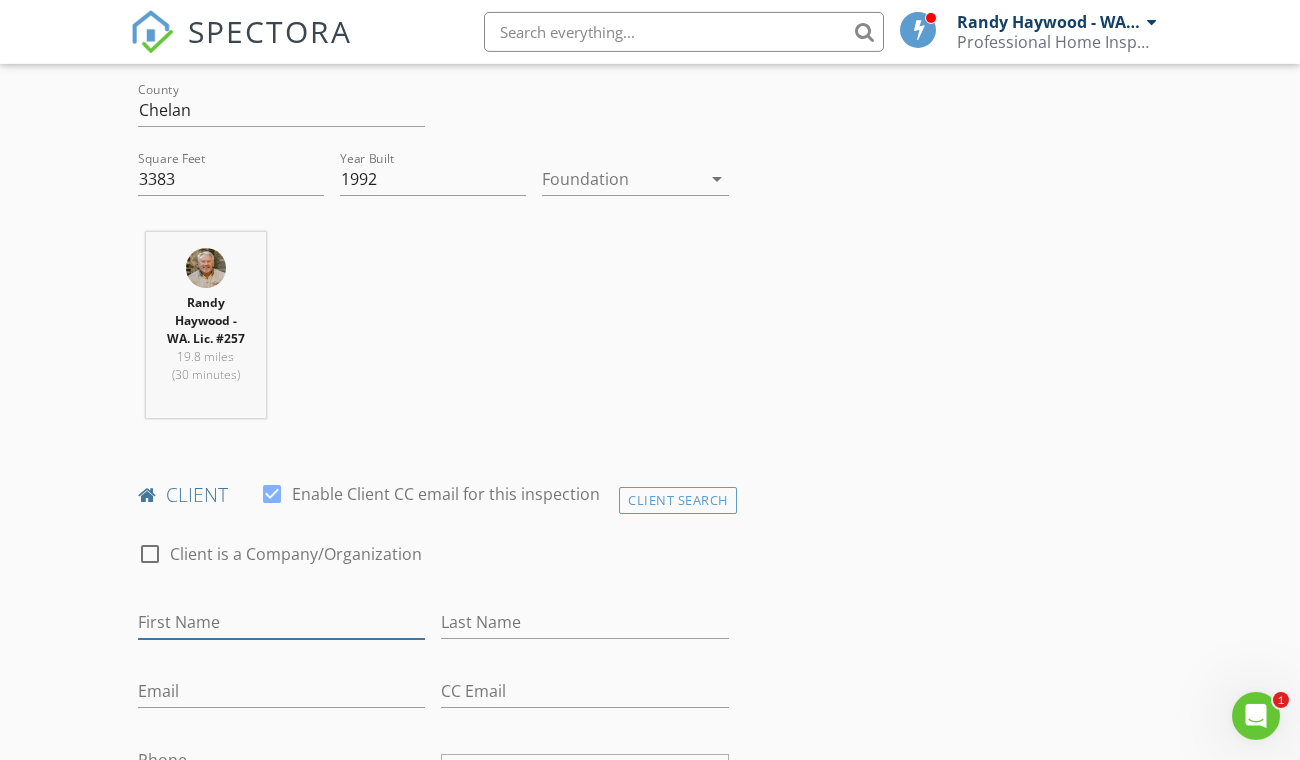 click on "First Name" at bounding box center (281, 622) 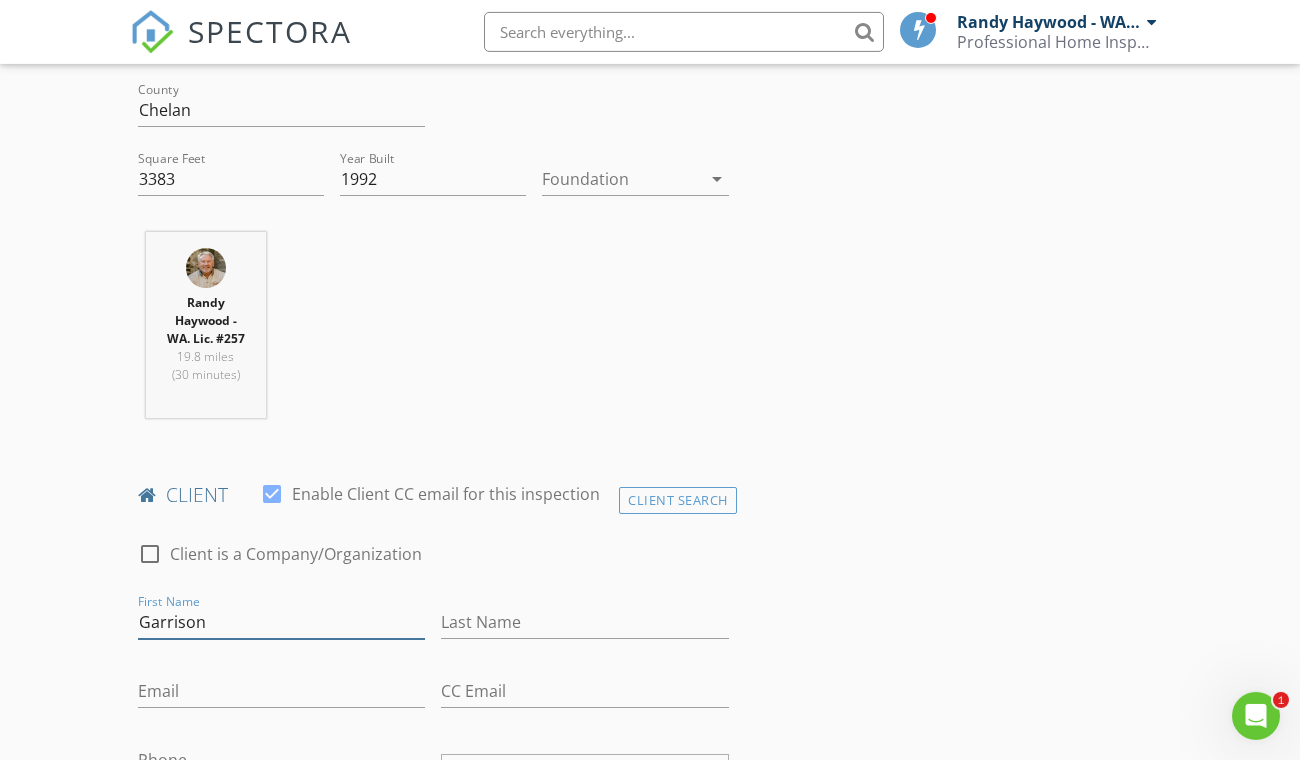 type on "Garrison" 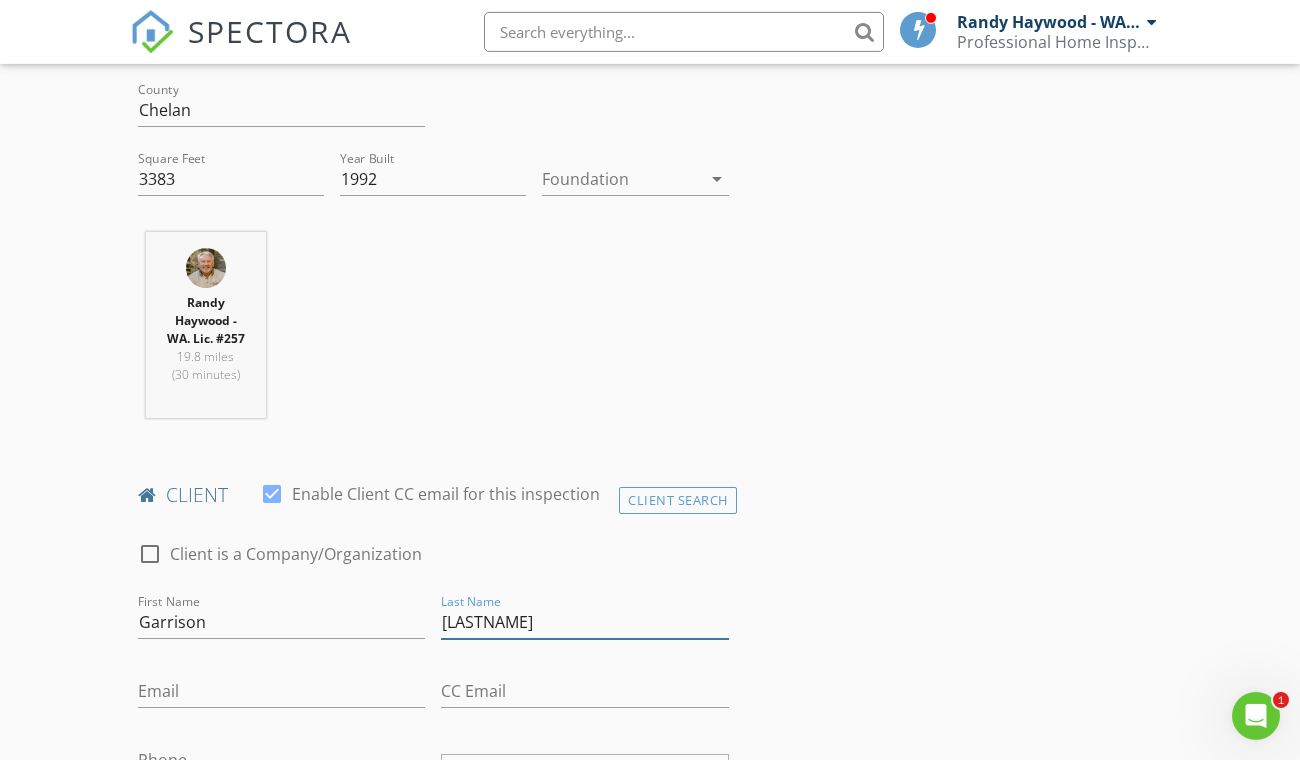 type on "[LASTNAME]" 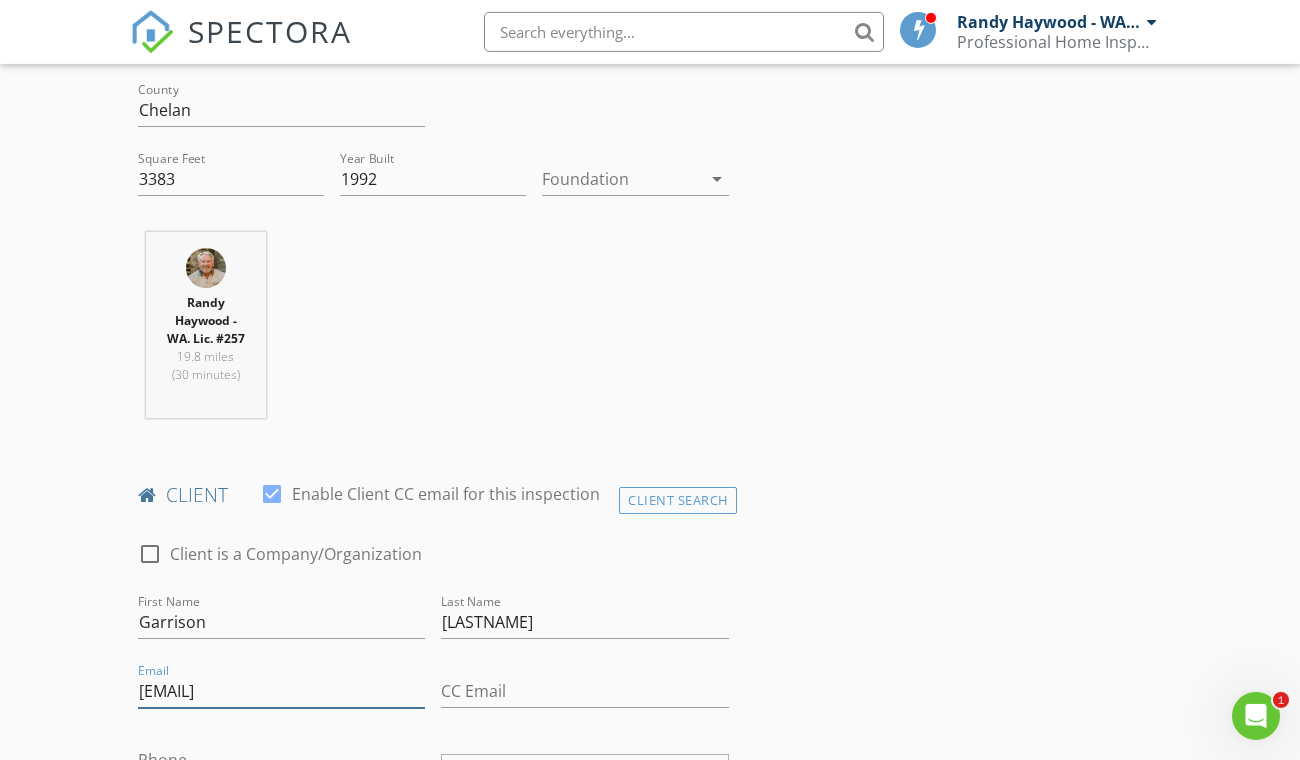 type on "[EMAIL]" 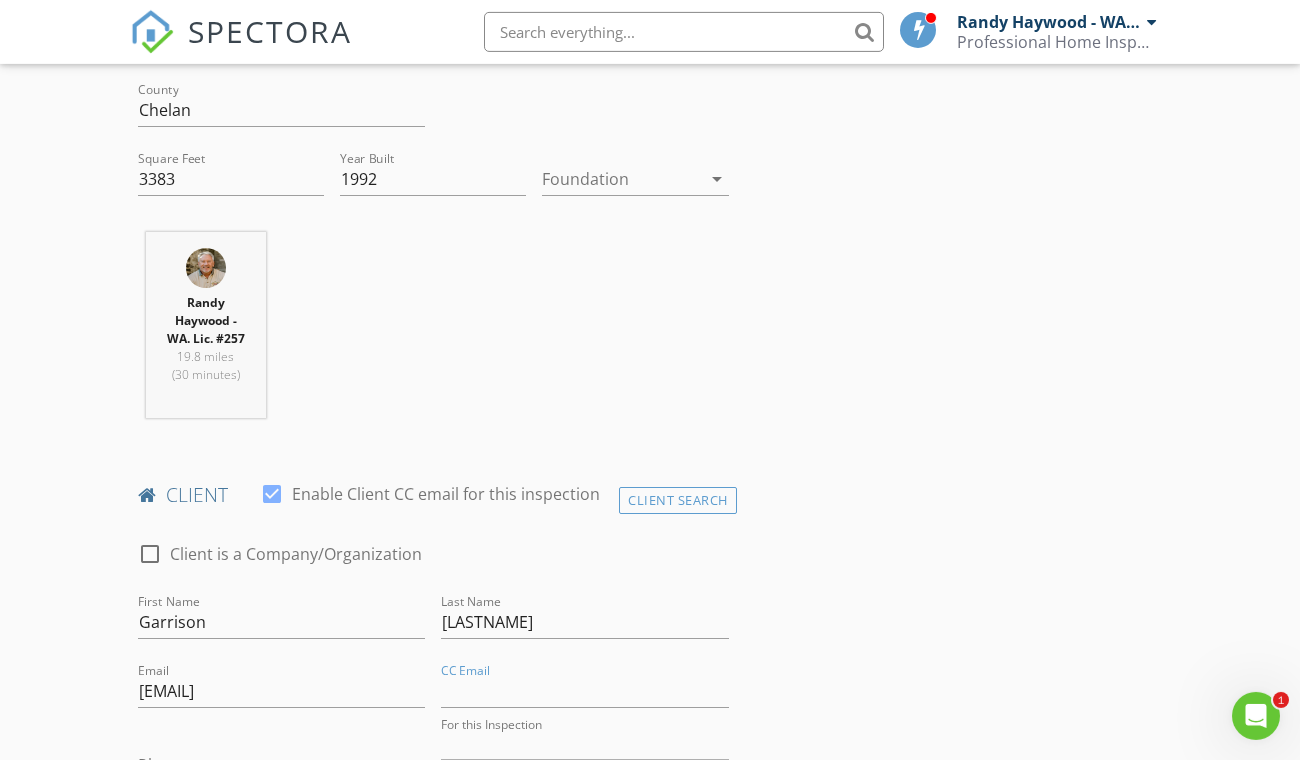 scroll, scrollTop: 1025, scrollLeft: 0, axis: vertical 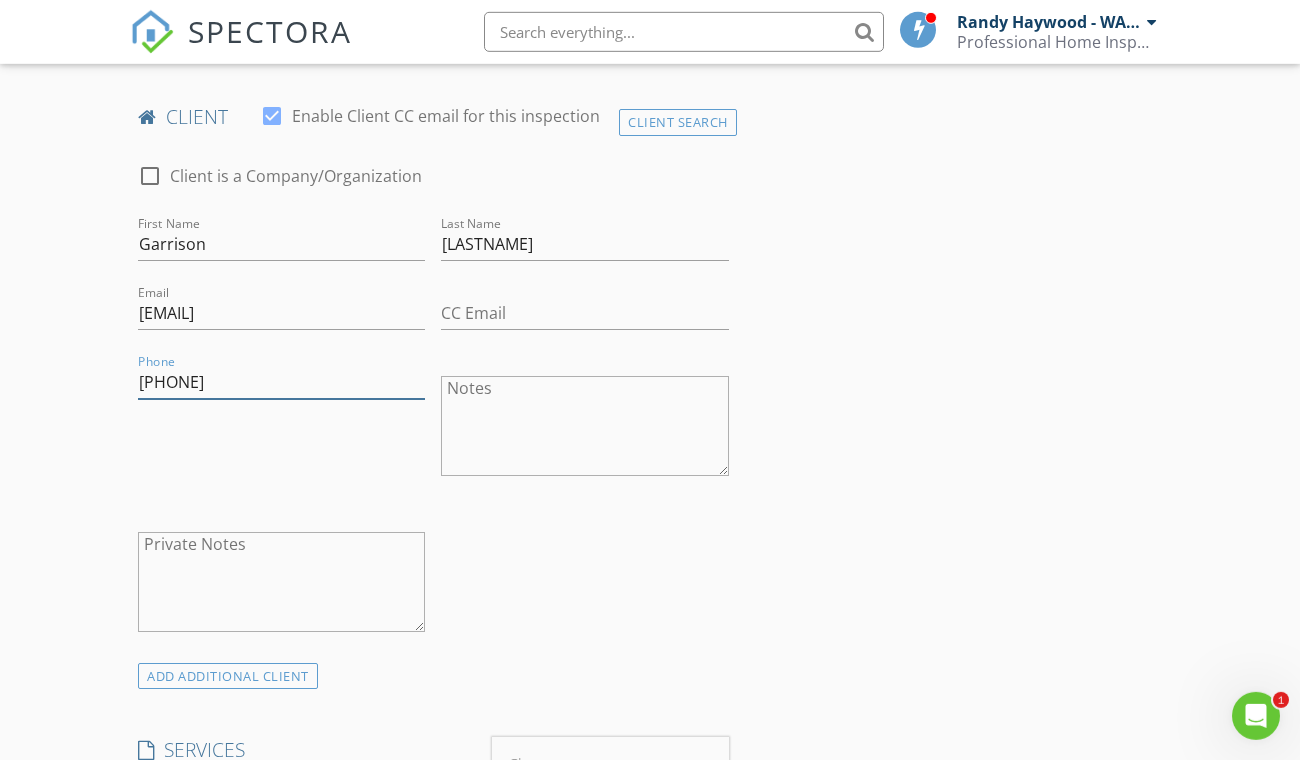 type on "[PHONE]" 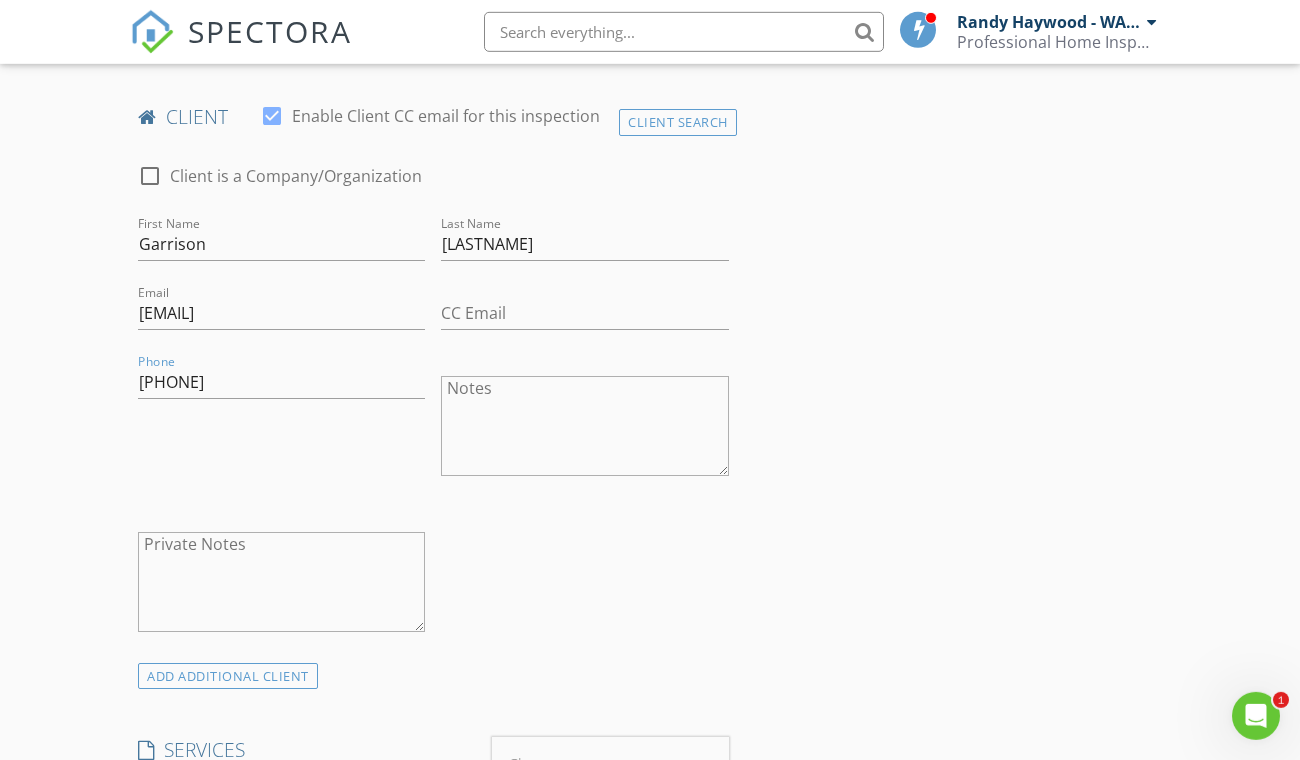 click on "check_box_outline_blank Client is a Company/Organization     First Name [FIRST]   Last Name [LAST]   Email [EMAIL]   CC Email   Phone [PHONE]           Notes   Private Notes" at bounding box center [433, 403] 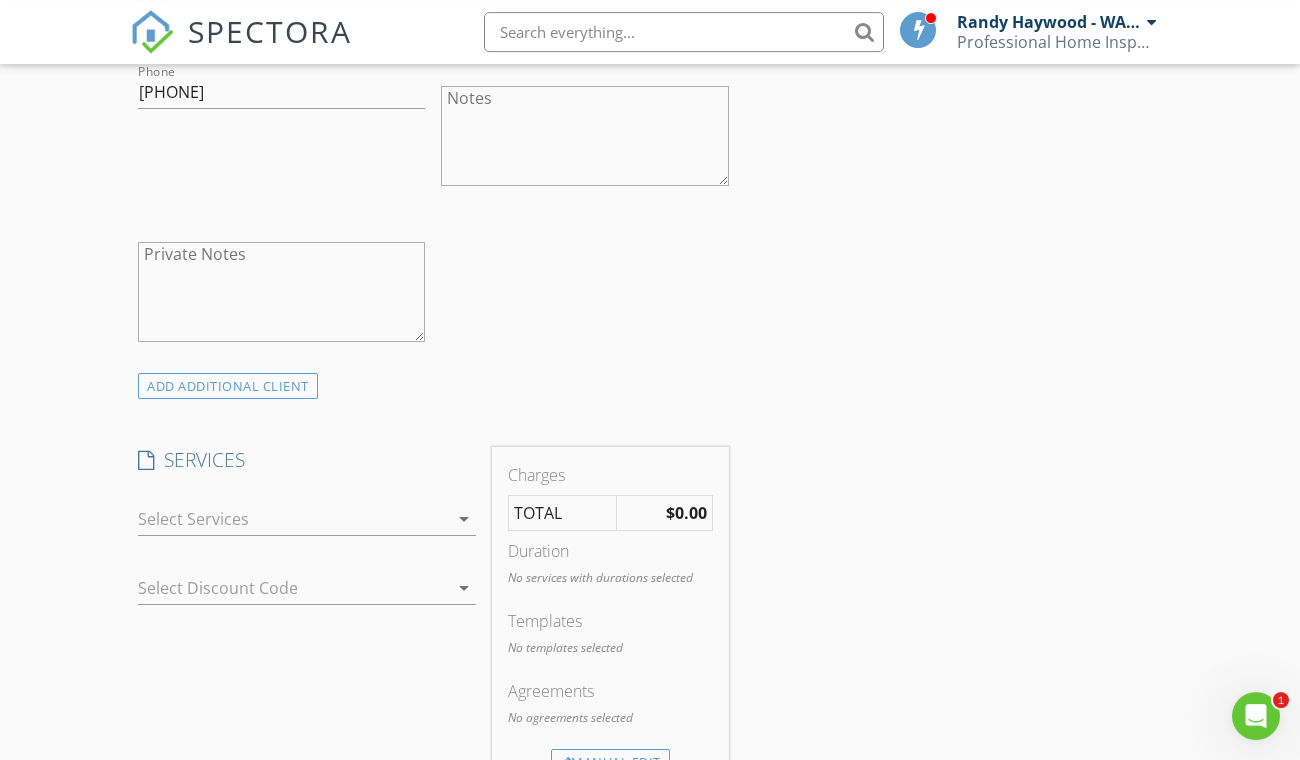 scroll, scrollTop: 1349, scrollLeft: 0, axis: vertical 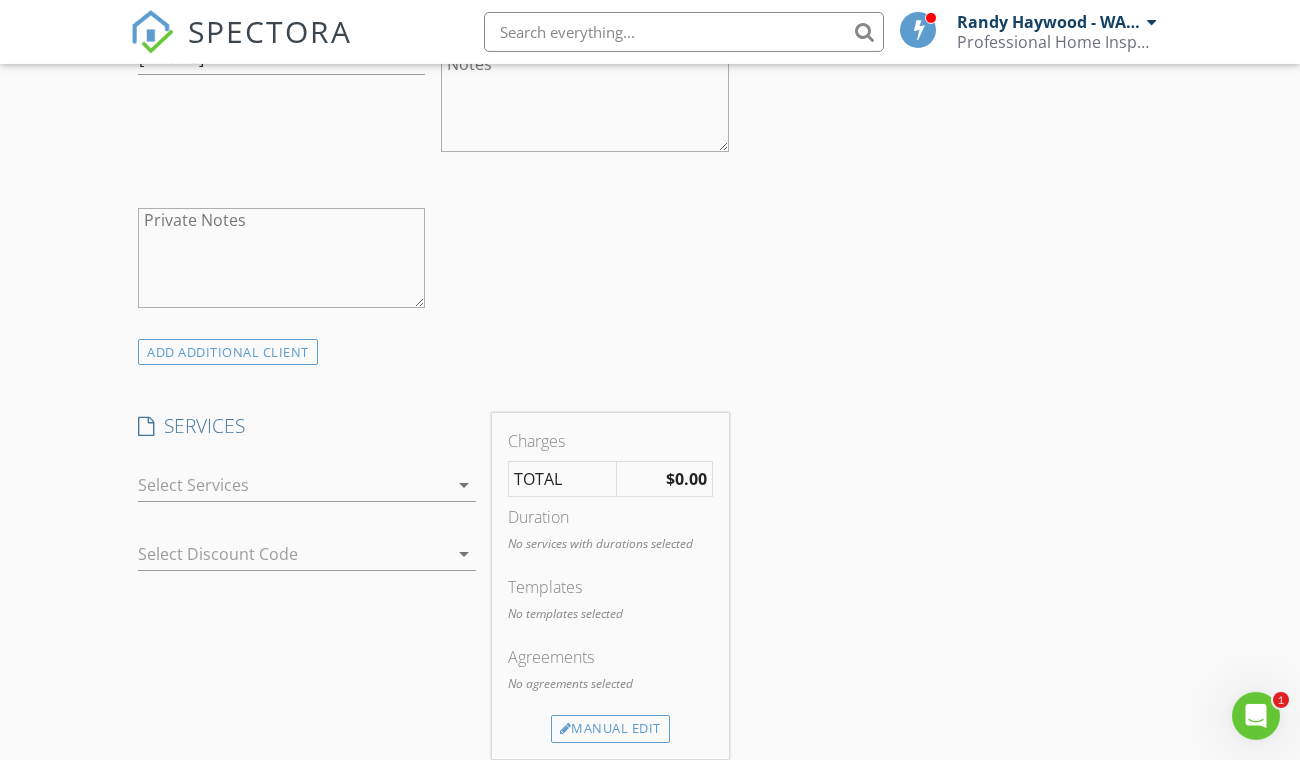 click on "arrow_drop_down" at bounding box center (464, 485) 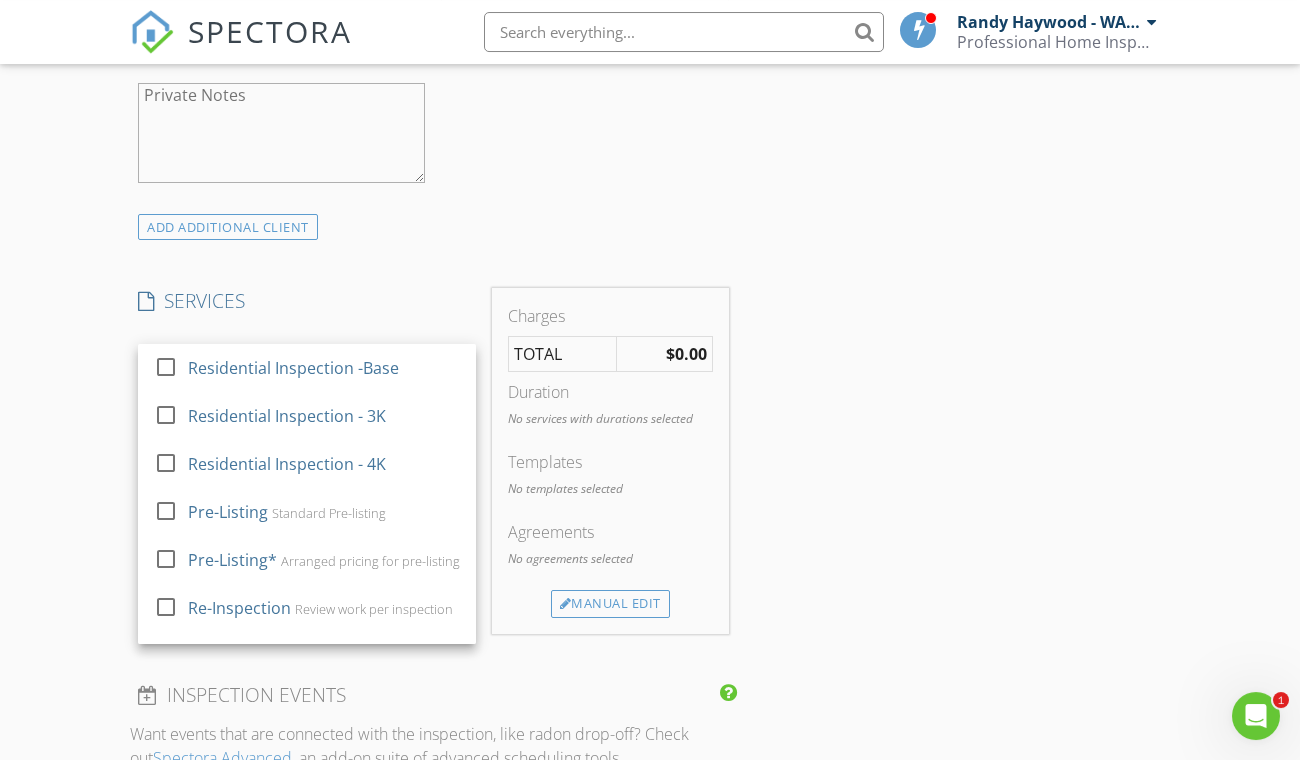 scroll, scrollTop: 1493, scrollLeft: 0, axis: vertical 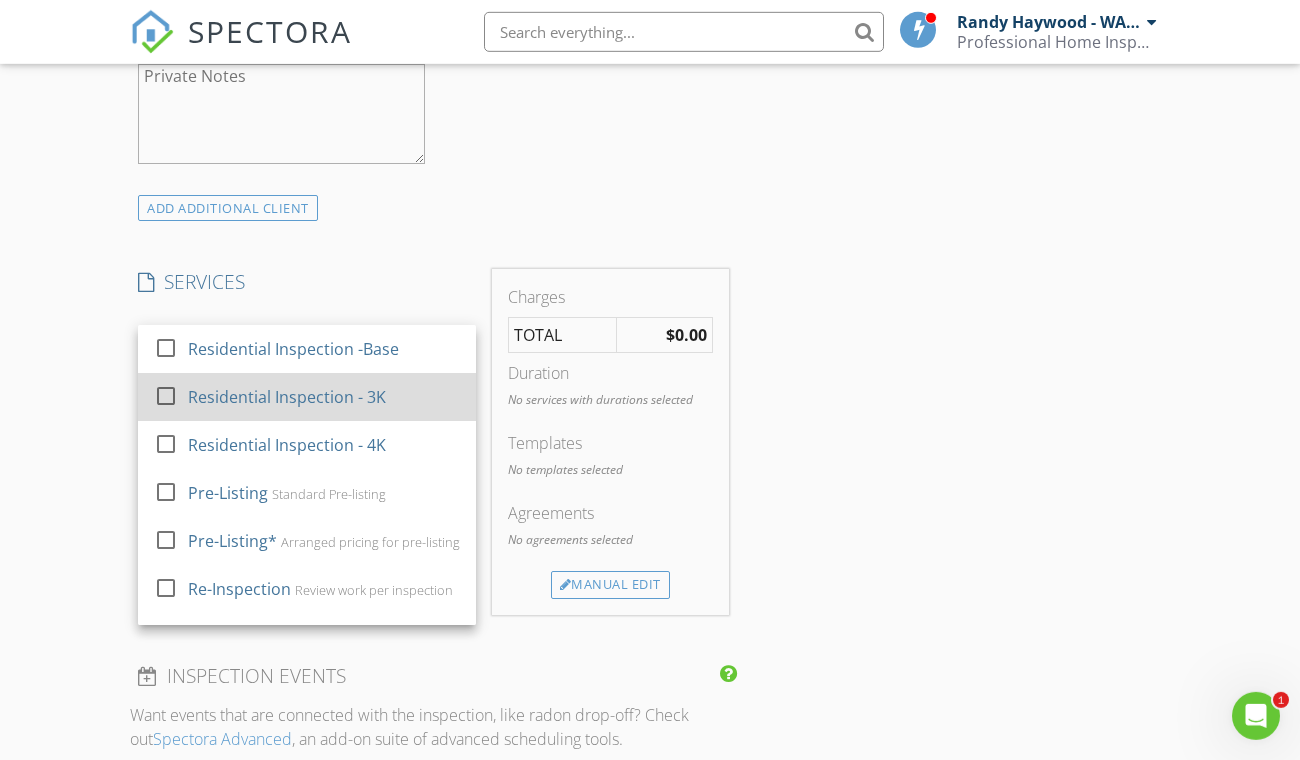 click on "Residential Inspection - 3K" at bounding box center (287, 397) 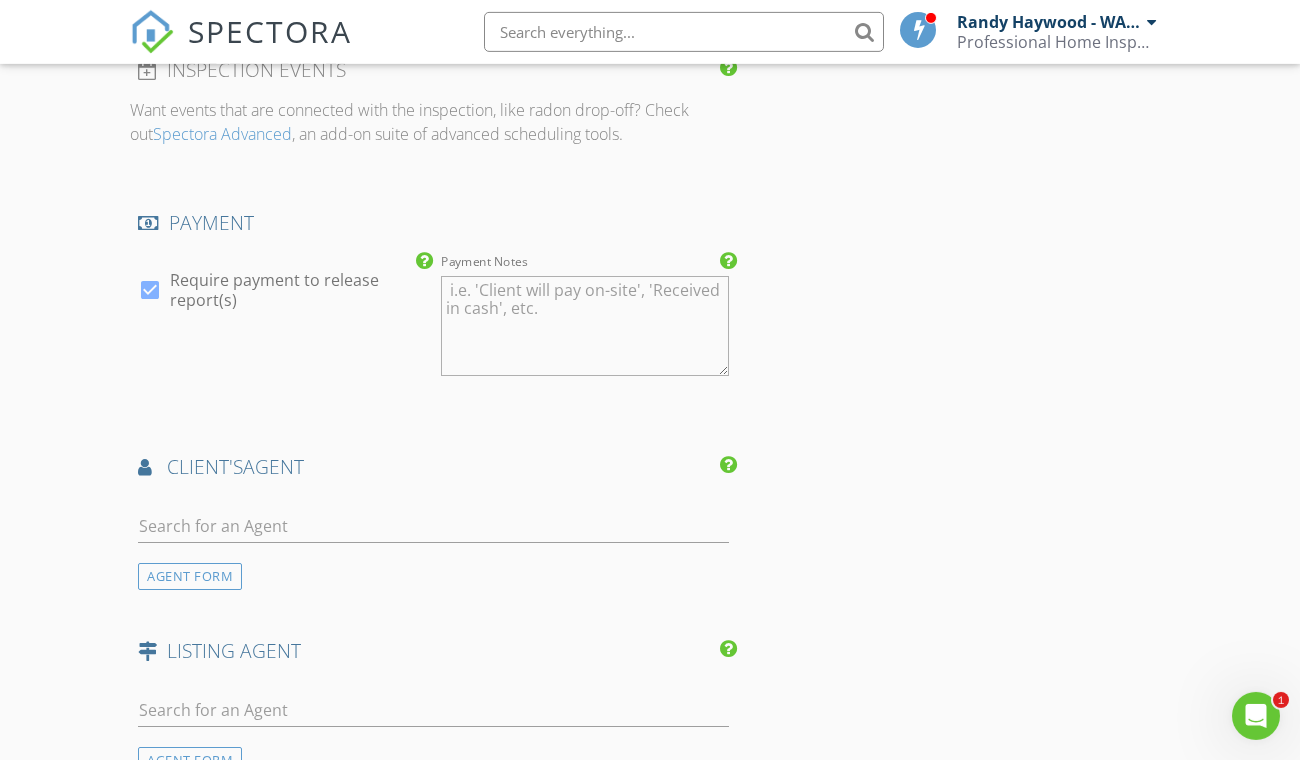 scroll, scrollTop: 2146, scrollLeft: 0, axis: vertical 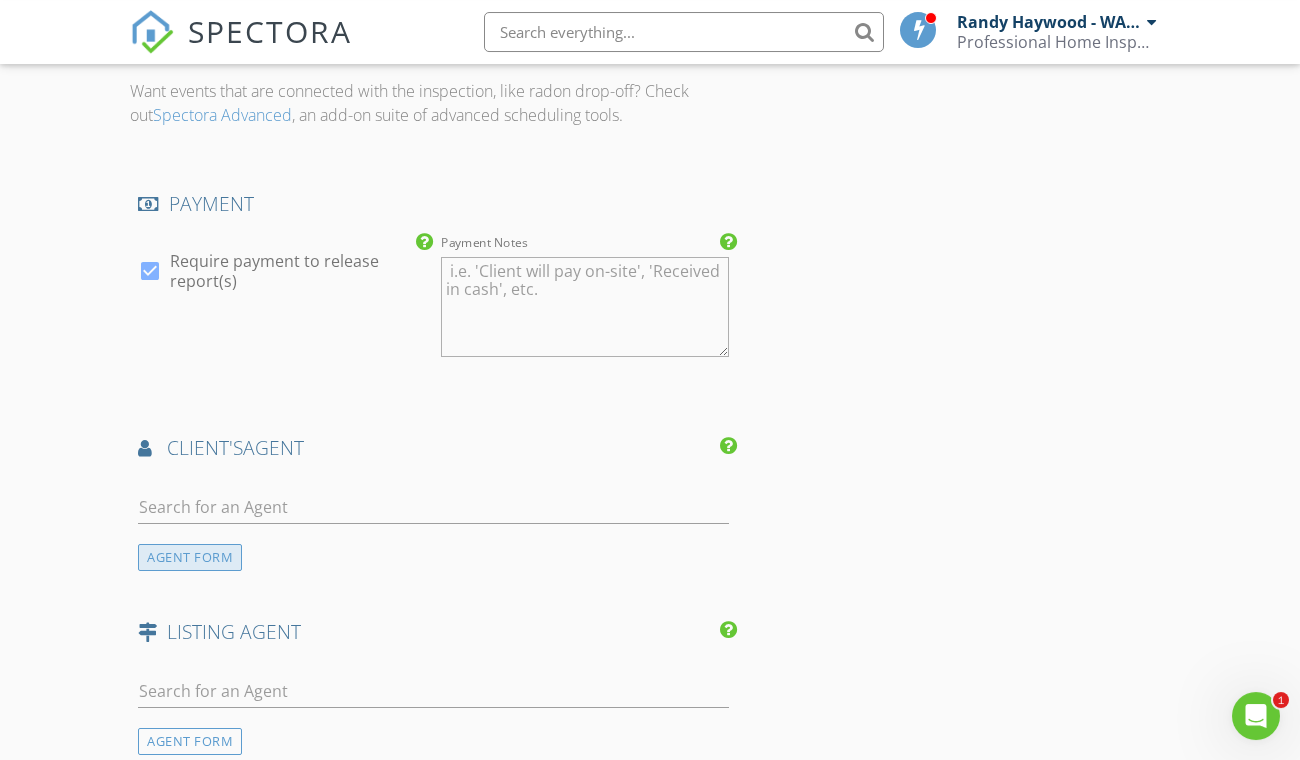 click on "AGENT FORM" at bounding box center [190, 557] 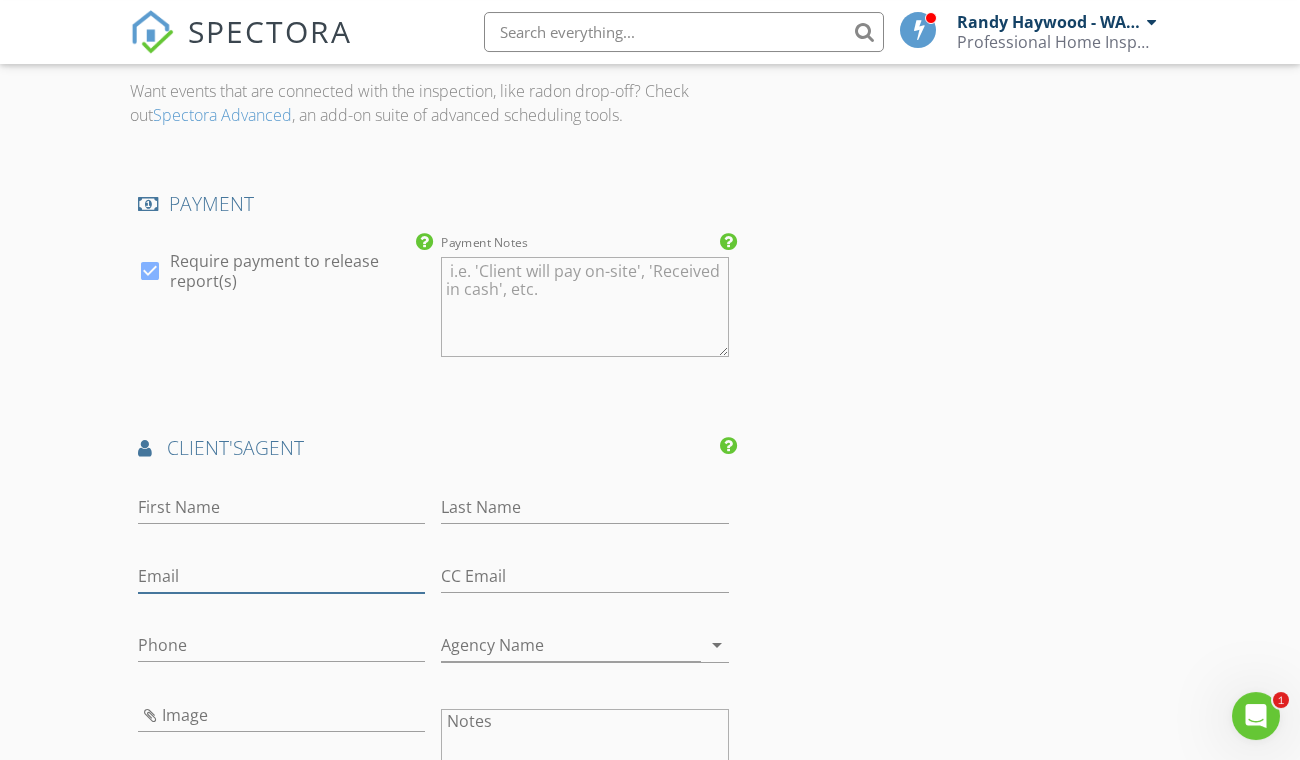 click on "Email" at bounding box center (281, 576) 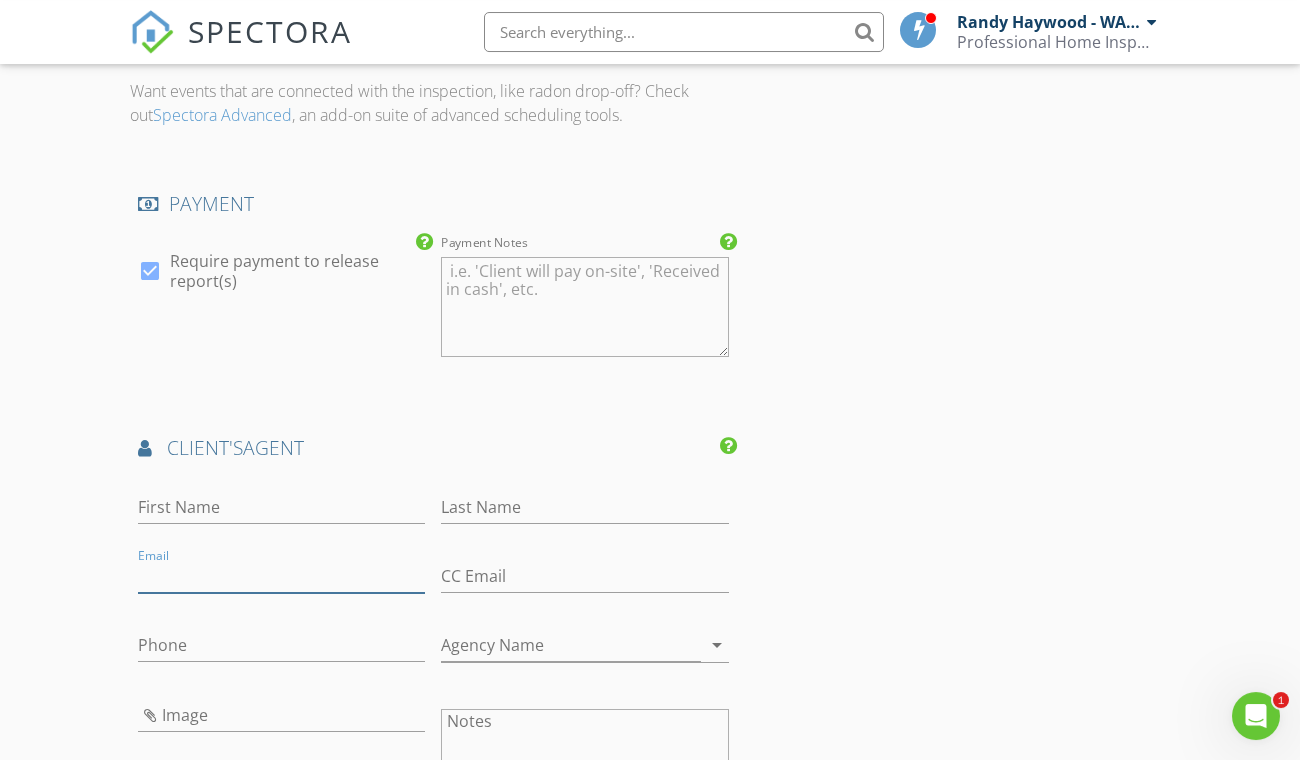 paste on "[EMAIL]" 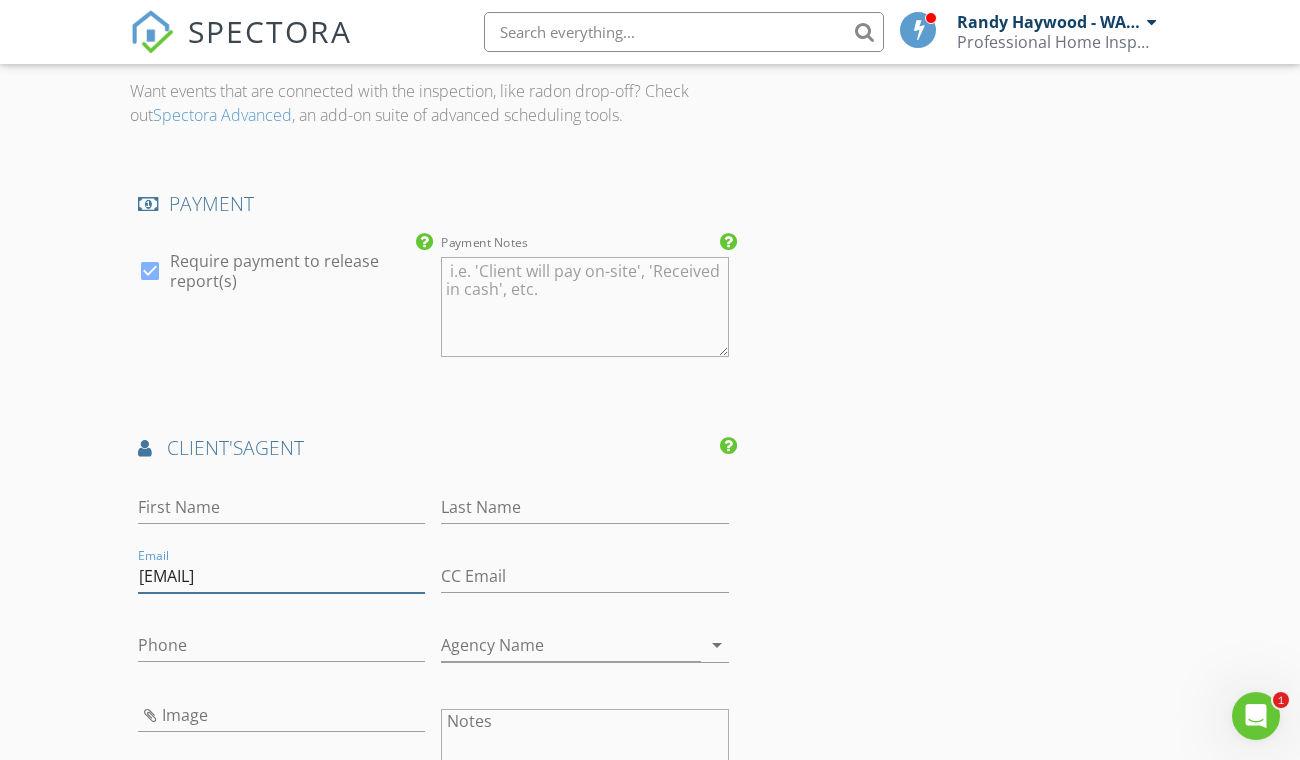 type on "[EMAIL]" 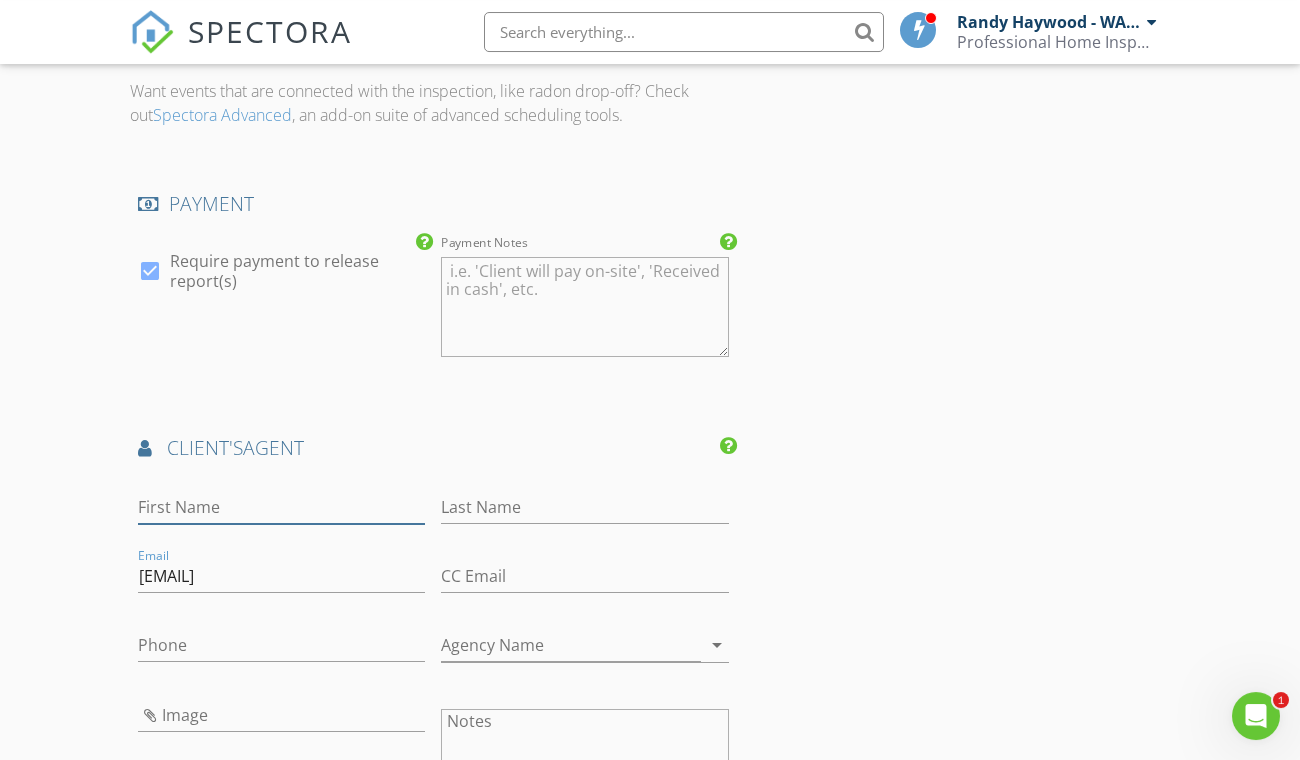 click on "First Name" at bounding box center (281, 507) 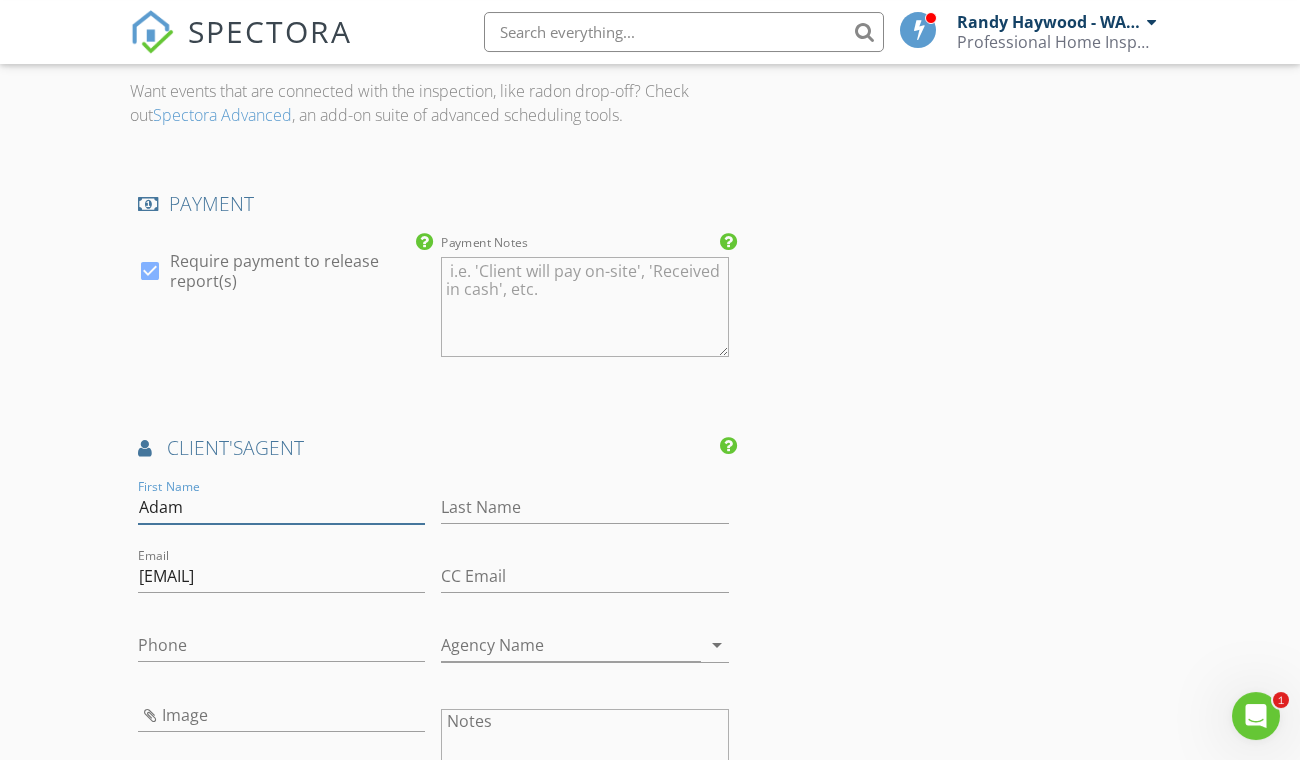 type on "Adam" 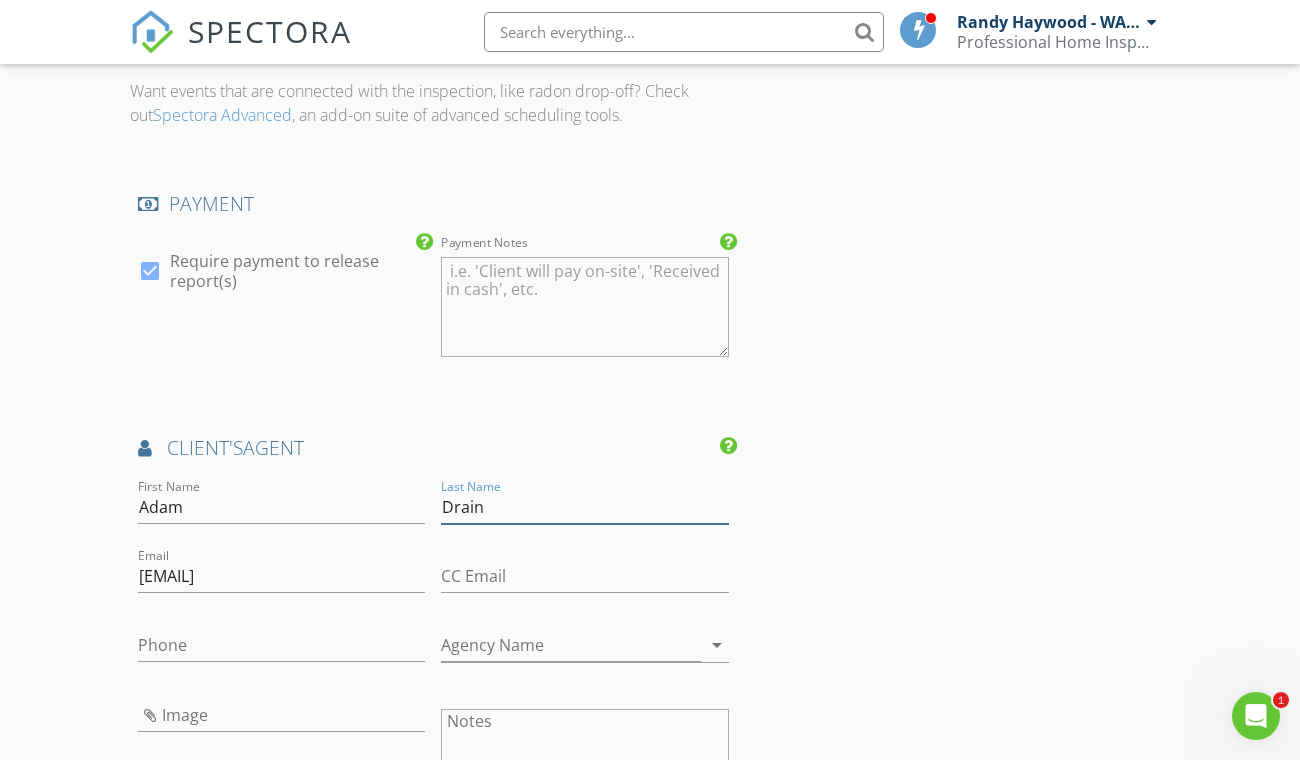 type on "Drain" 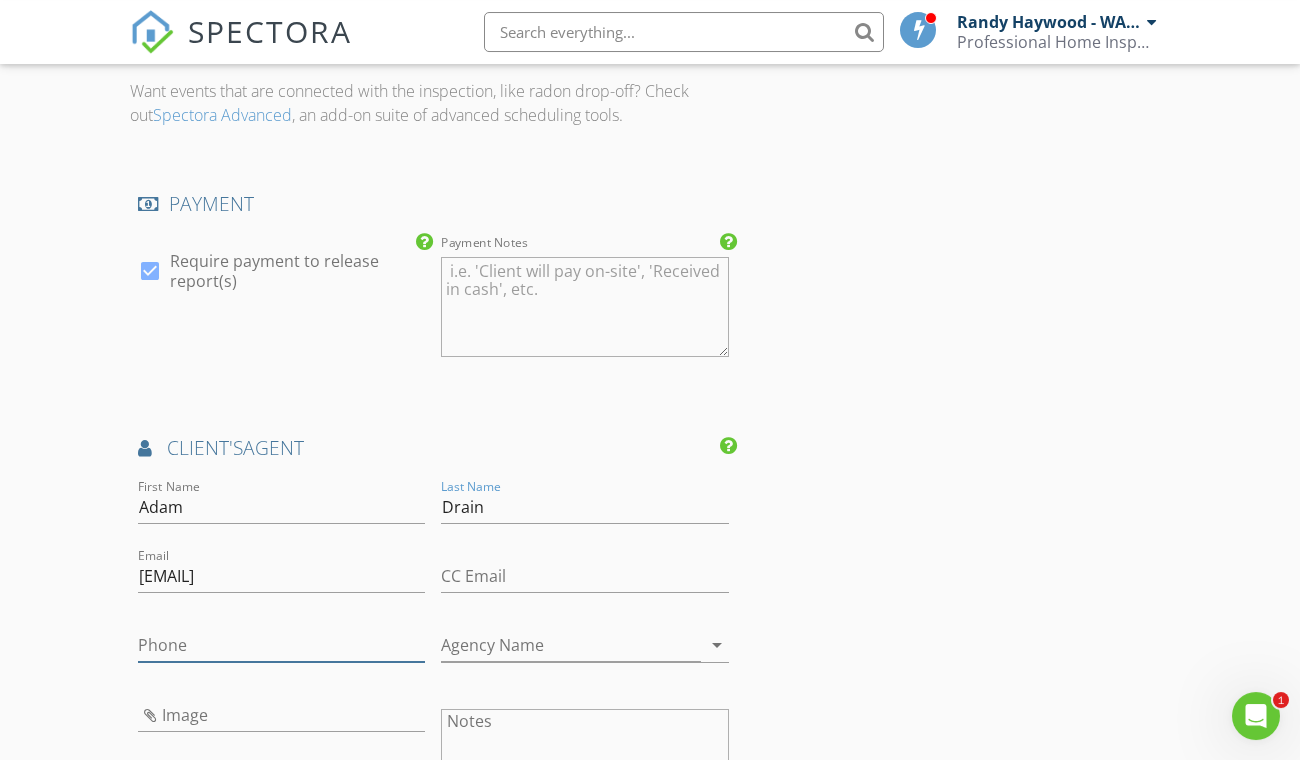 click on "Phone" at bounding box center [281, 645] 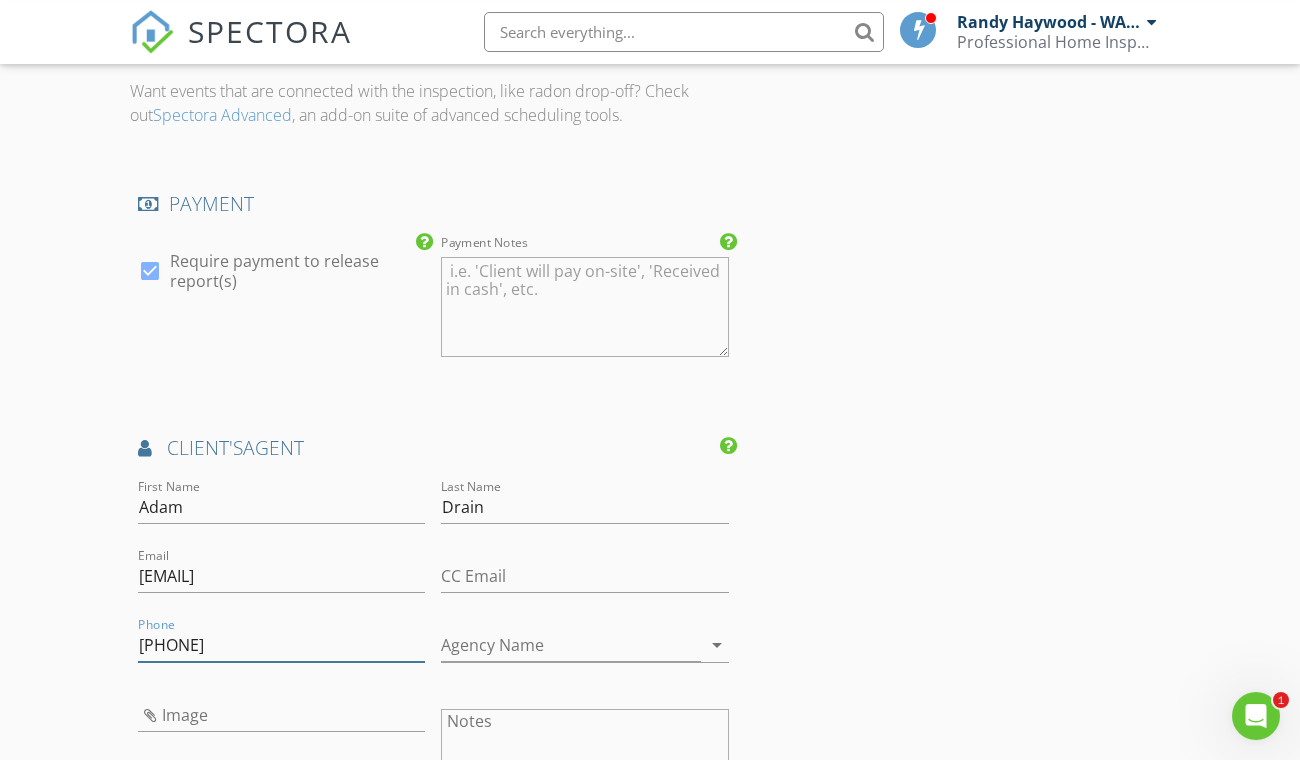 type on "[PHONE]" 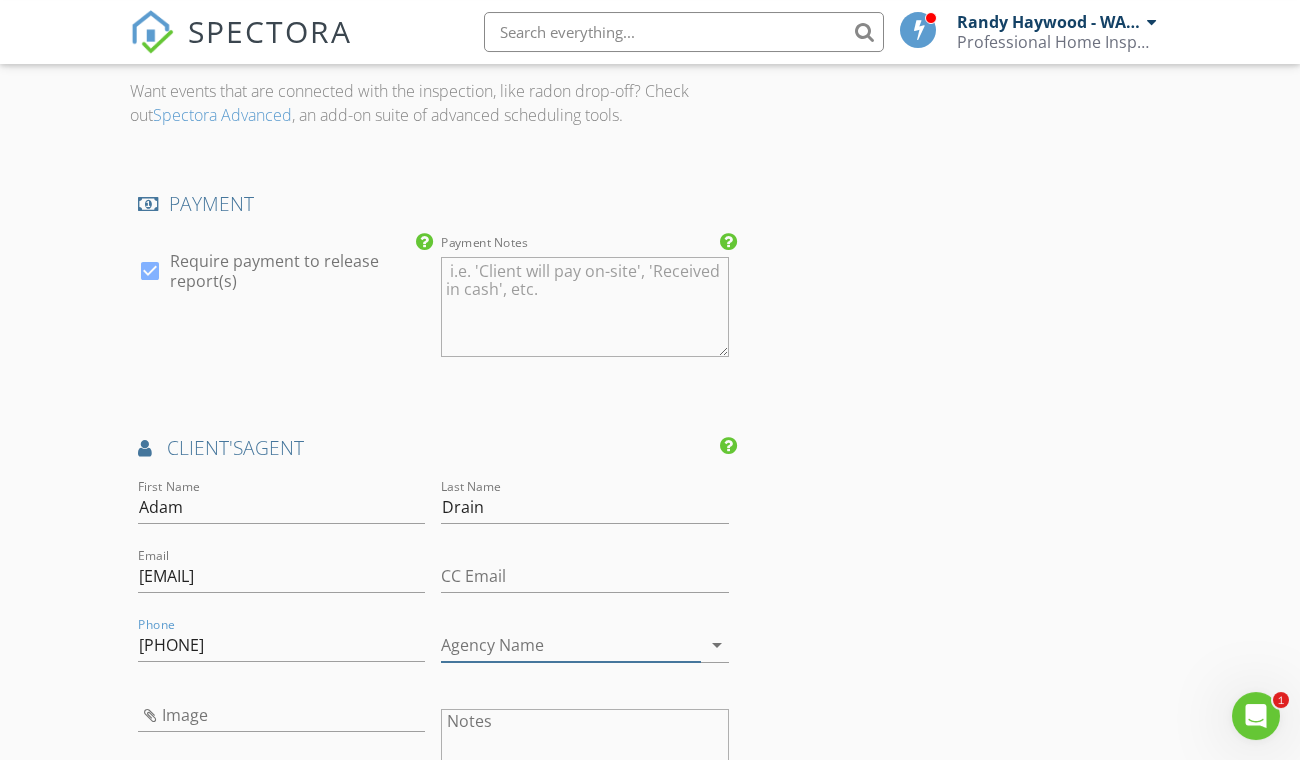 click on "Agency Name" at bounding box center [570, 645] 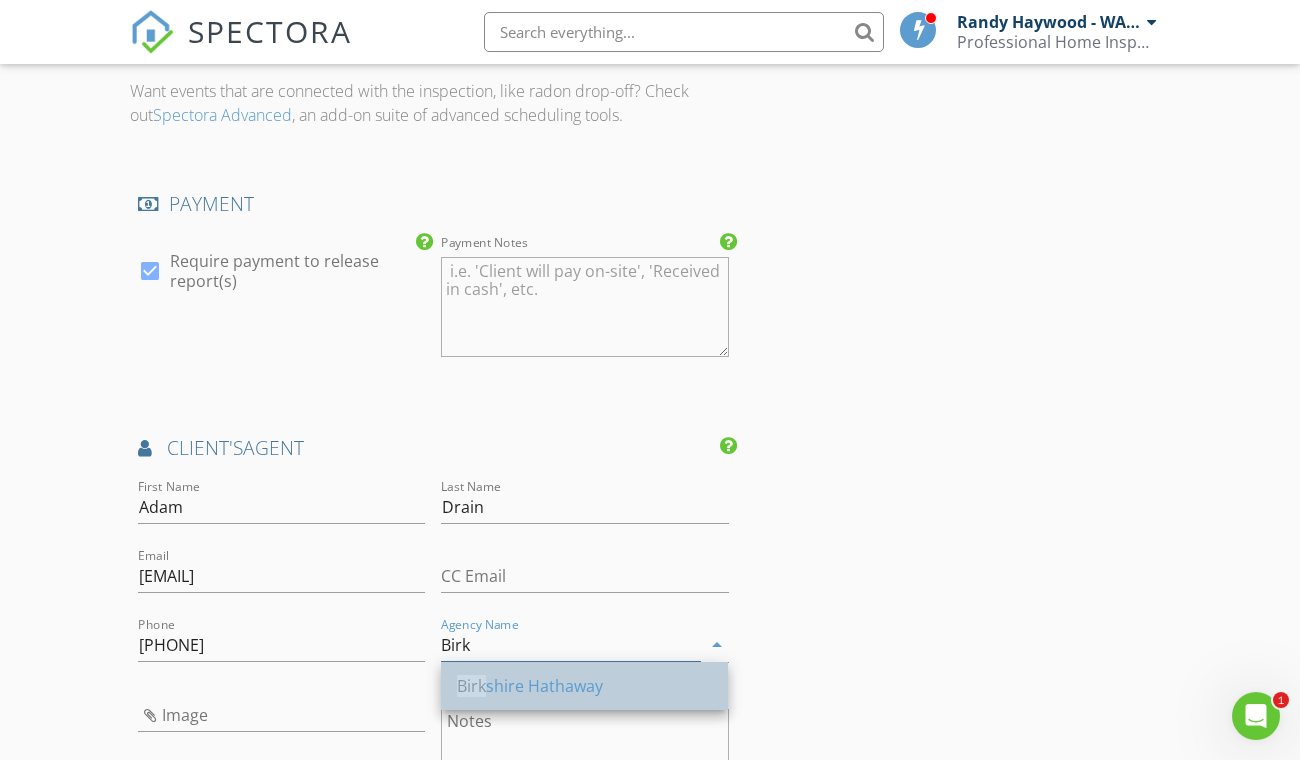 click on "Birk shire Hathaway" at bounding box center (584, 686) 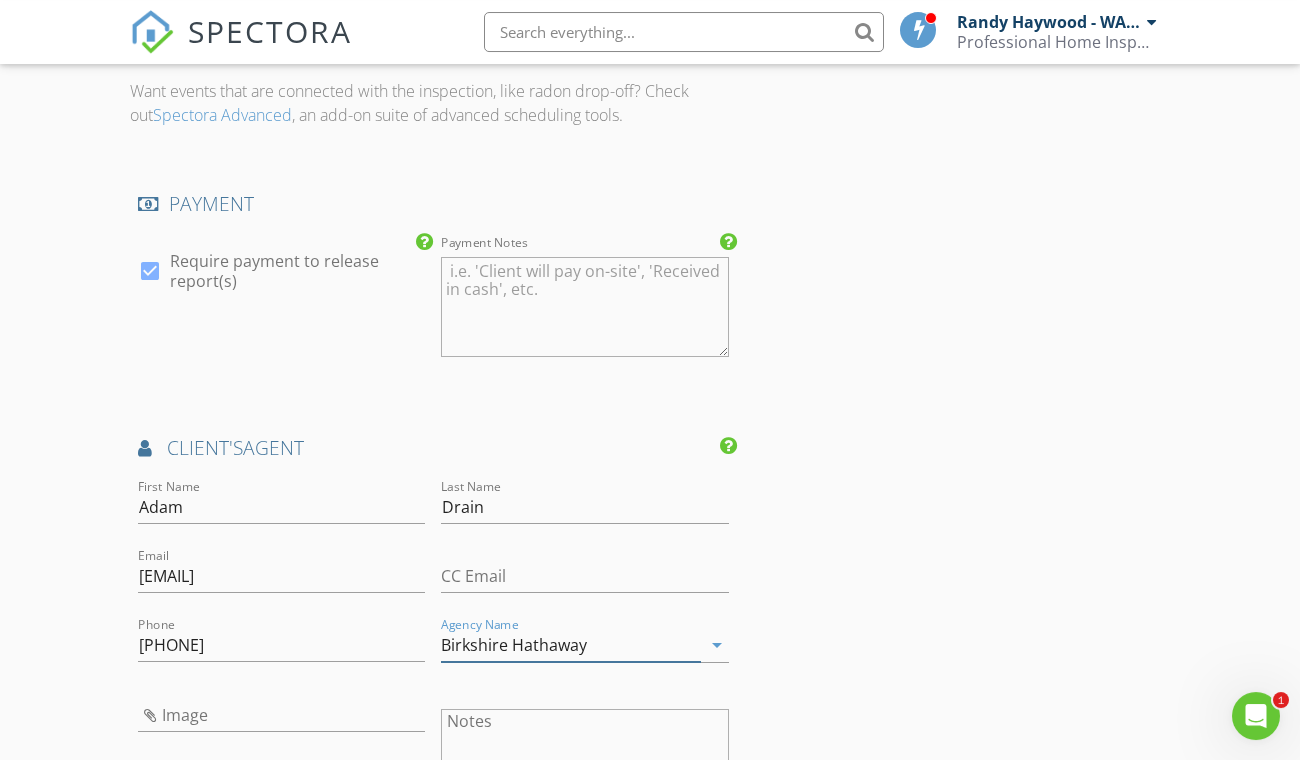 type on "Birkshire Hathaway" 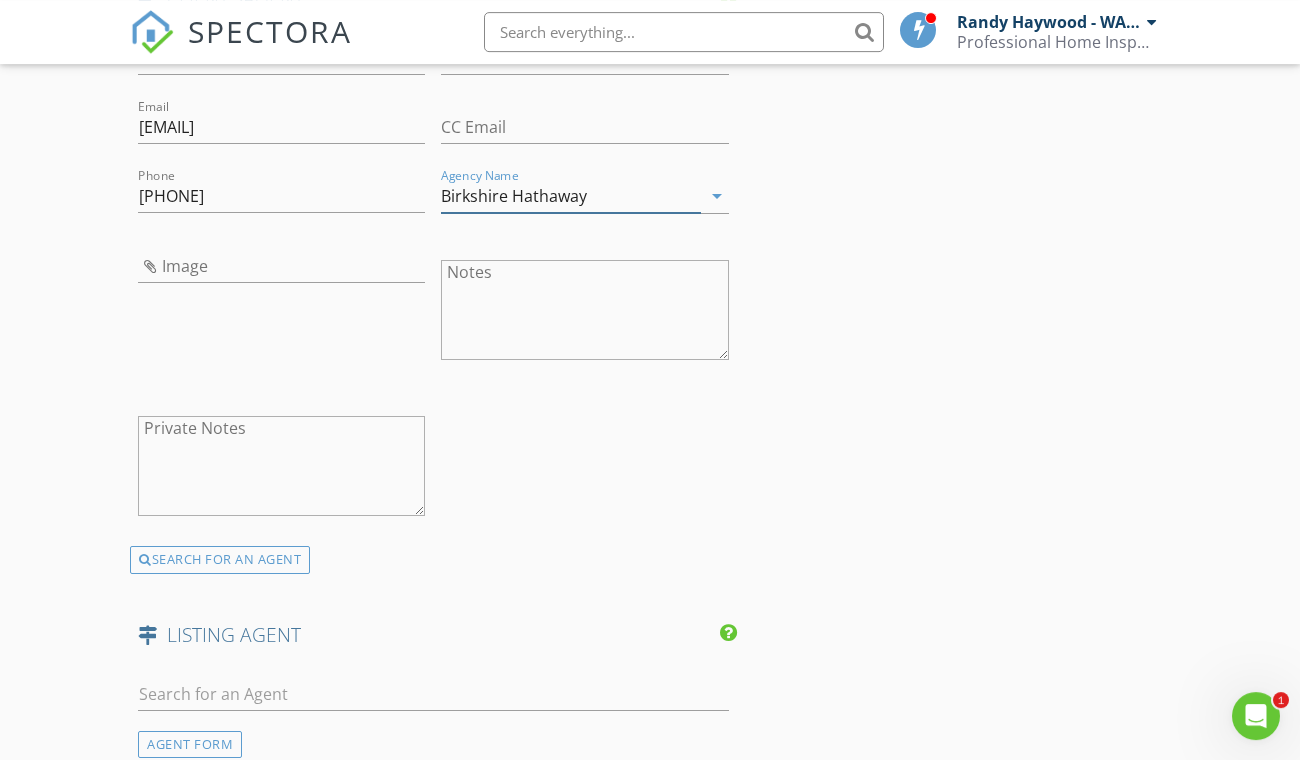 scroll, scrollTop: 2634, scrollLeft: 0, axis: vertical 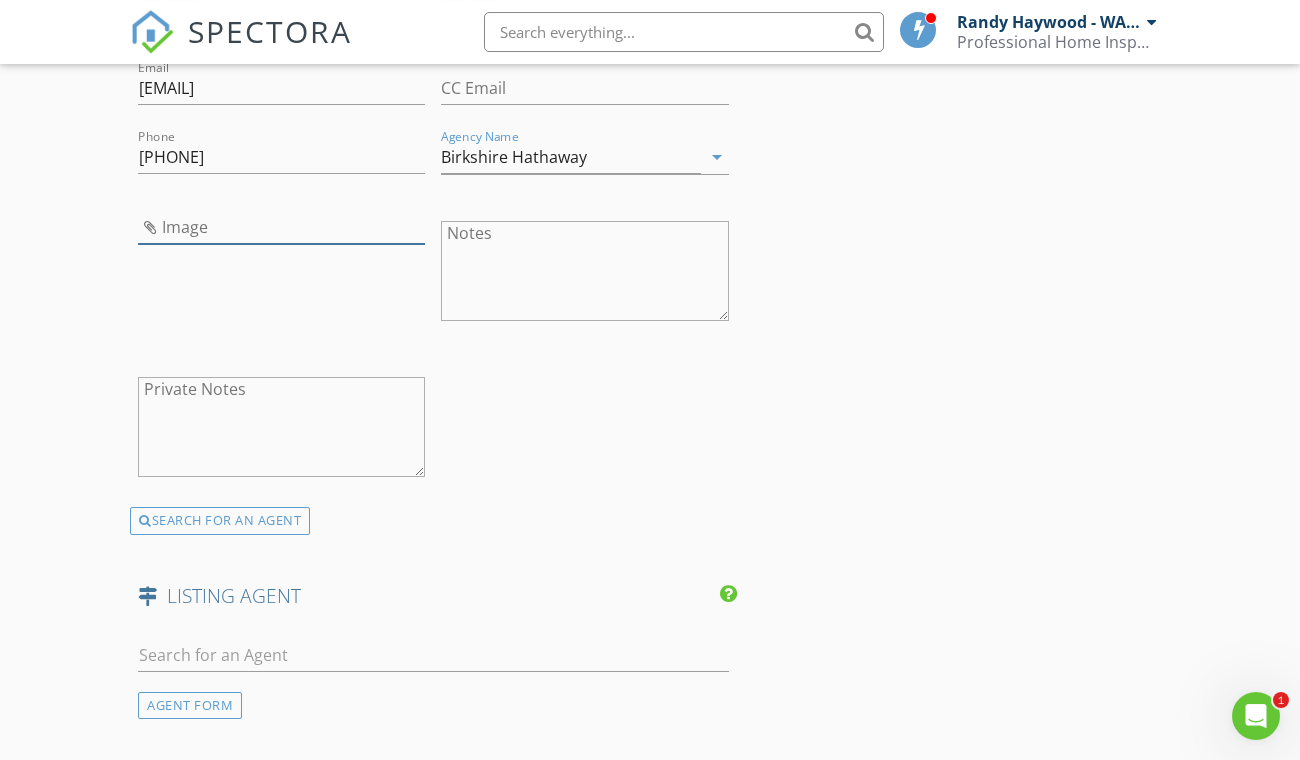 click at bounding box center (281, 227) 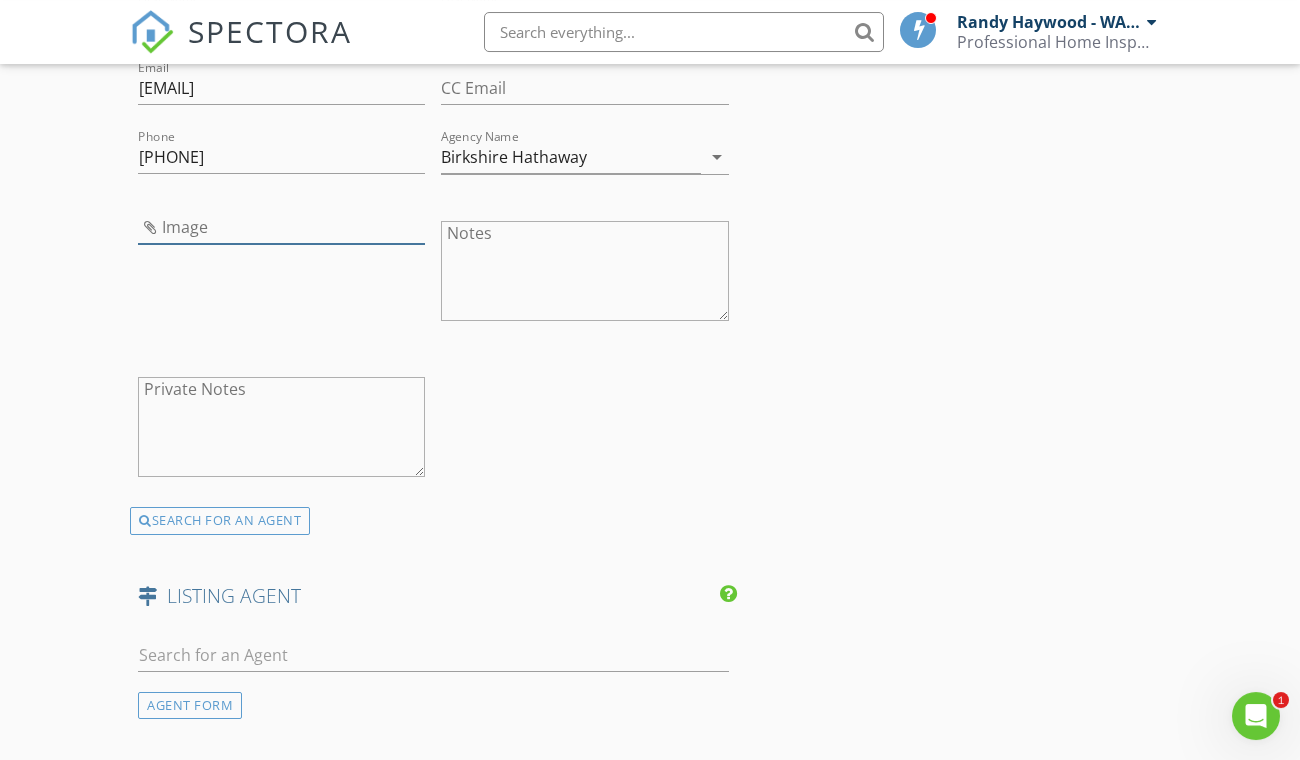 type on "1111423-profileimage.jpg" 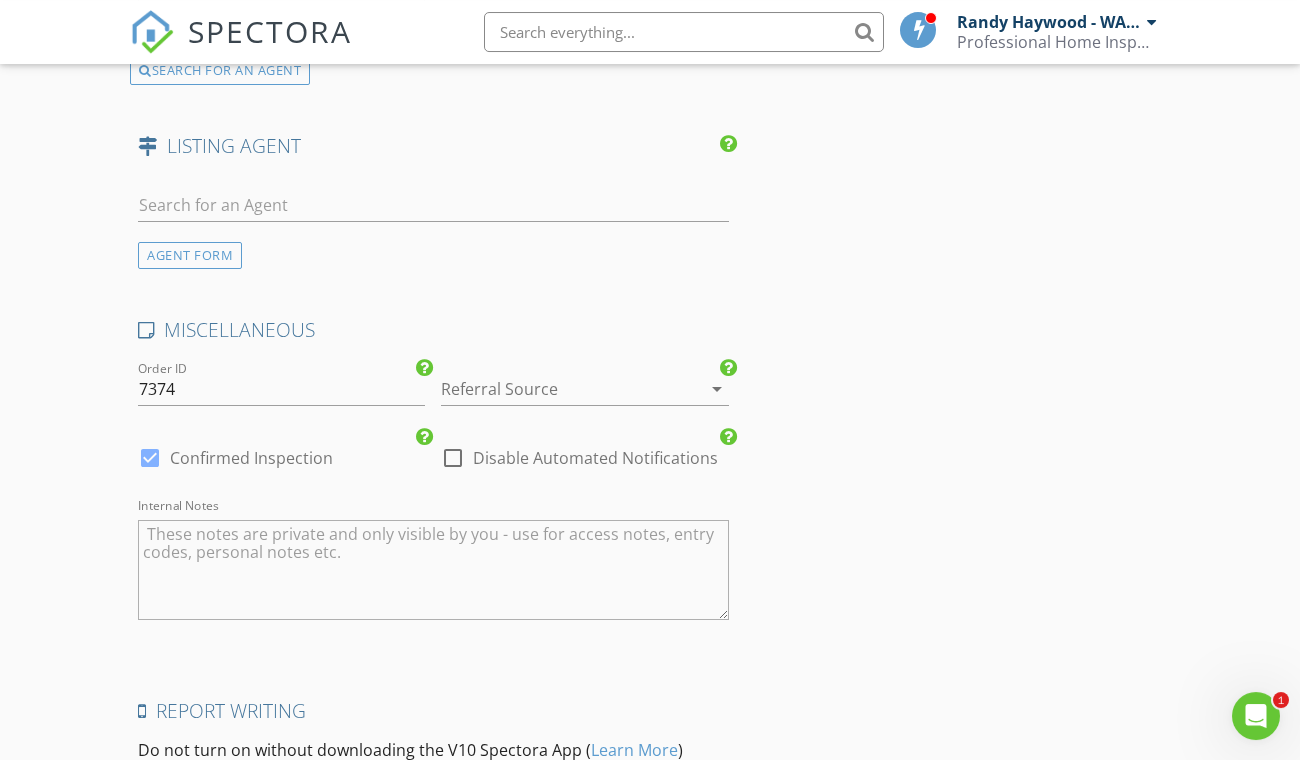 scroll, scrollTop: 3333, scrollLeft: 0, axis: vertical 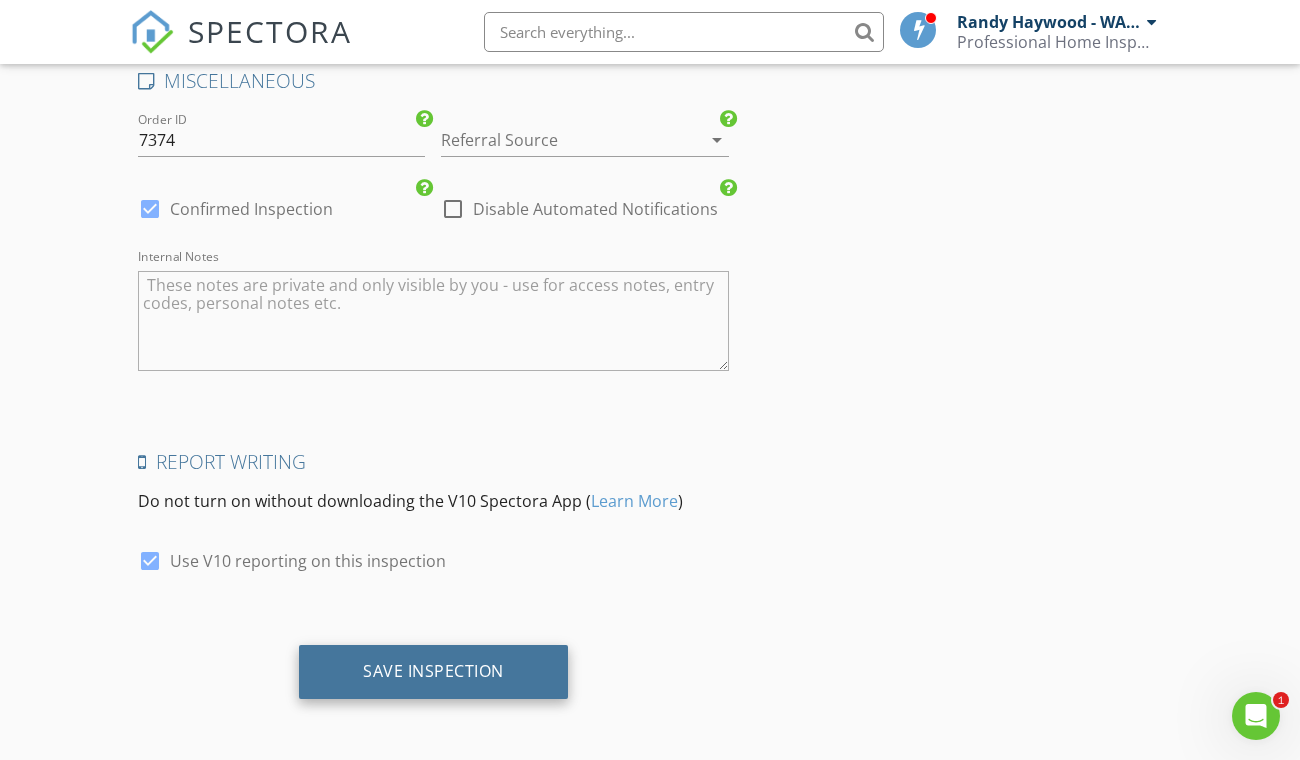 click on "Save Inspection" at bounding box center (433, 672) 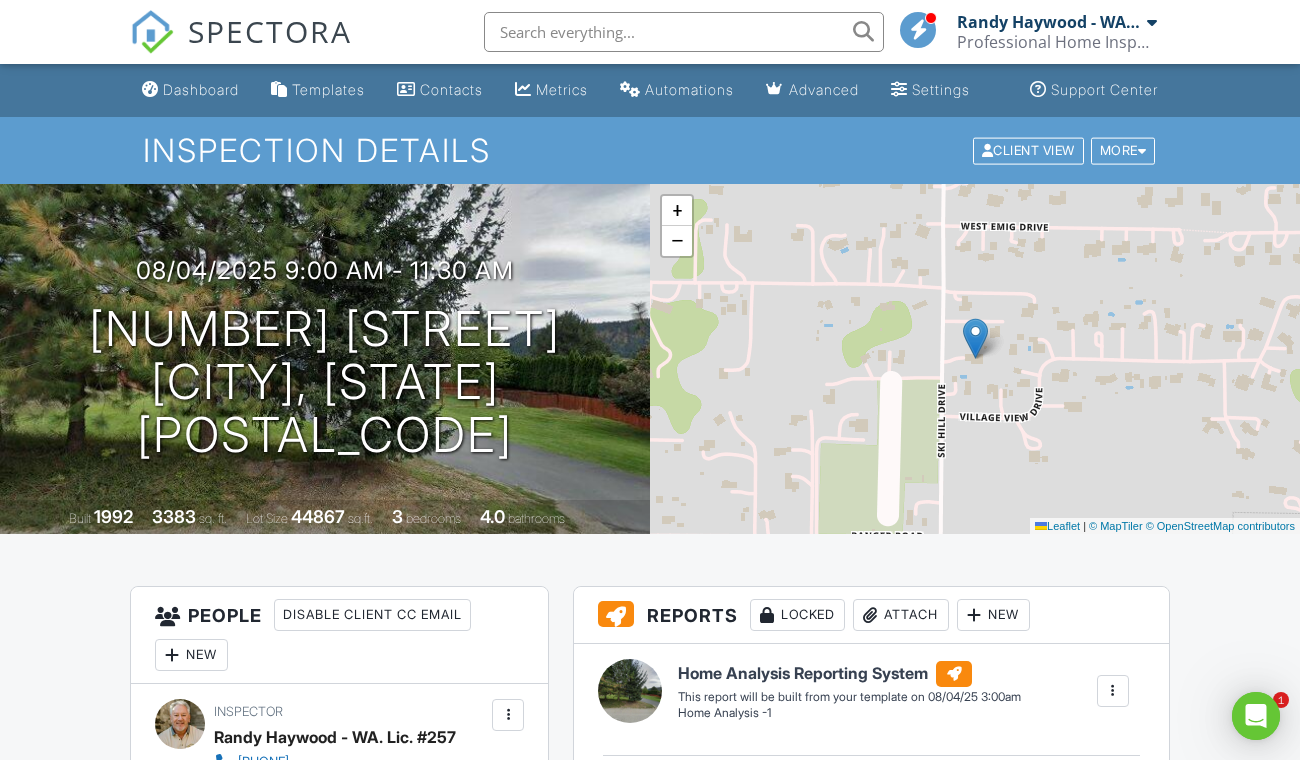 scroll, scrollTop: 0, scrollLeft: 0, axis: both 